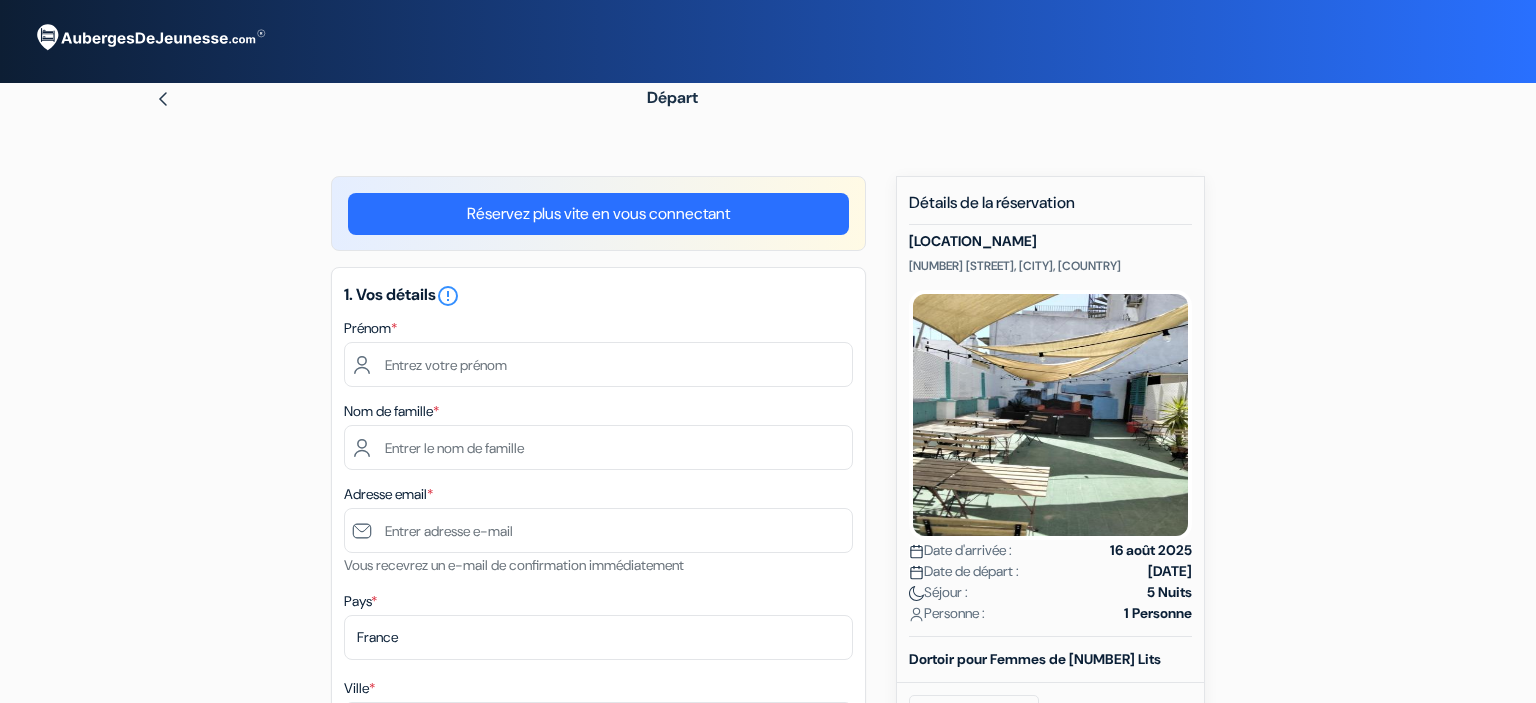 scroll, scrollTop: 0, scrollLeft: 0, axis: both 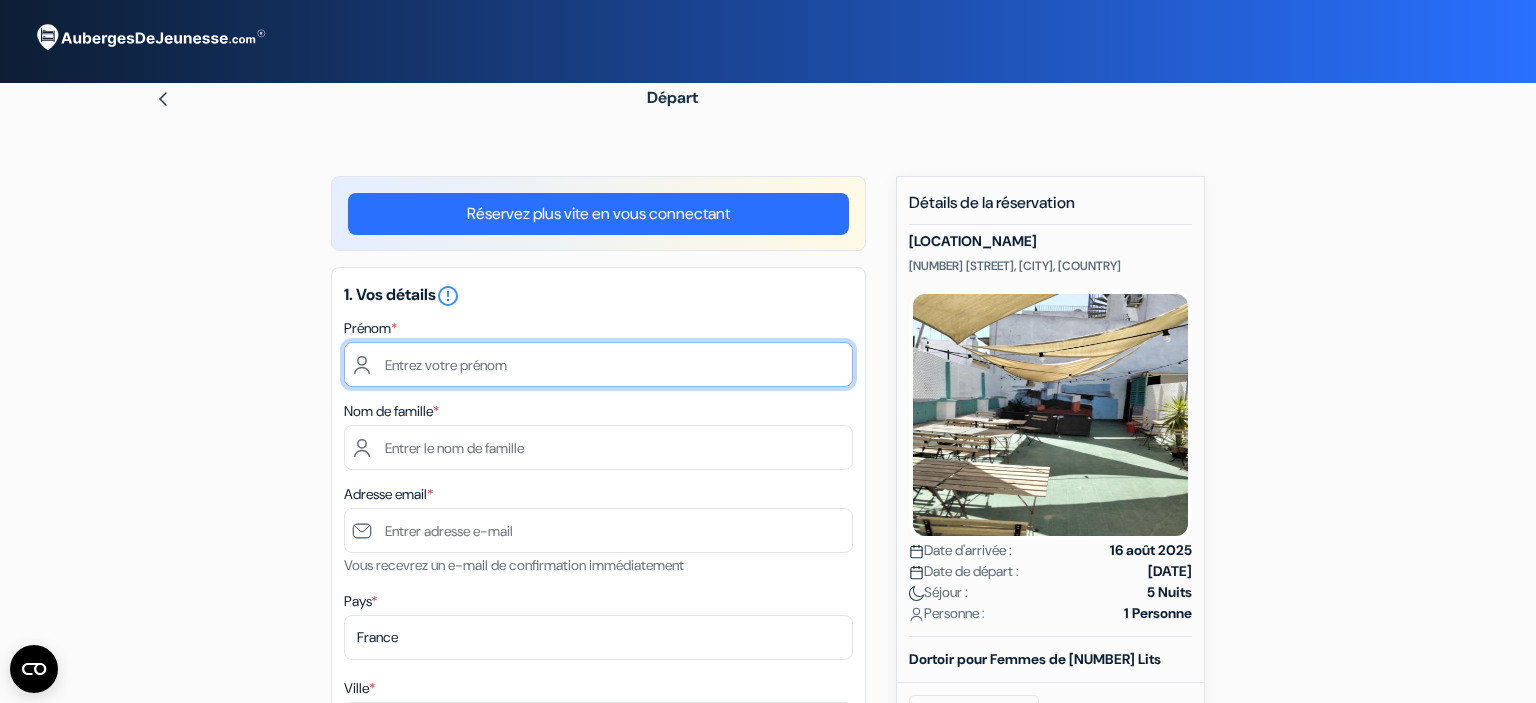 click at bounding box center (598, 364) 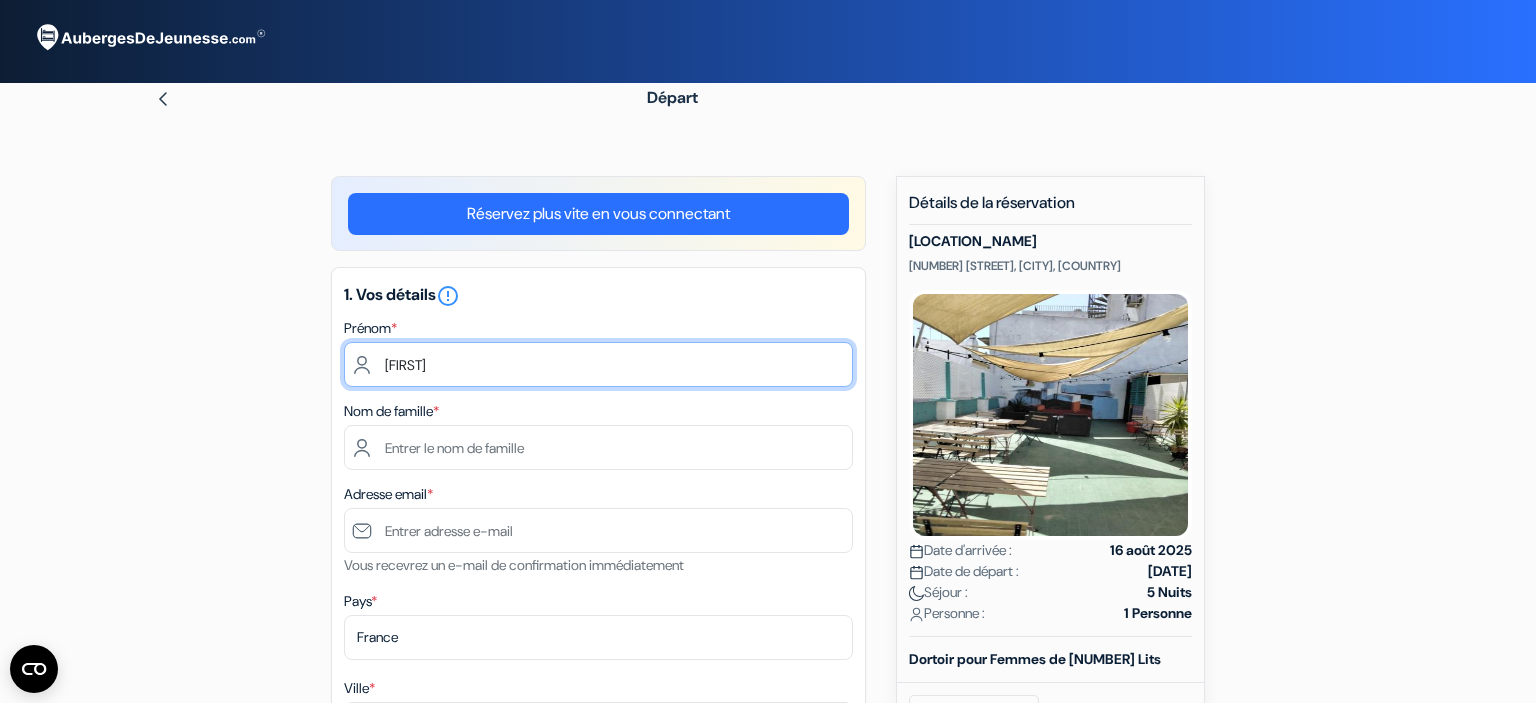 type on "[FIRST]" 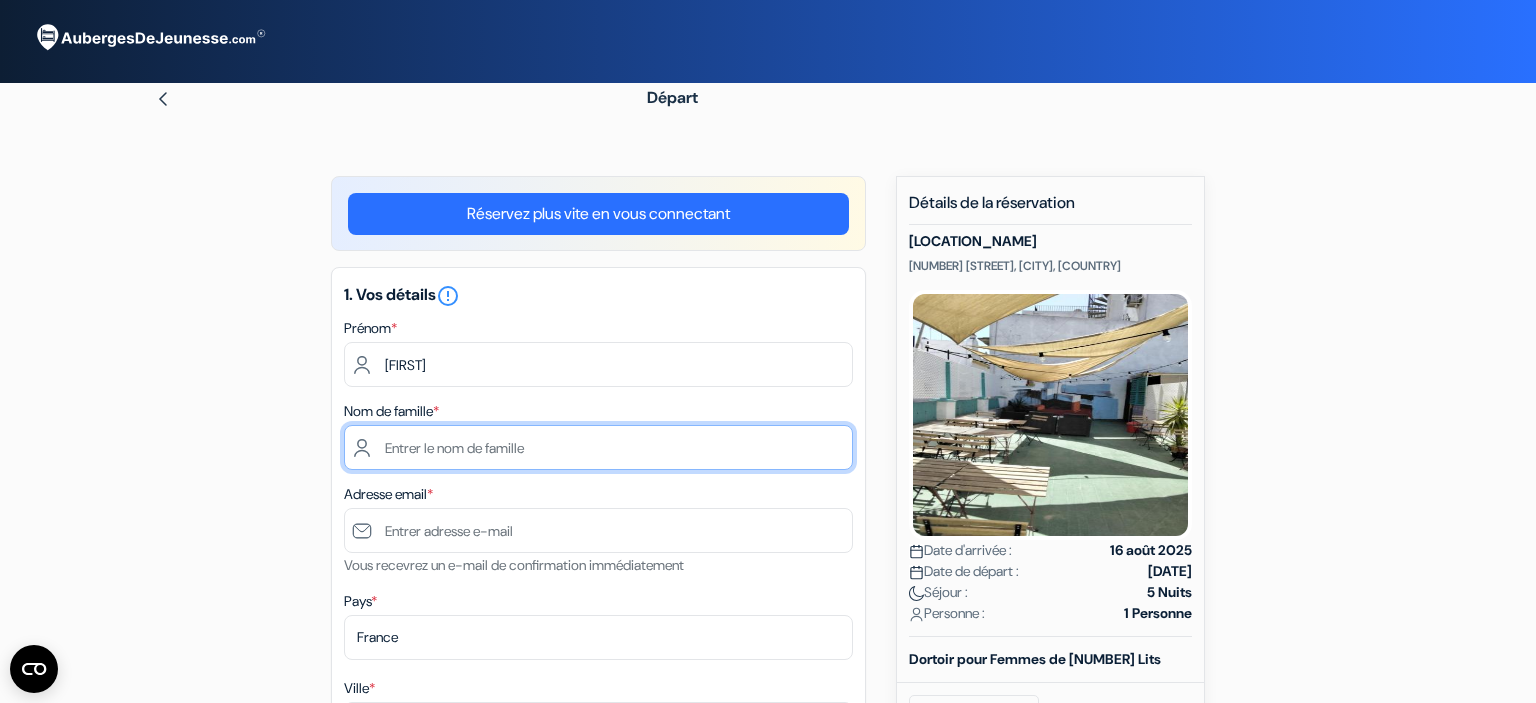 click at bounding box center [598, 447] 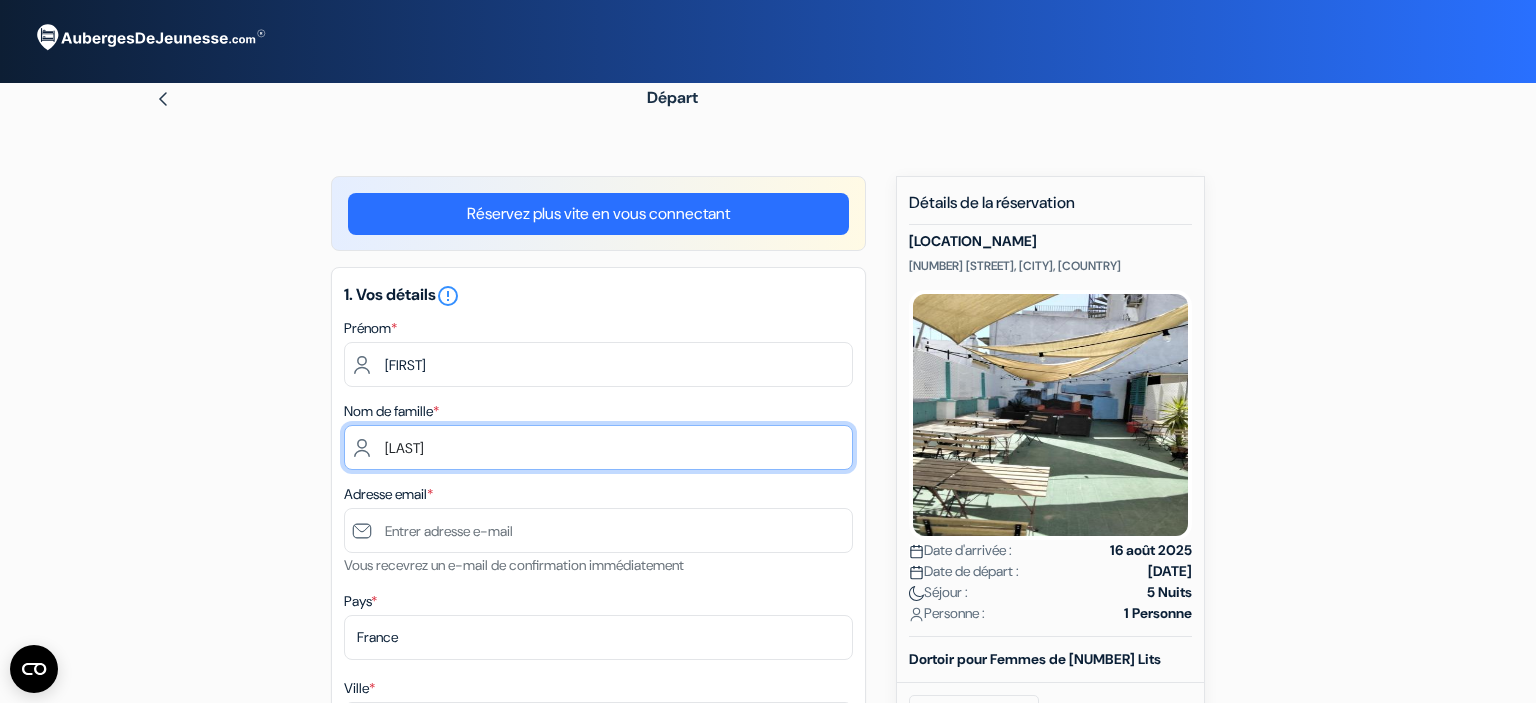 type on "[LAST]" 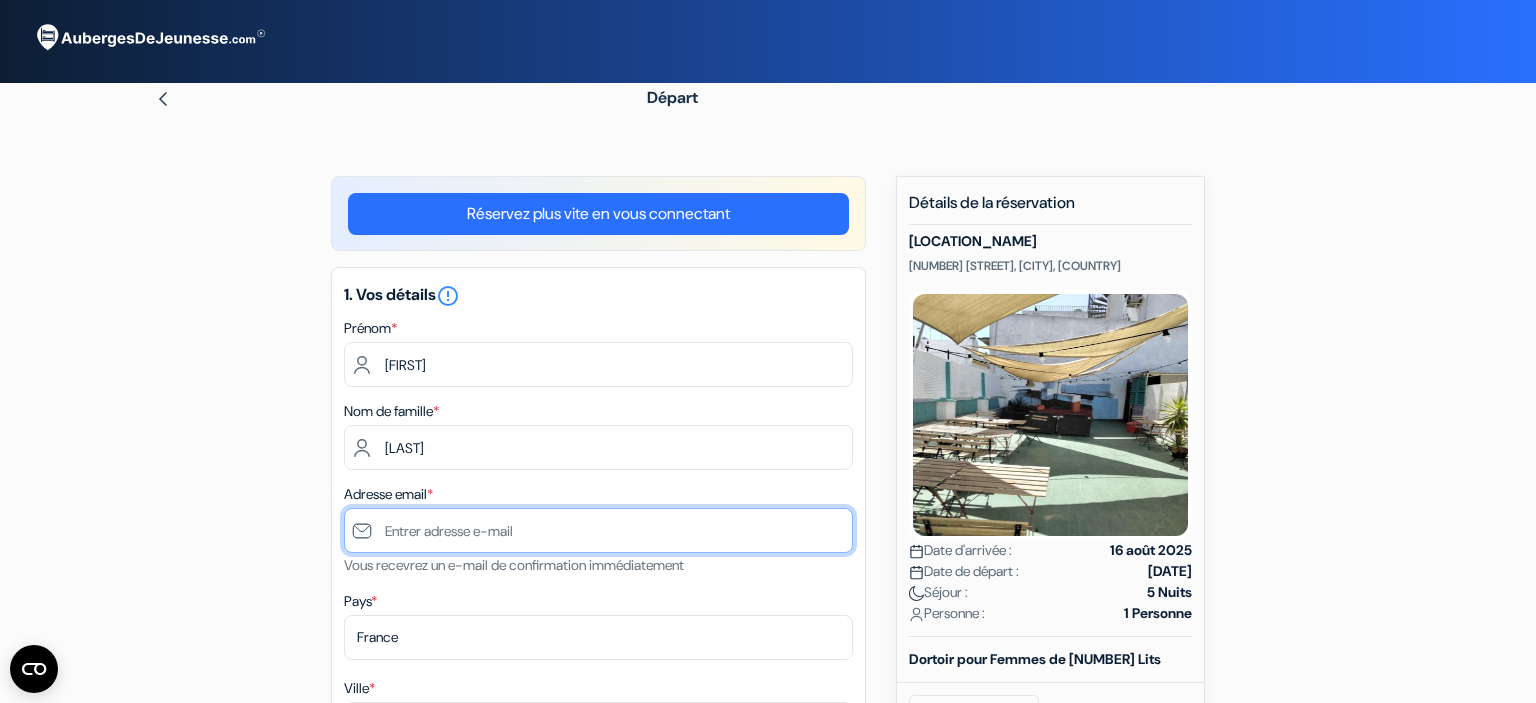 click at bounding box center [598, 530] 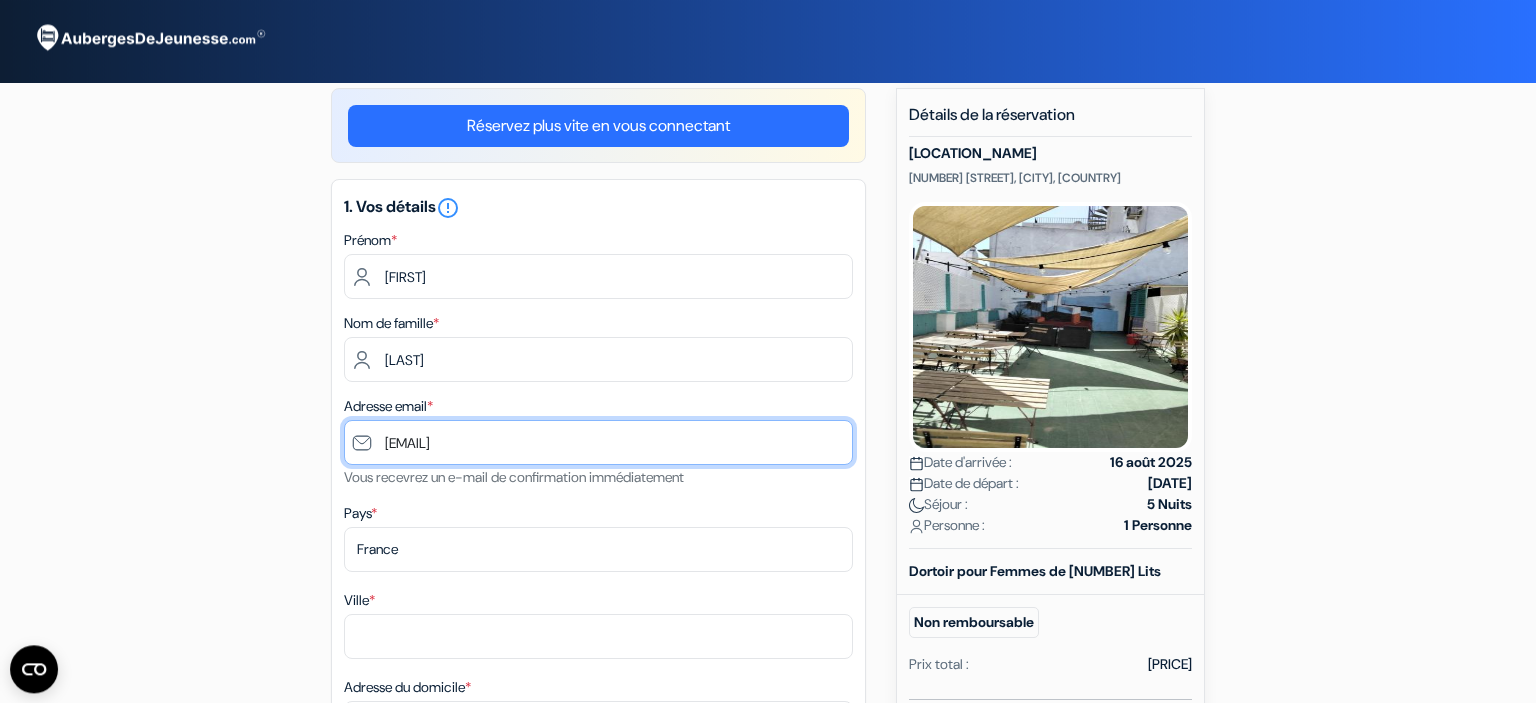 scroll, scrollTop: 88, scrollLeft: 0, axis: vertical 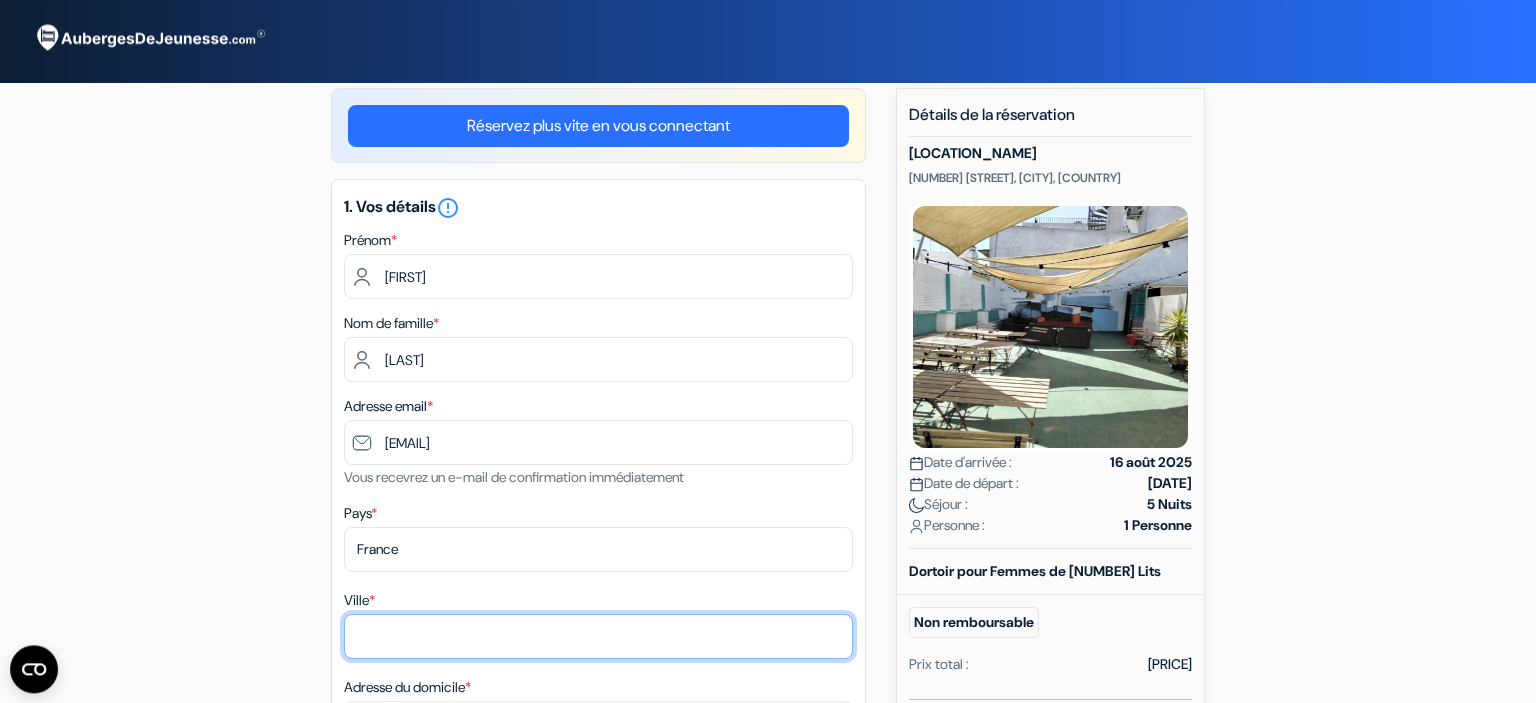 click on "Ville  *" at bounding box center (598, 636) 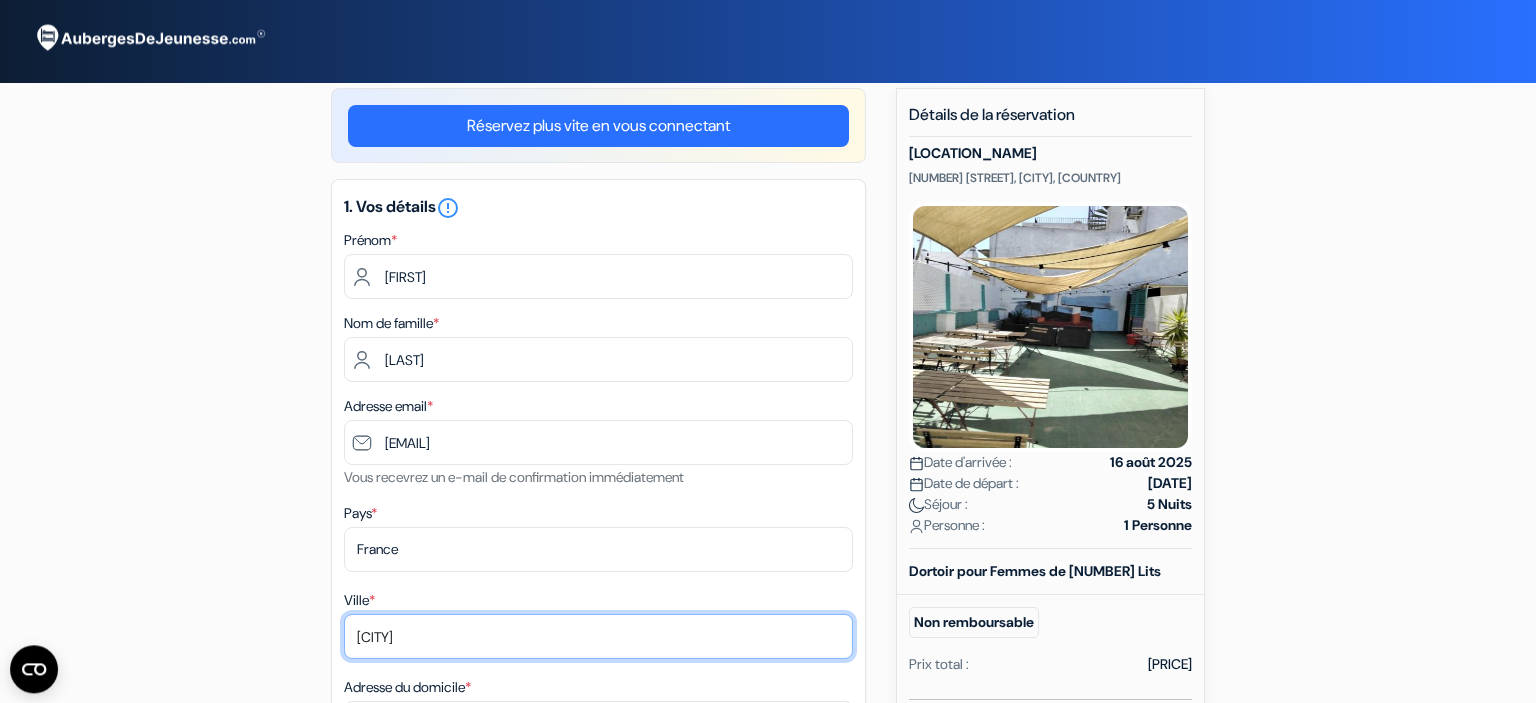 scroll, scrollTop: 377, scrollLeft: 0, axis: vertical 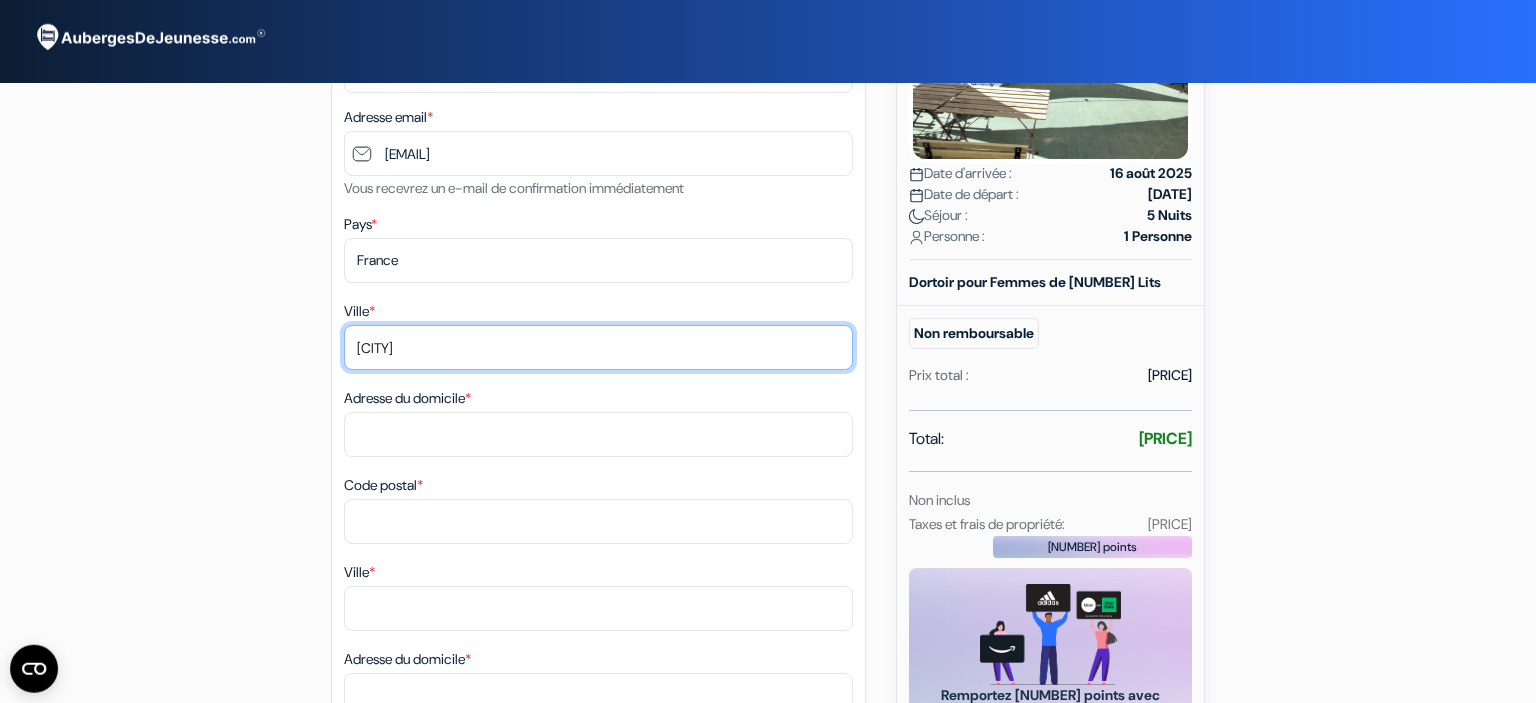 type on "[CITY]" 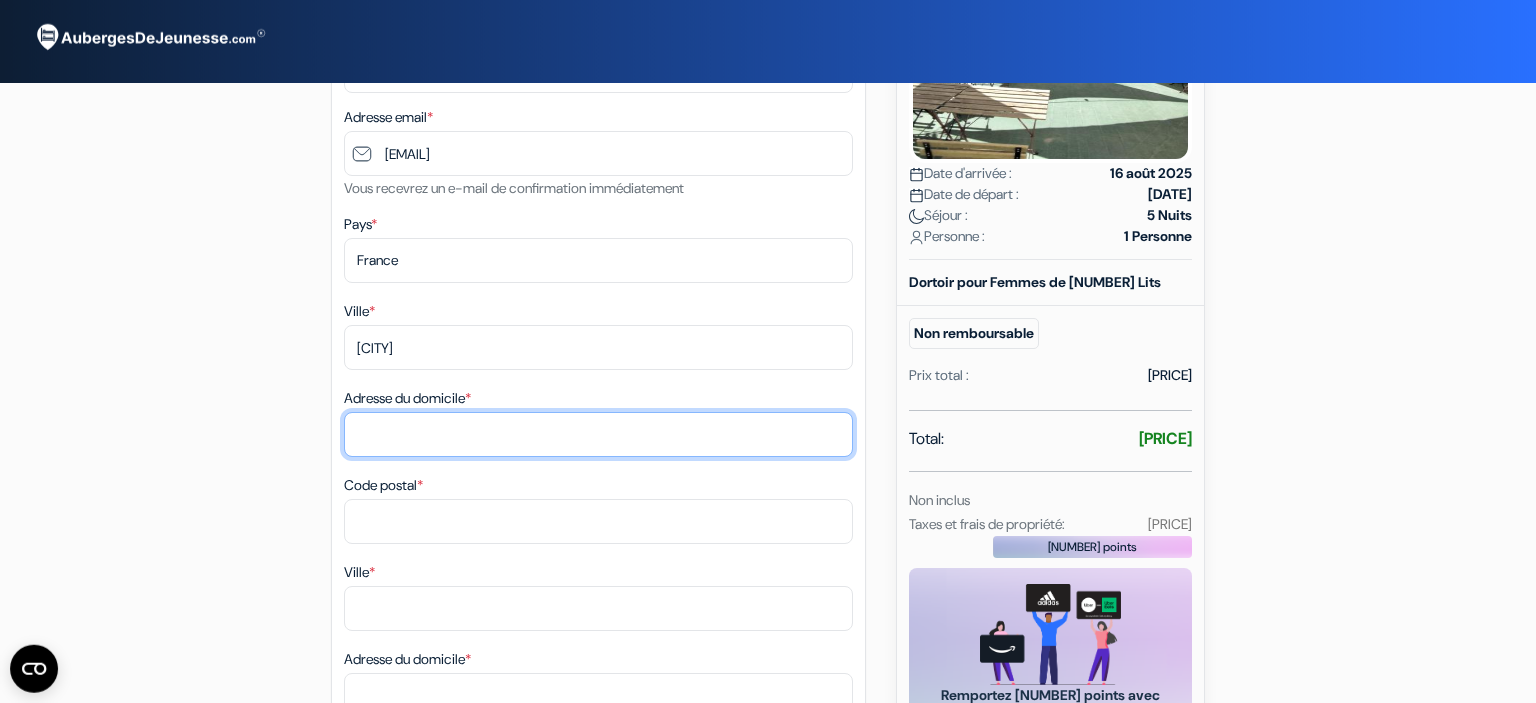 click on "Adresse du domicile  *" at bounding box center (598, 434) 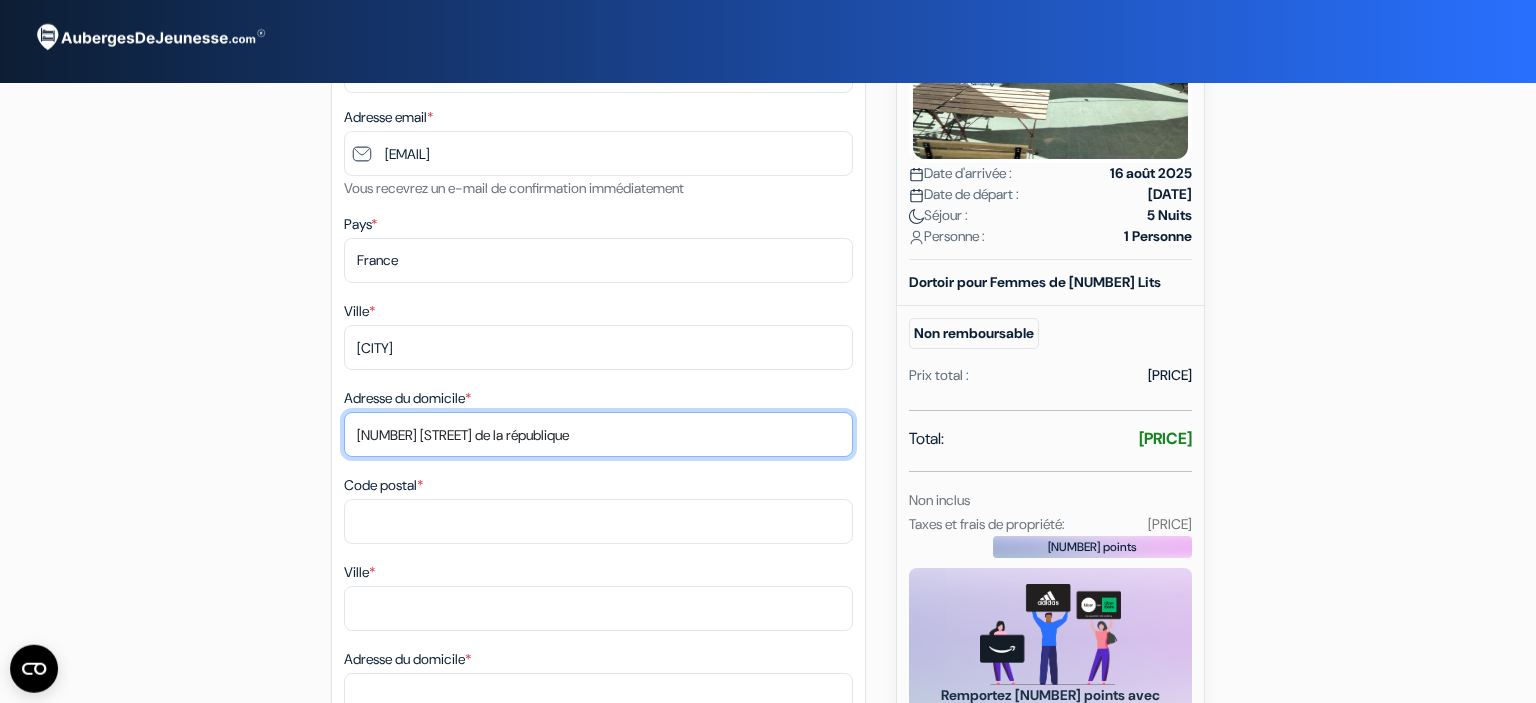 type on "[NUMBER] [STREET] de la république" 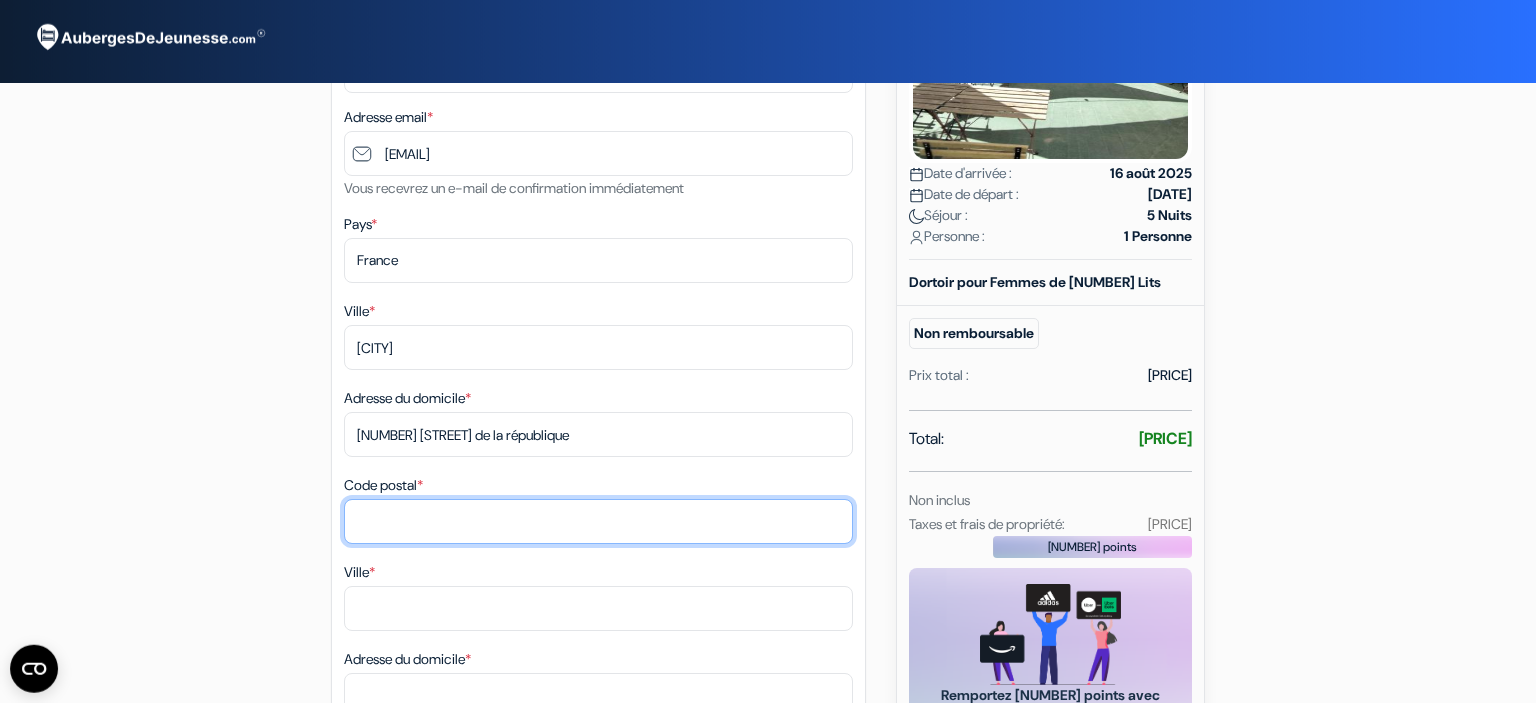 click on "Code postal  *" at bounding box center [598, 521] 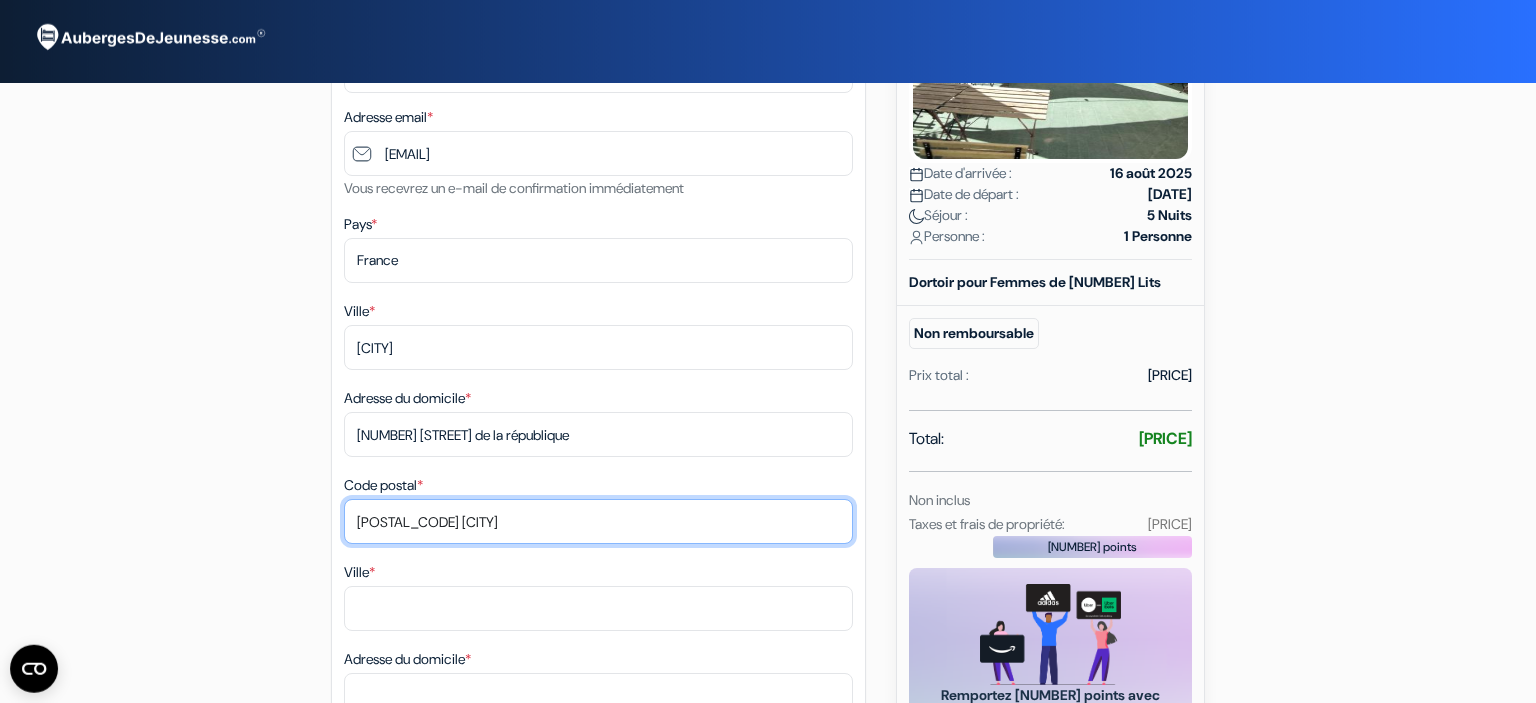 click on "[POSTAL_CODE] [CITY]" at bounding box center [598, 521] 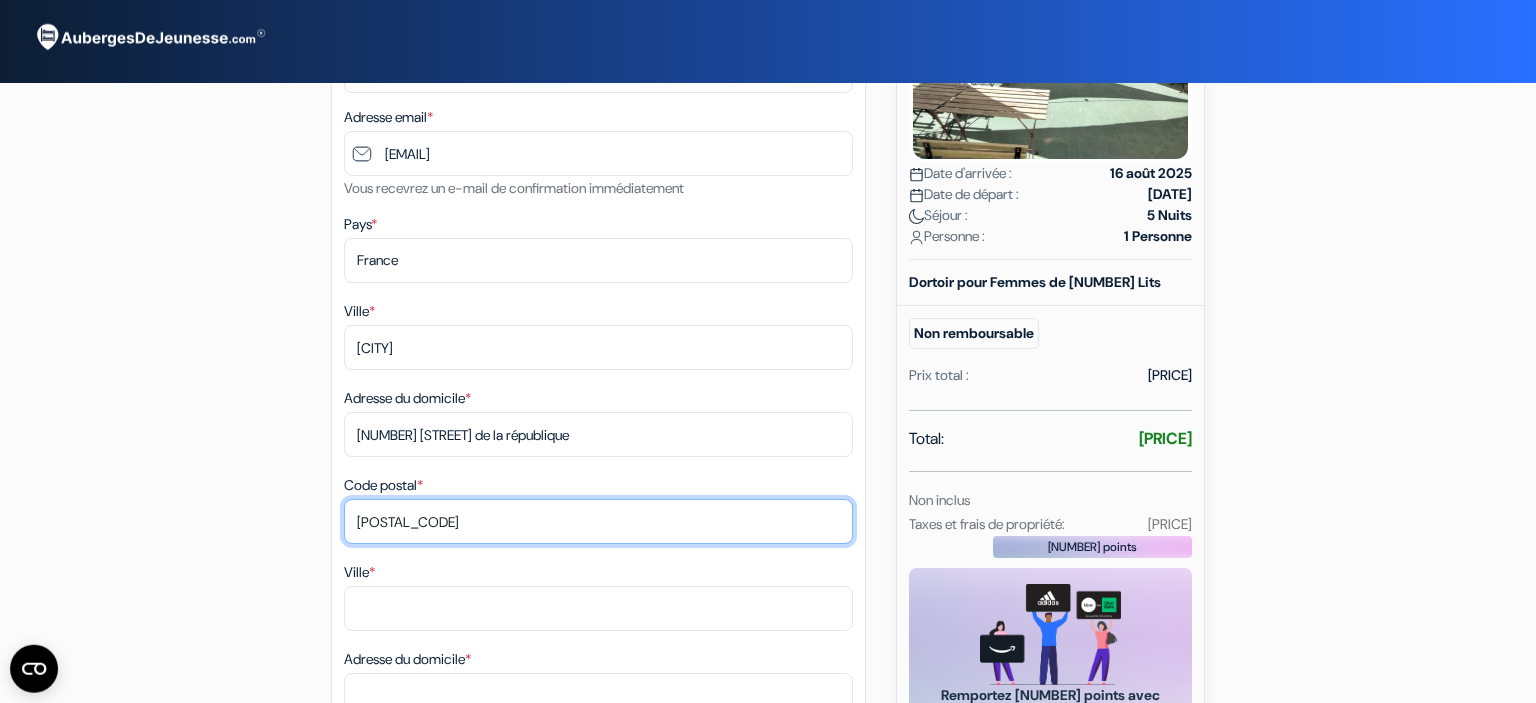type on "[POSTAL_CODE]" 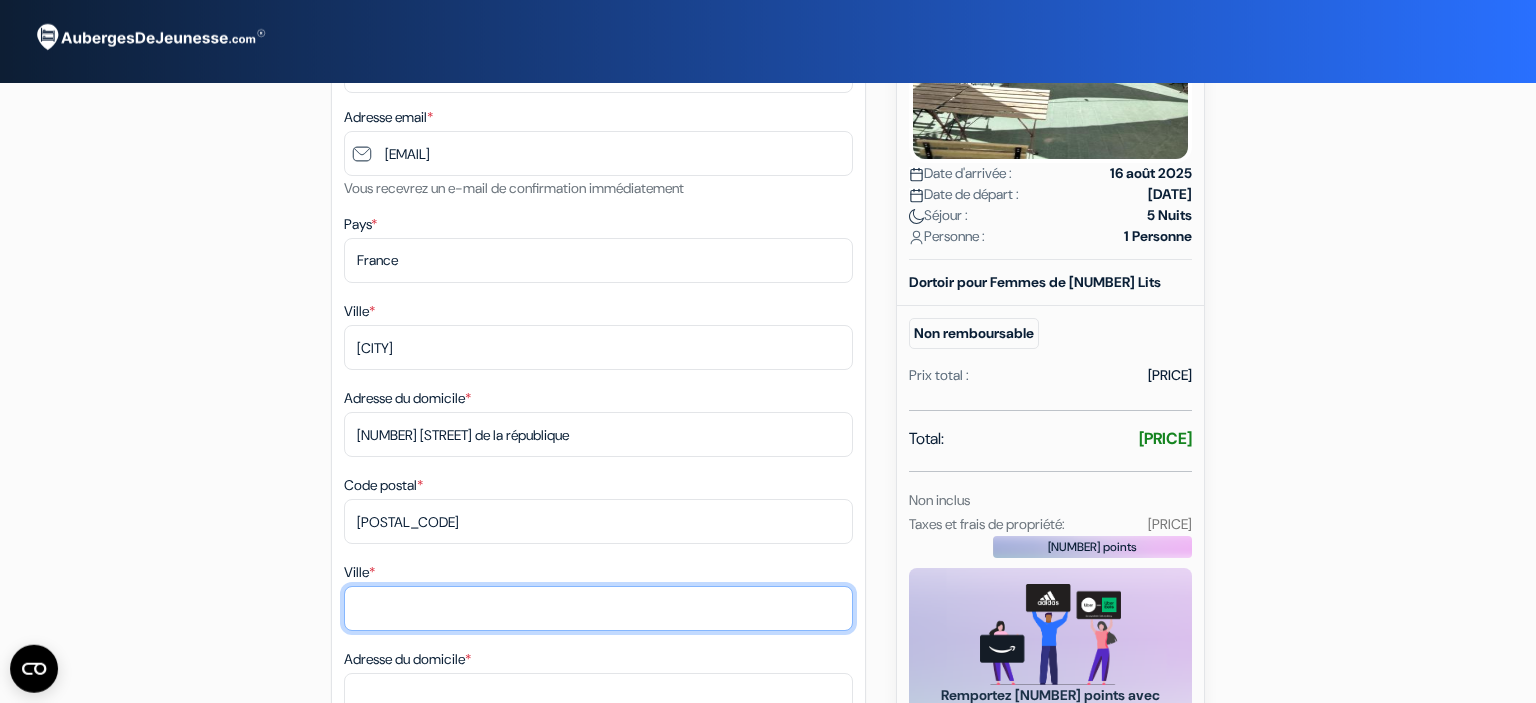 click on "Ville  *" at bounding box center [598, 347] 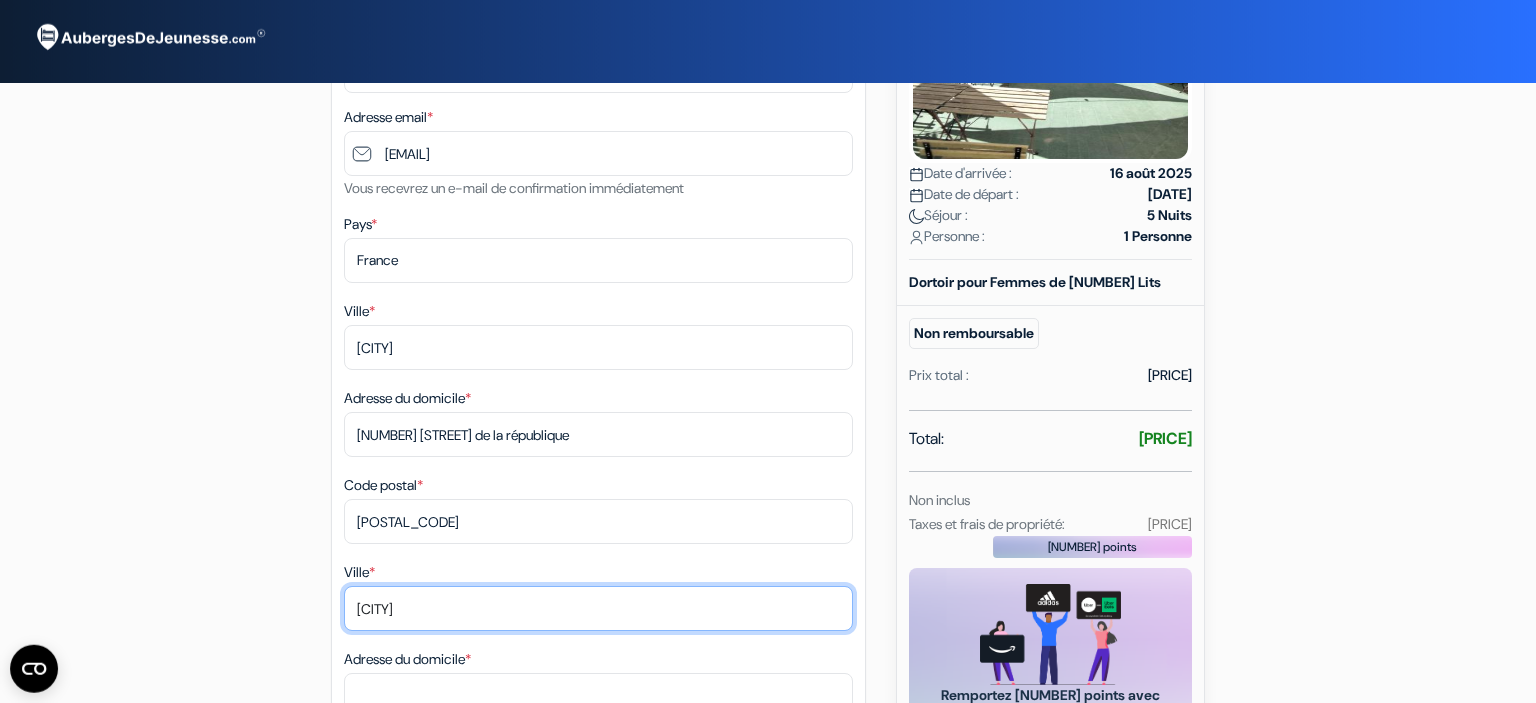 scroll, scrollTop: 591, scrollLeft: 0, axis: vertical 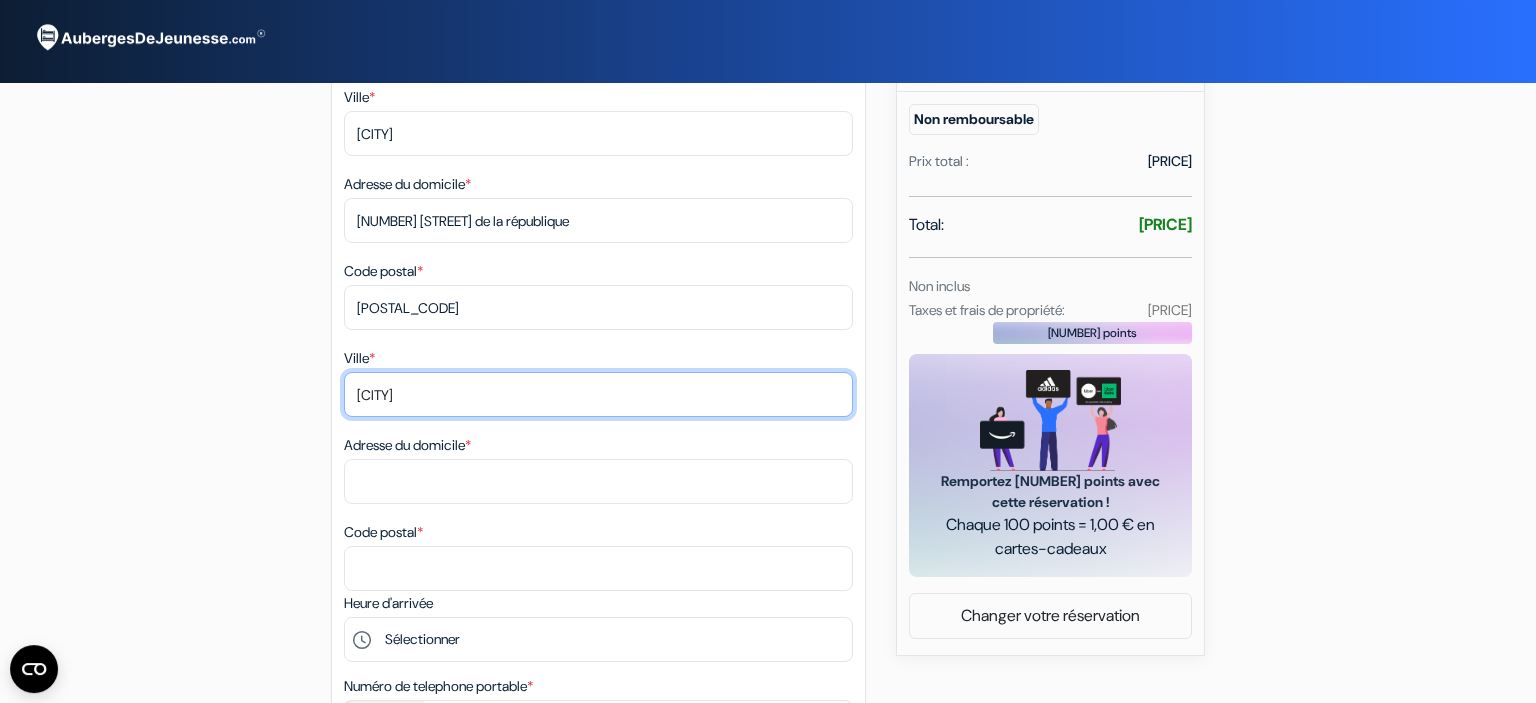 type on "[CITY]" 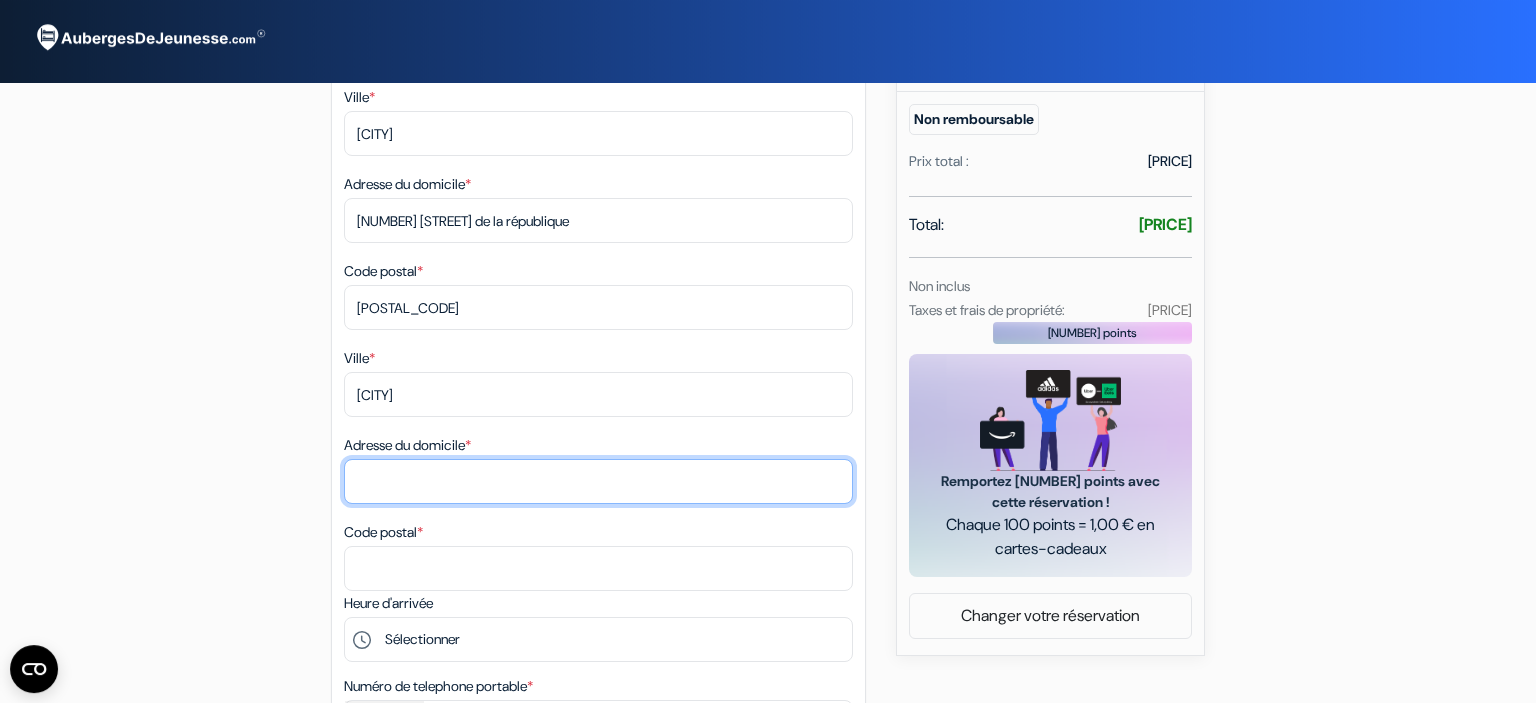 click on "Adresse du domicile  *" at bounding box center [598, 220] 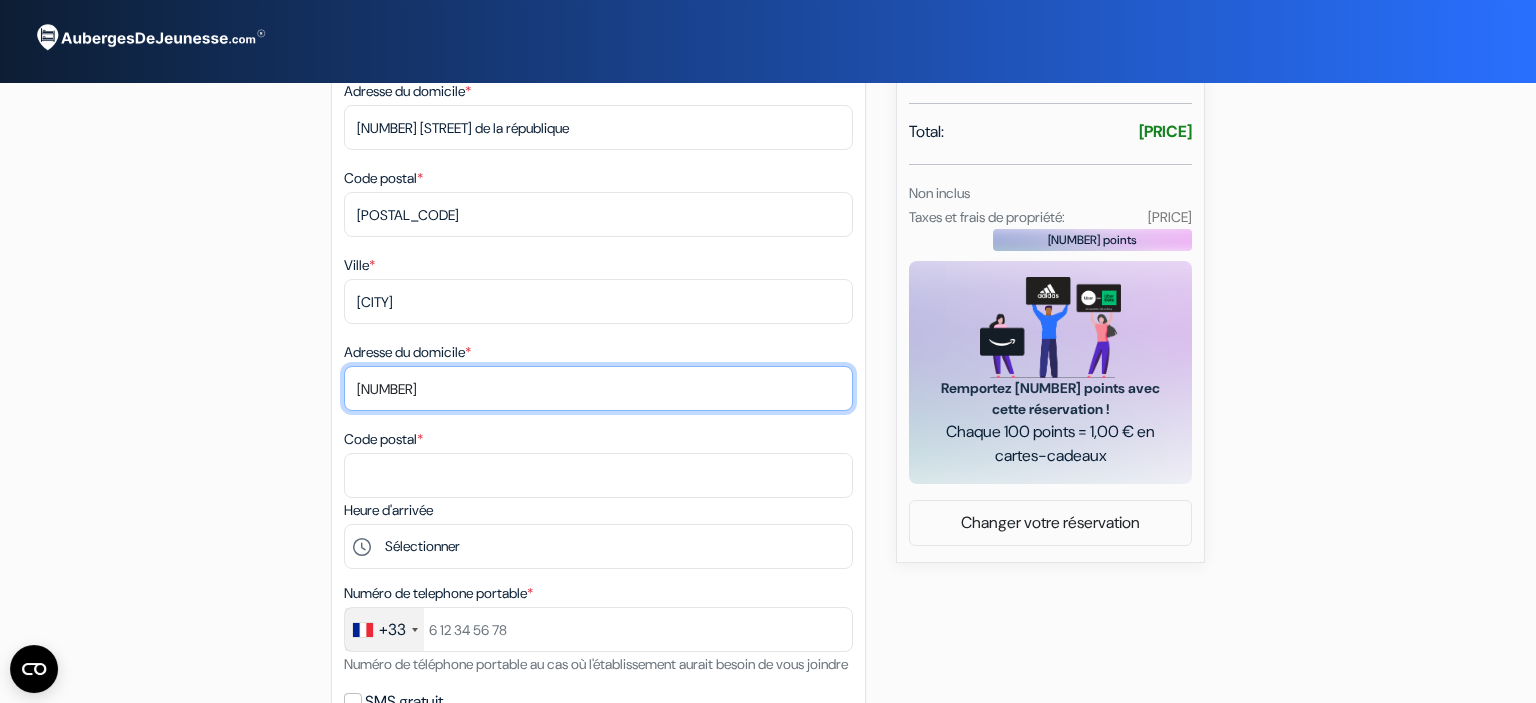 scroll, scrollTop: 684, scrollLeft: 0, axis: vertical 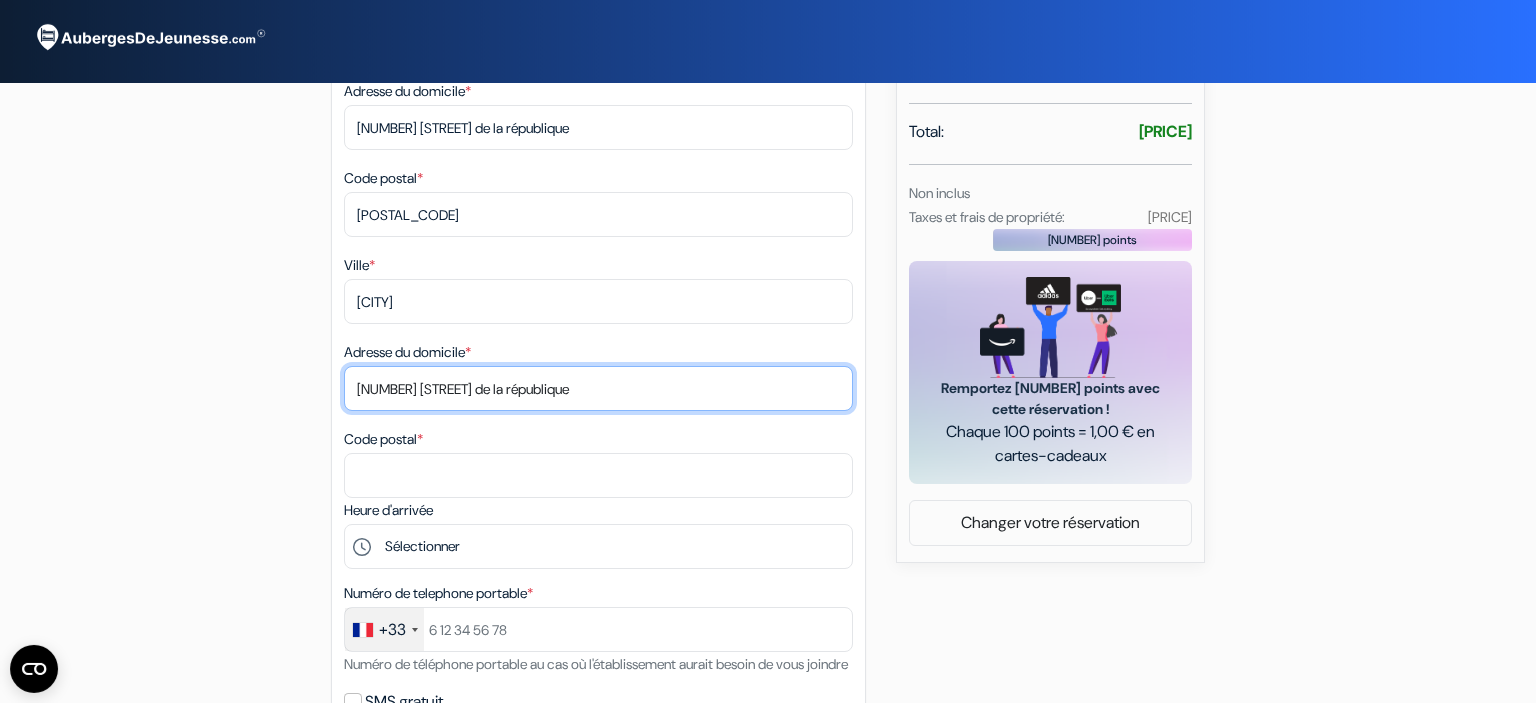 type on "[NUMBER] [STREET] de la république" 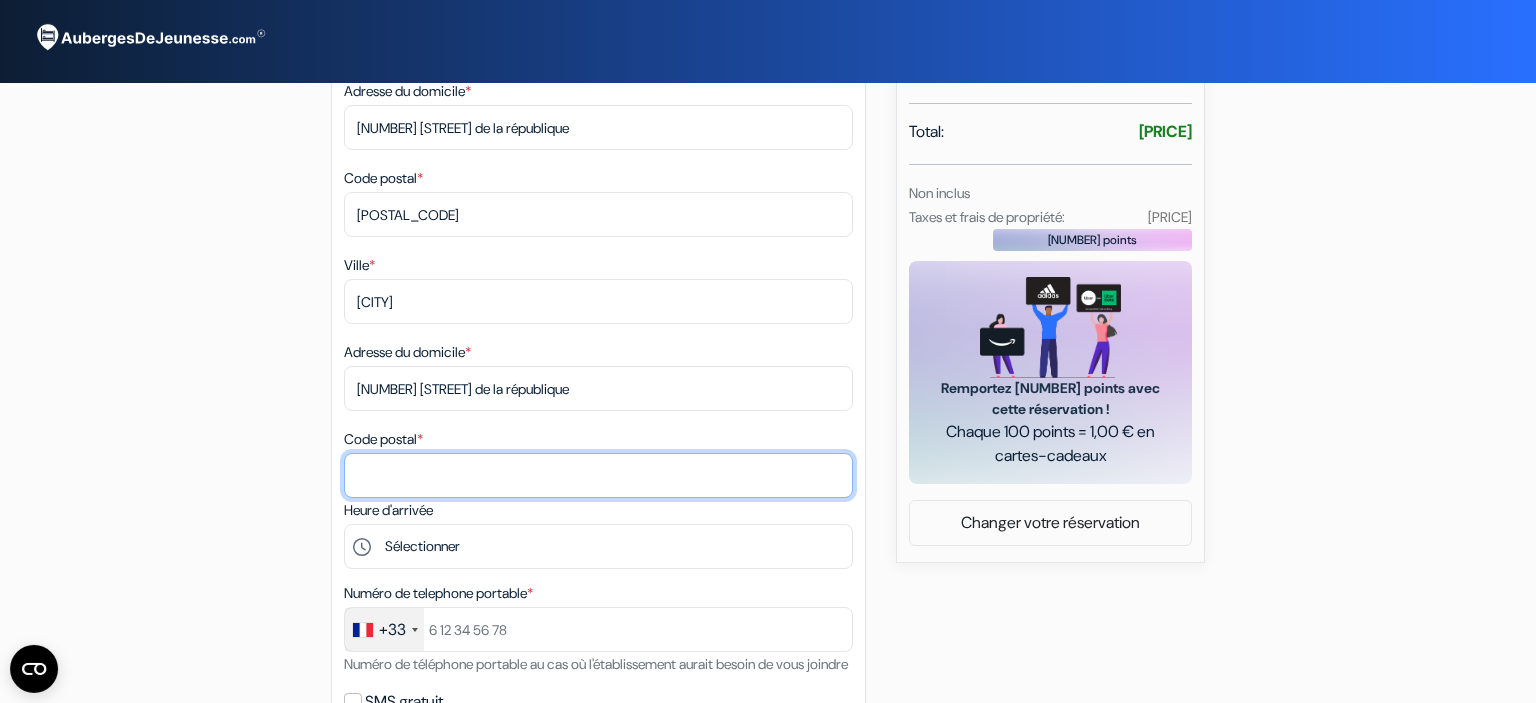 click on "Code postal  *" at bounding box center [598, 214] 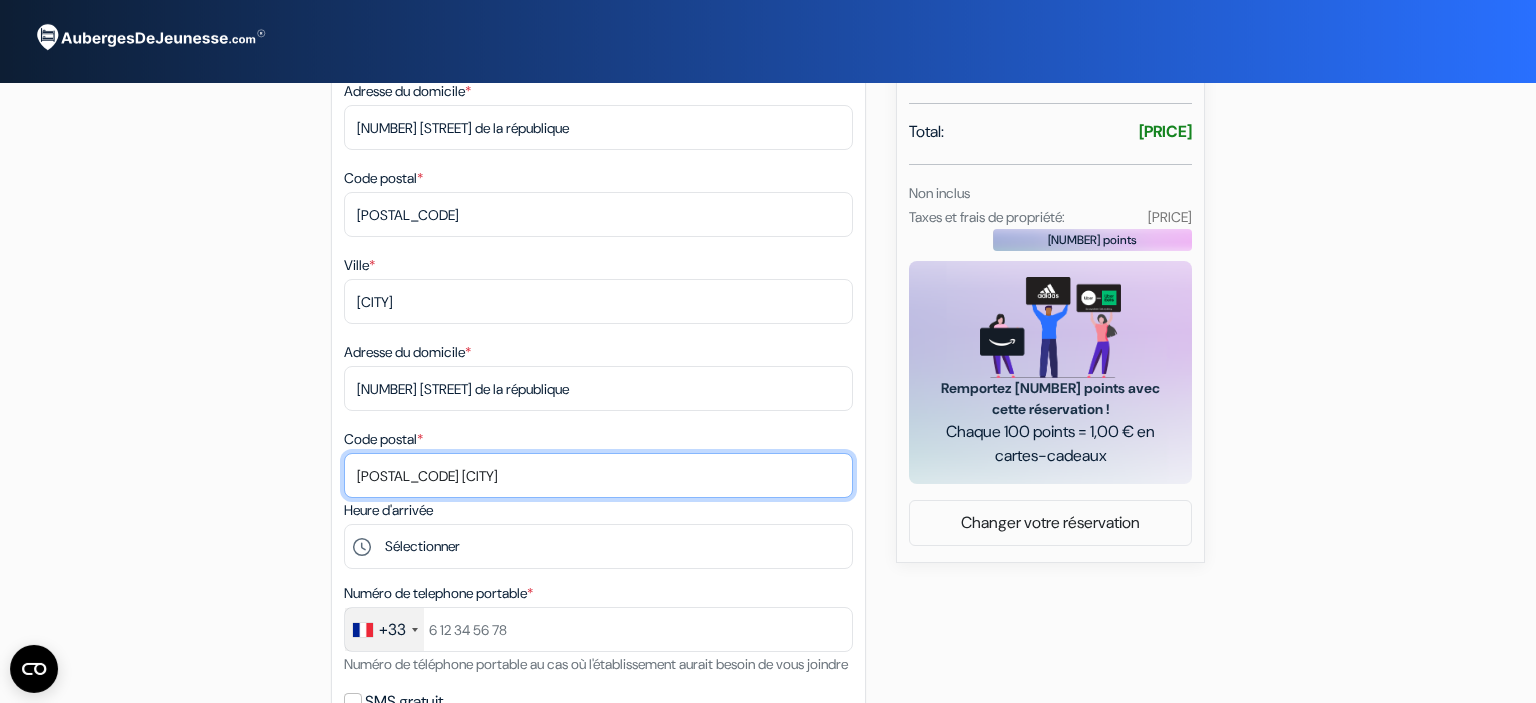 type on "[POSTAL_CODE] [CITY]" 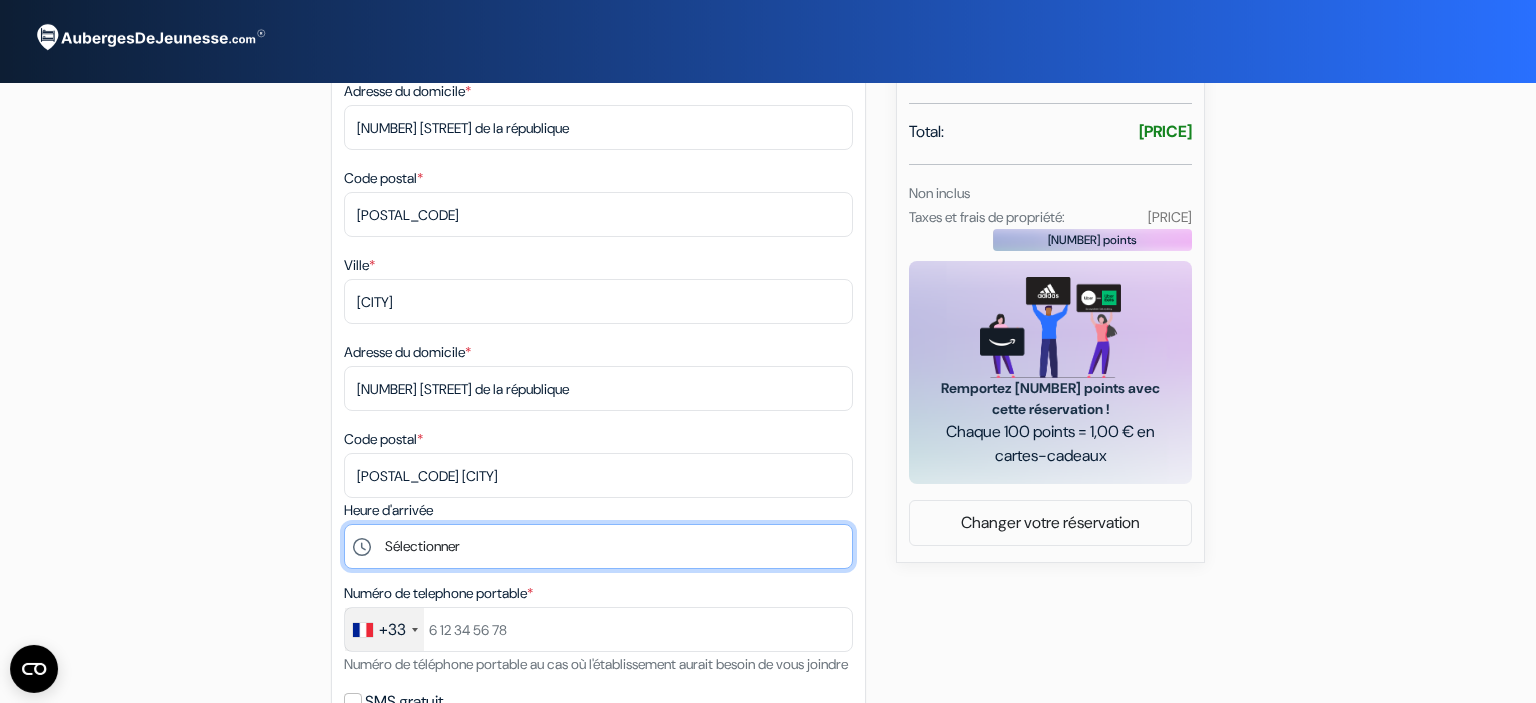 click on "Sélectionner
[TIME]
[TIME]
[TIME]
[TIME]
[TIME]
[TIME]
[TIME]
[TIME]" at bounding box center (598, 546) 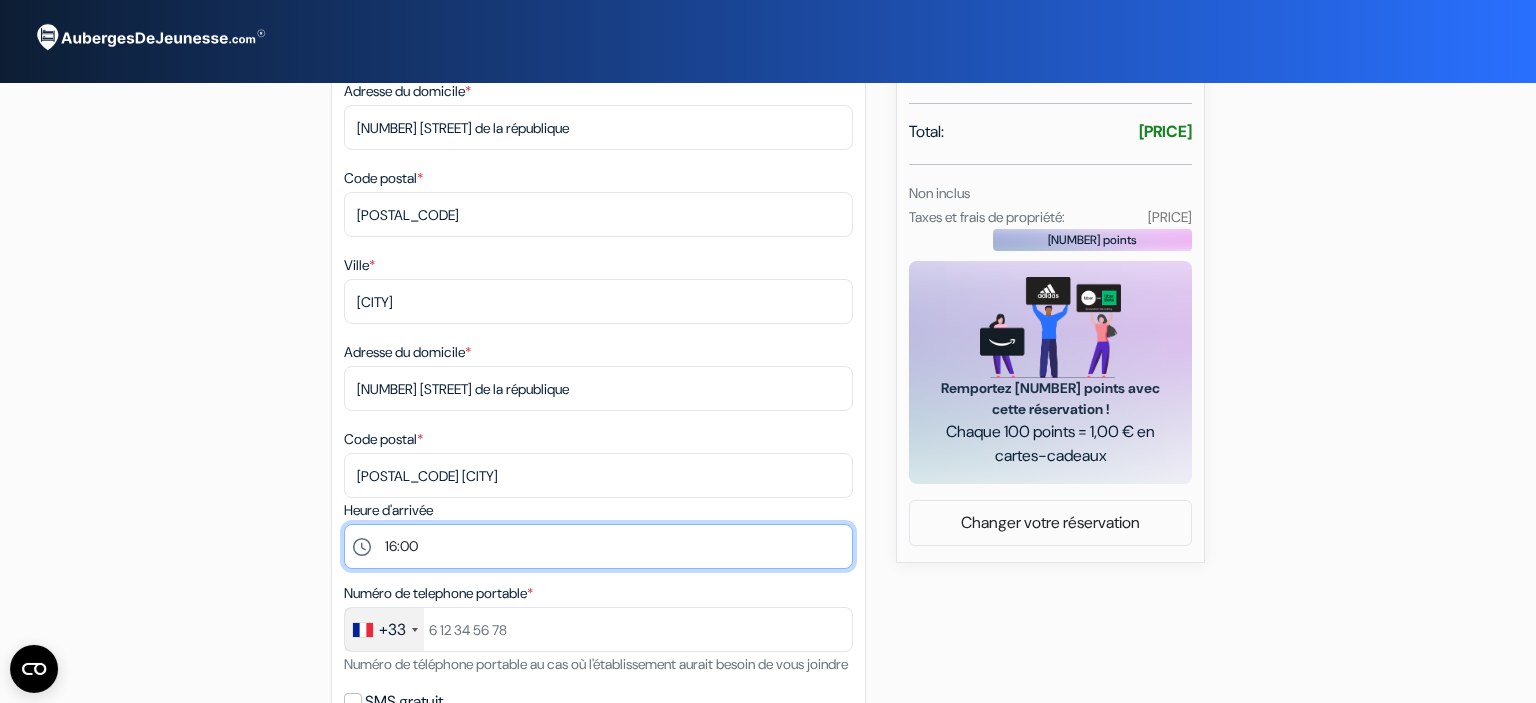 click on "16:00" at bounding box center (0, 0) 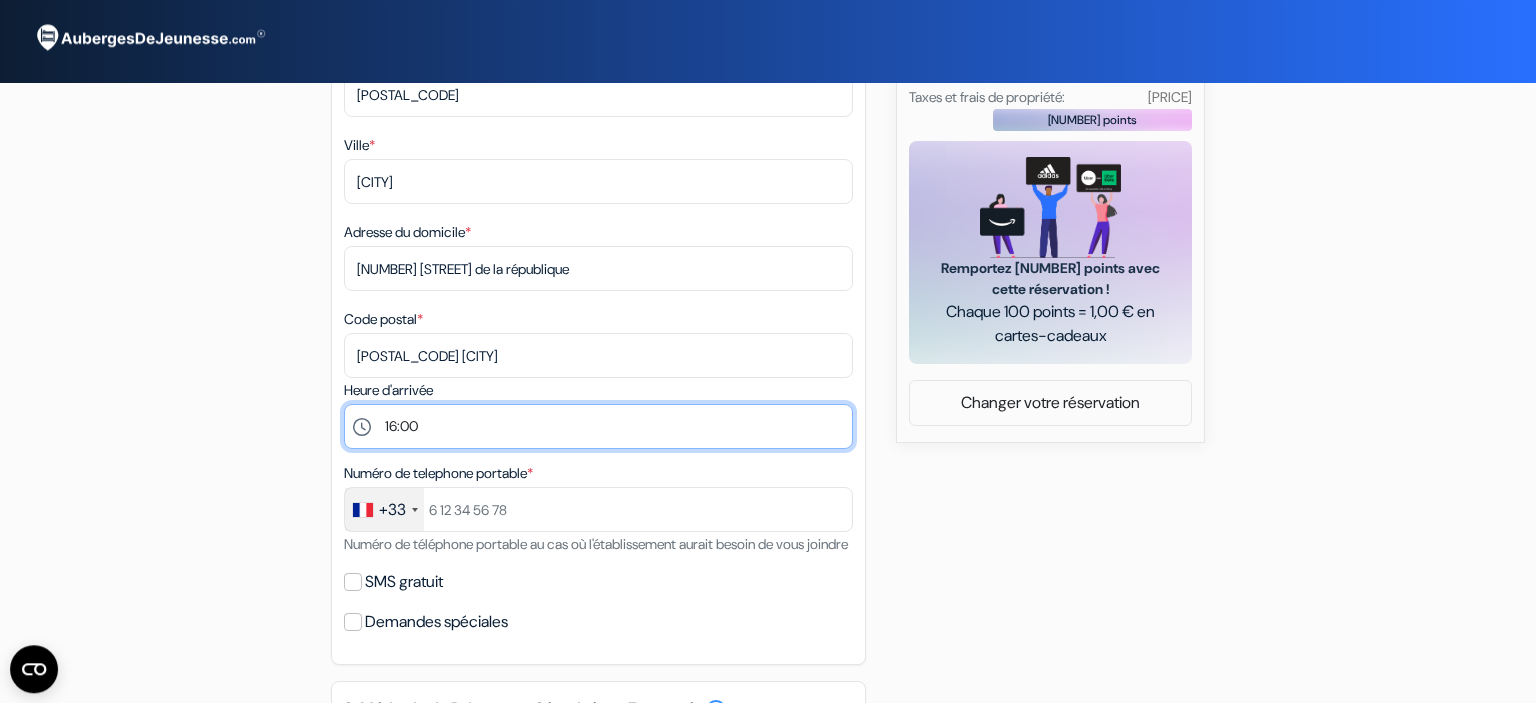 scroll, scrollTop: 832, scrollLeft: 0, axis: vertical 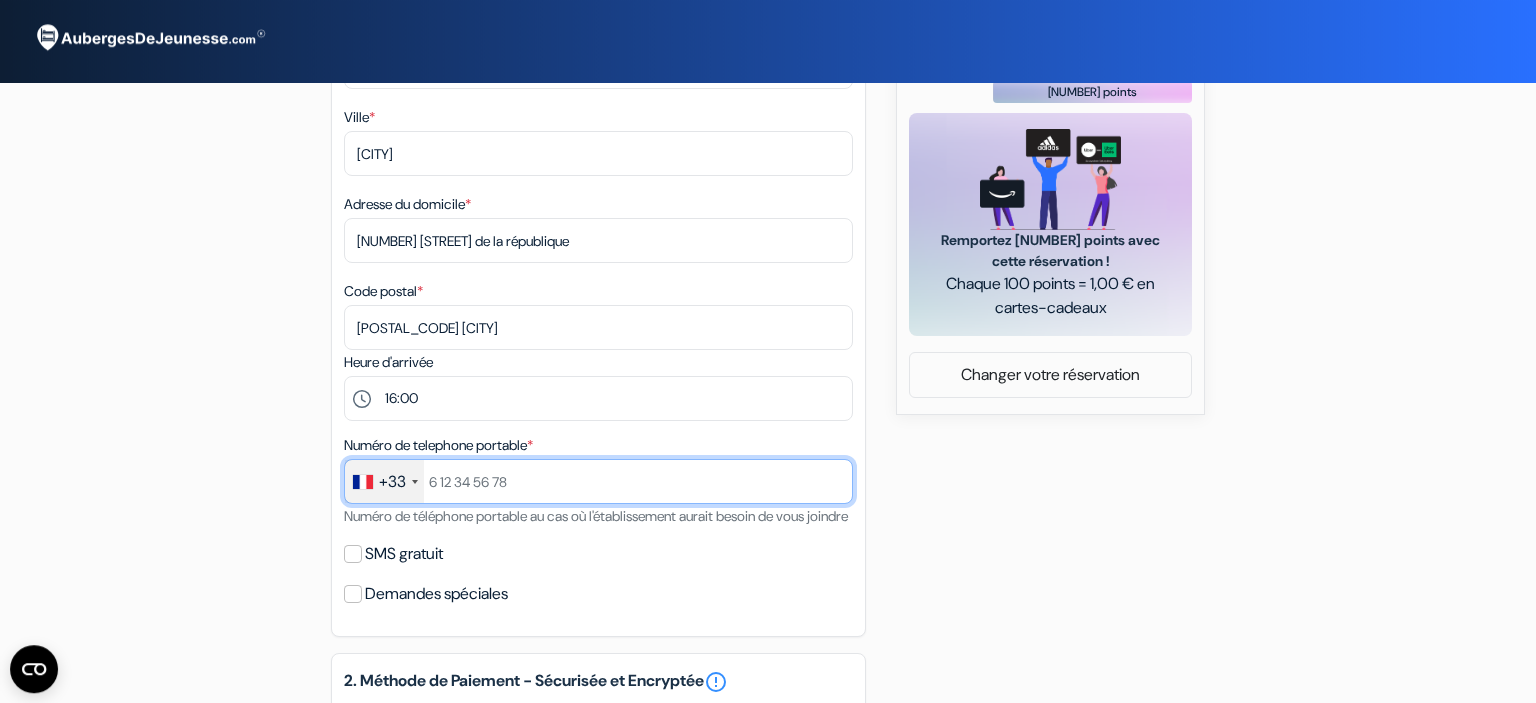click at bounding box center (598, 481) 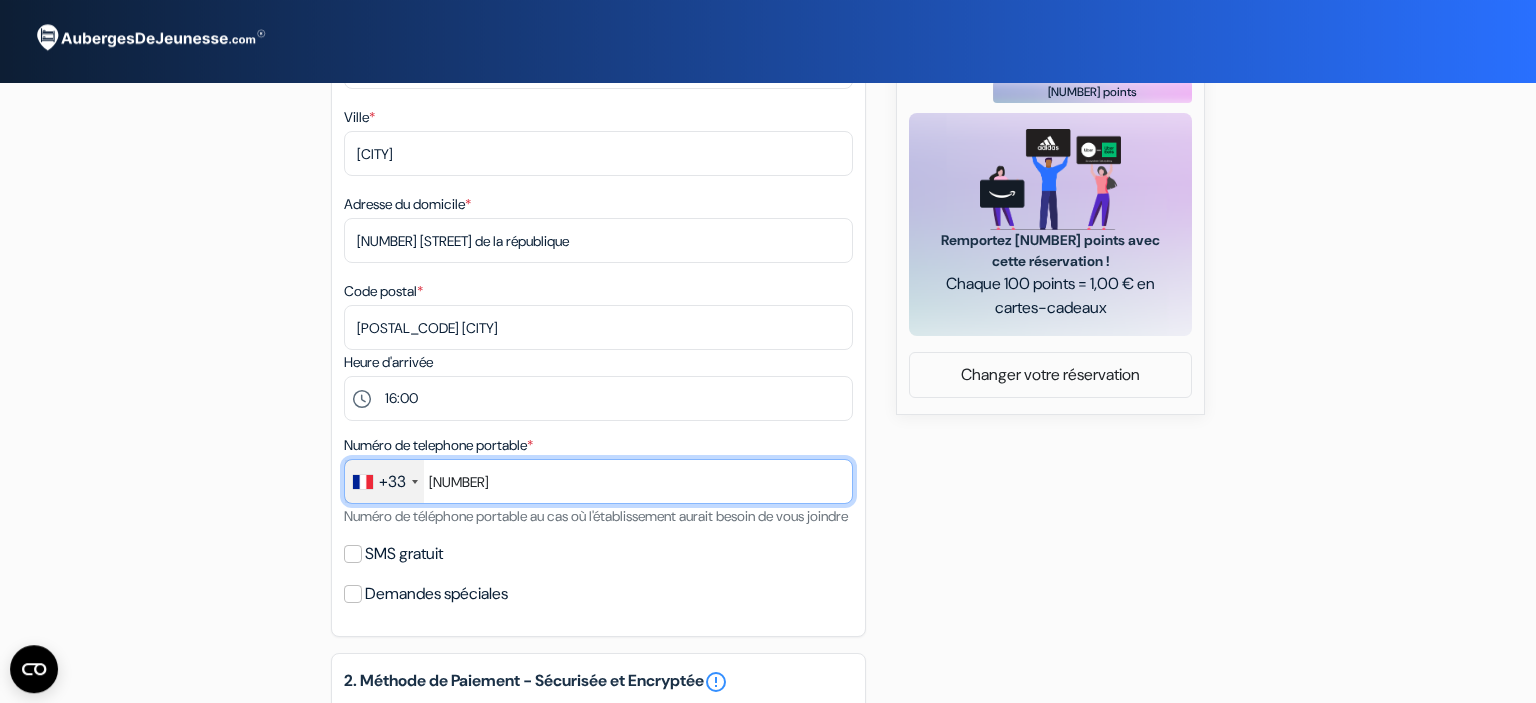 type on "[NUMBER]" 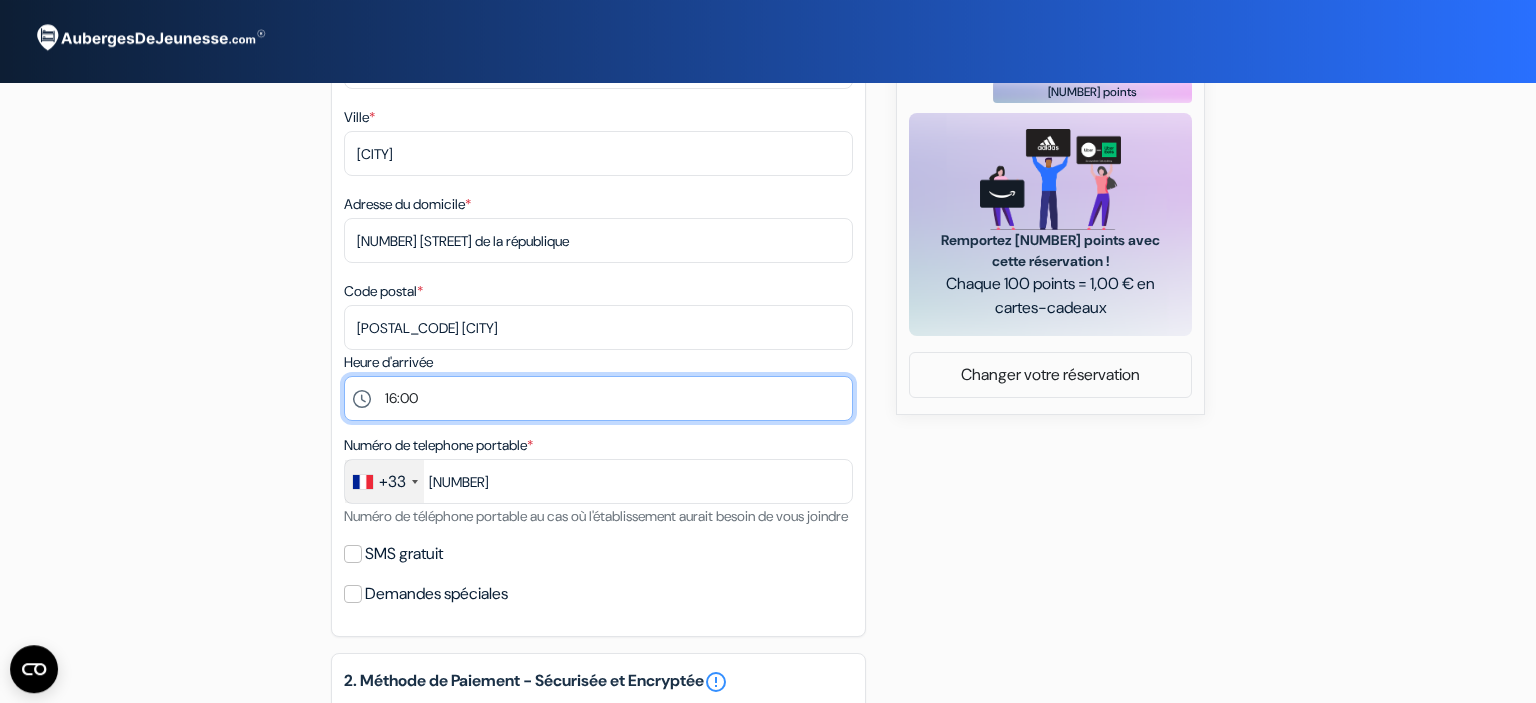 click on "Sélectionner
[TIME]
[TIME]
[TIME]
[TIME]
[TIME]
[TIME]
[TIME]
[TIME]" at bounding box center [598, 398] 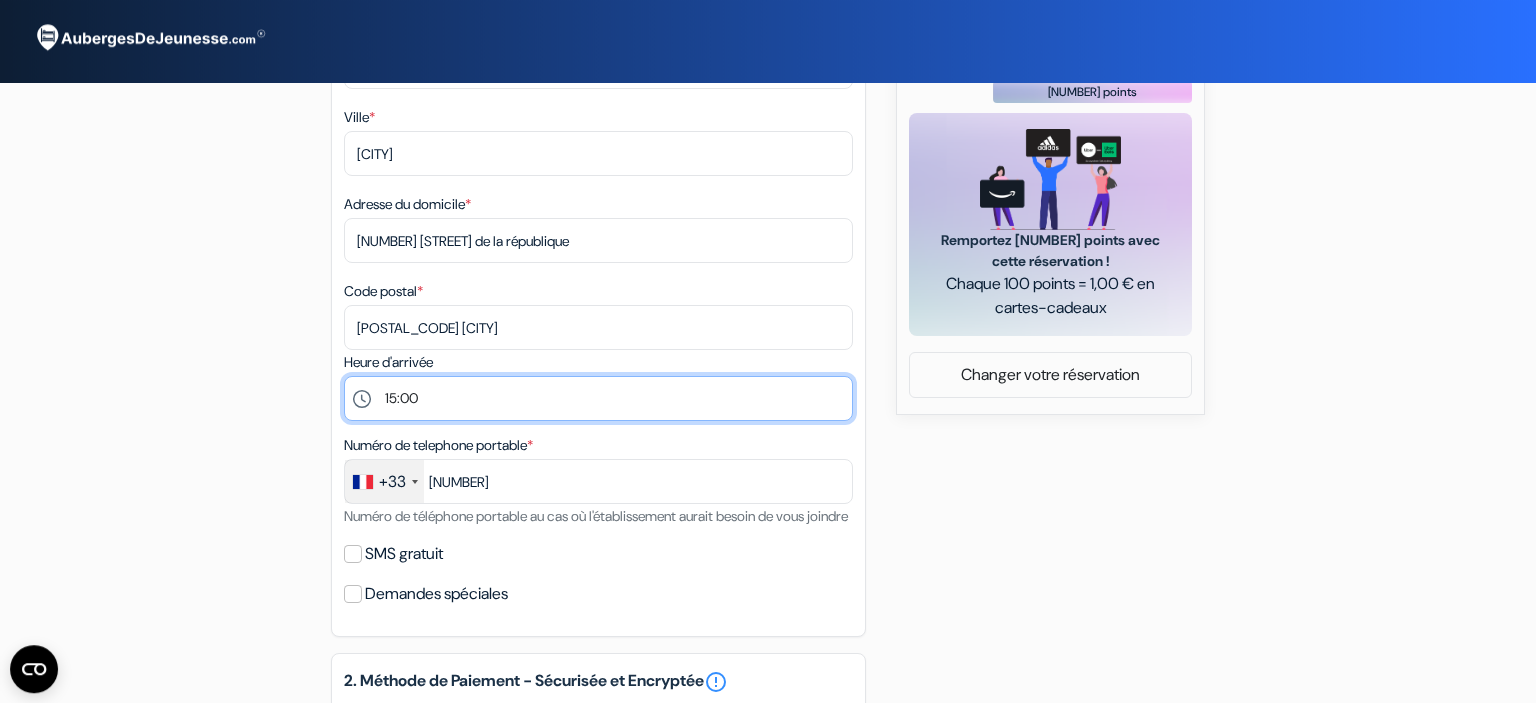 click on "15:00" at bounding box center (0, 0) 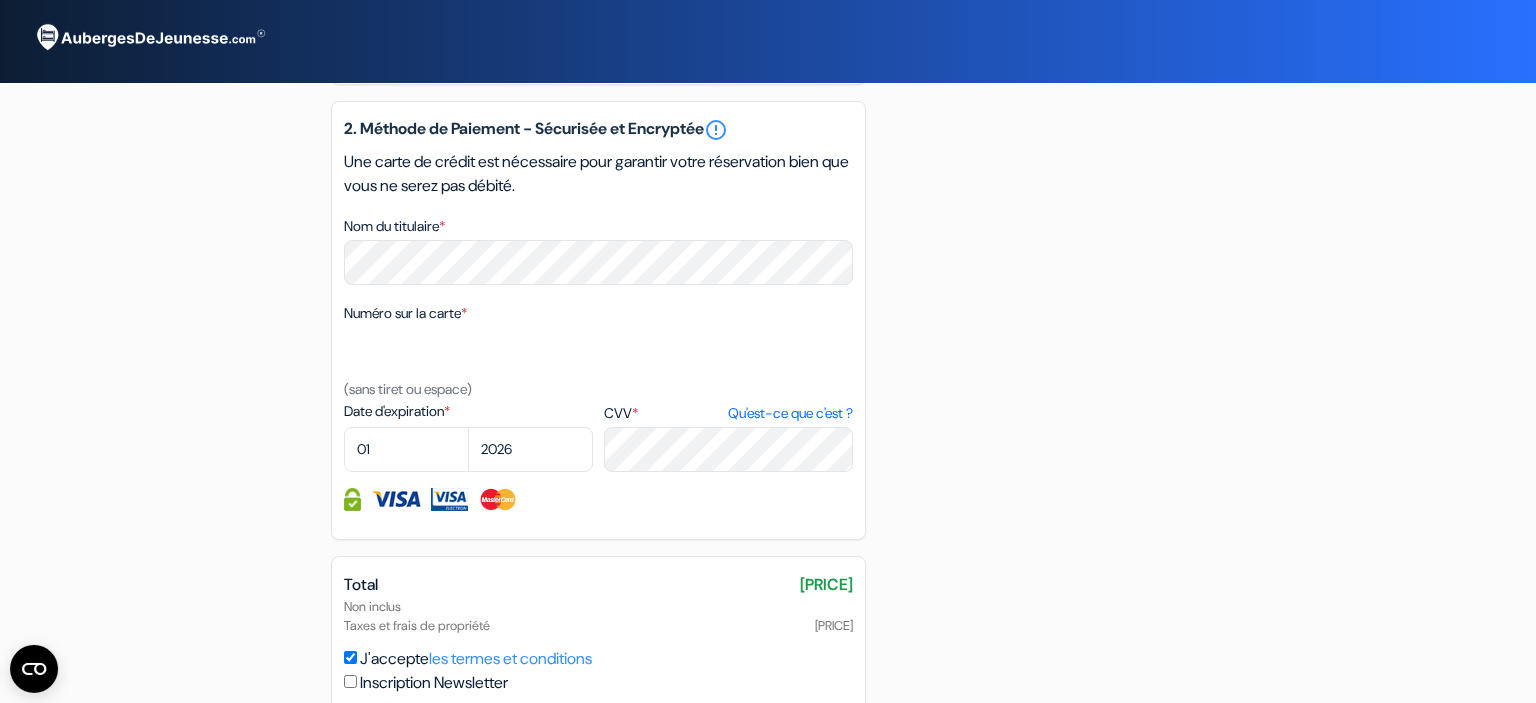 scroll, scrollTop: 1394, scrollLeft: 0, axis: vertical 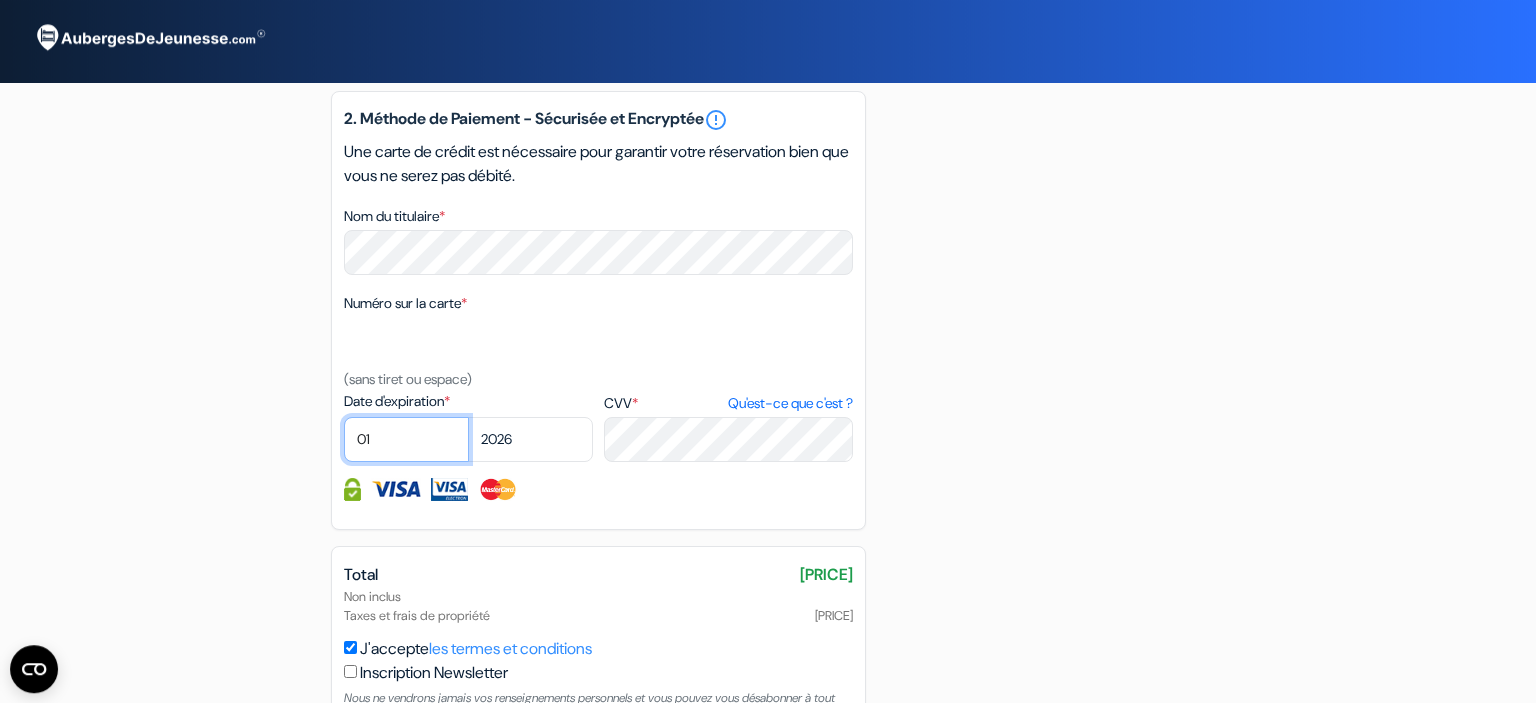 click on "01
02
03
04
05
06
07
08
09
10
11
12" at bounding box center [406, 439] 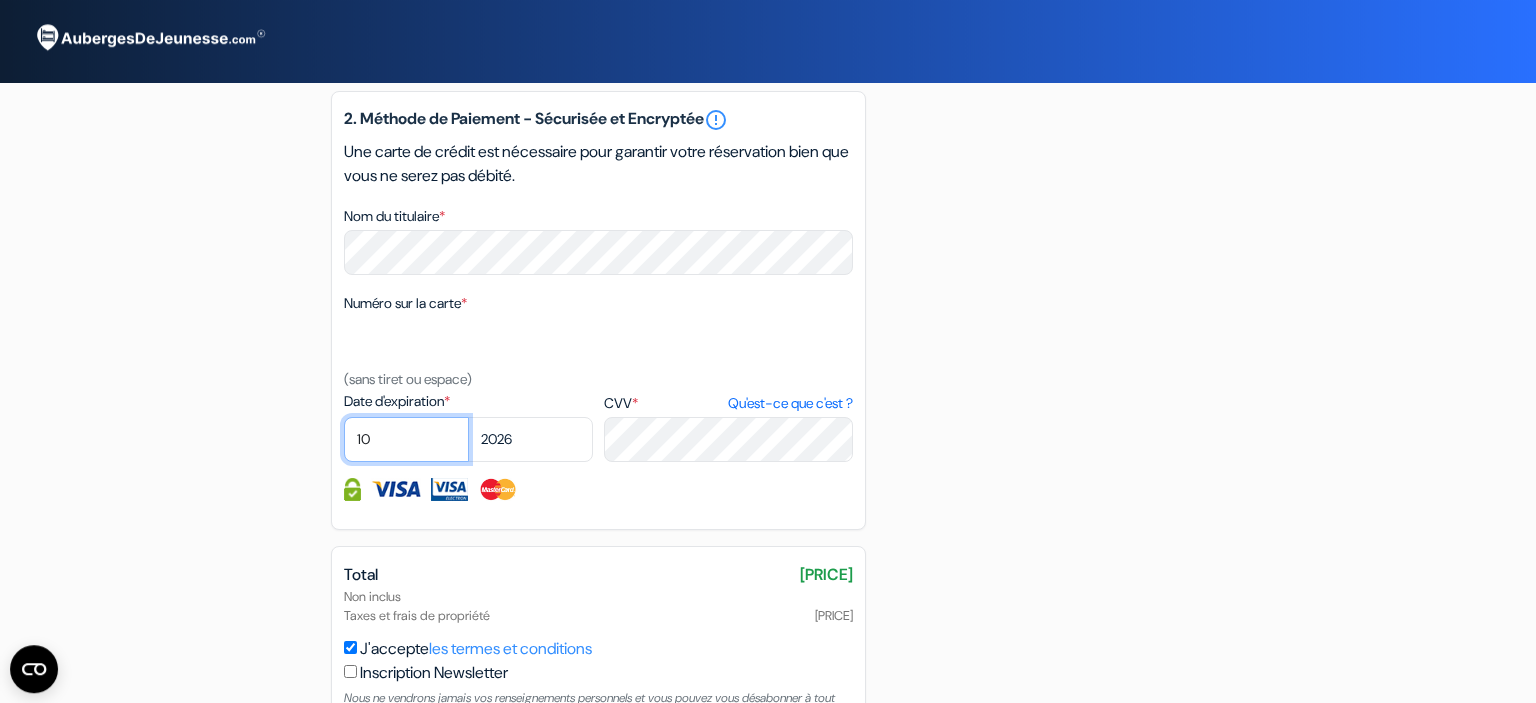 click on "10" at bounding box center (0, 0) 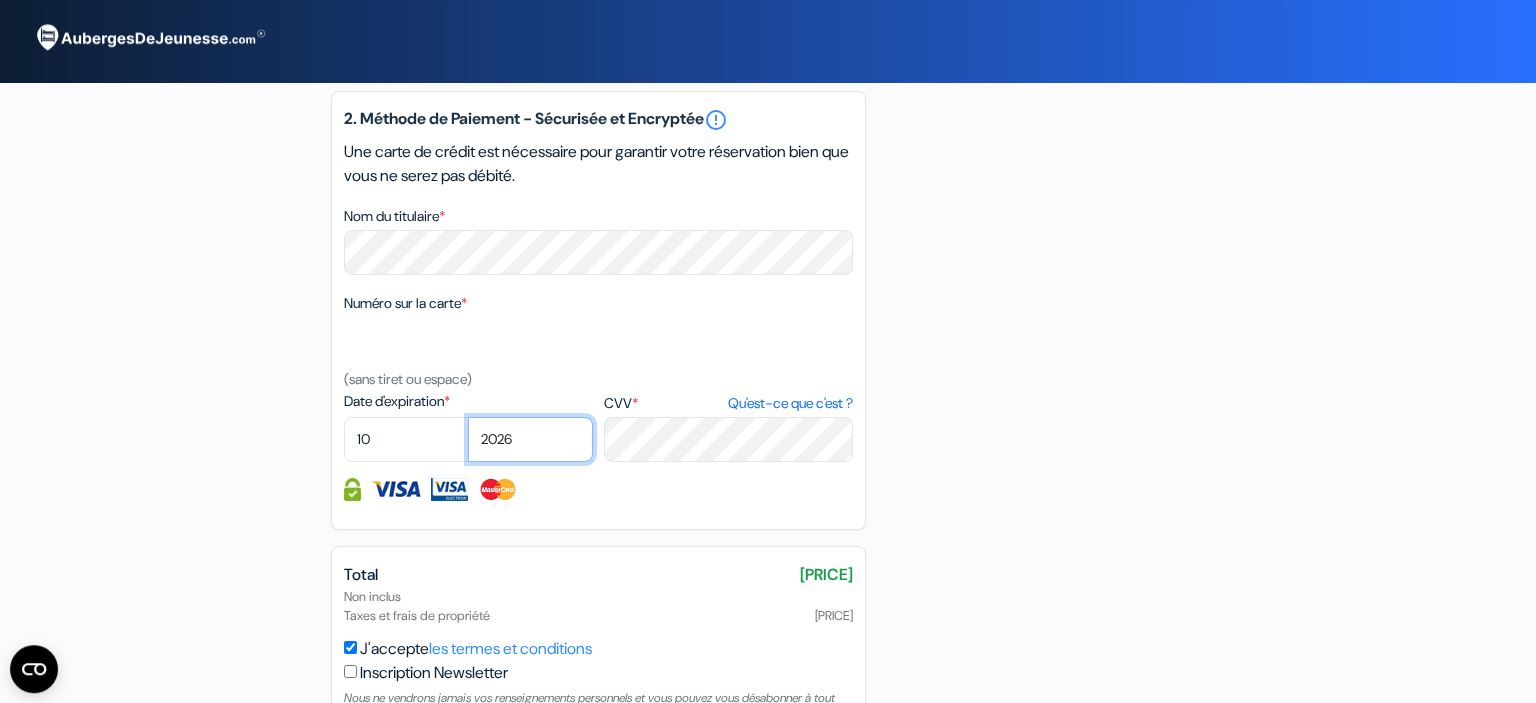 click on "2025
2026
2027
2028
2029
2030
2031
2032
2033
2034
2035
2036 2037 2038 2039 2040 2041" at bounding box center [530, 439] 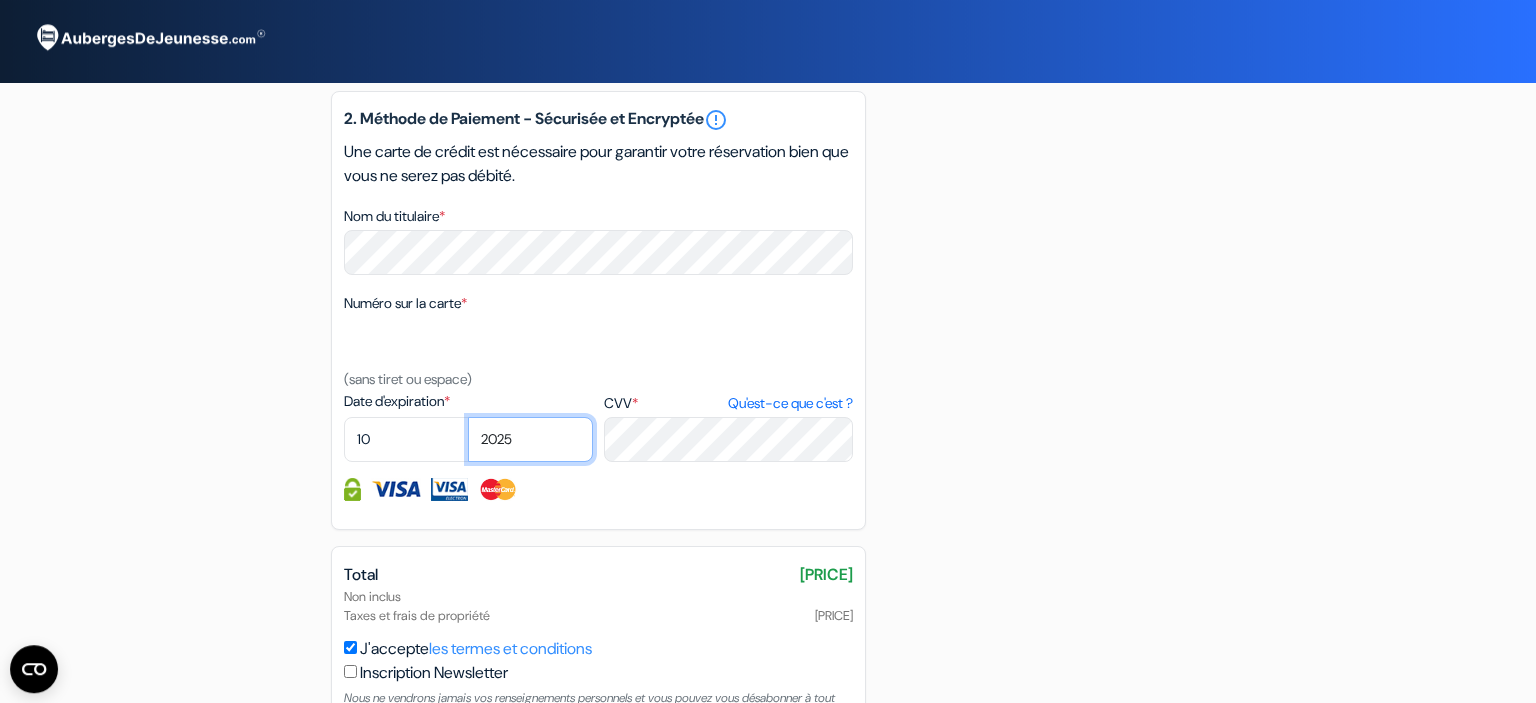 click on "2025" at bounding box center (0, 0) 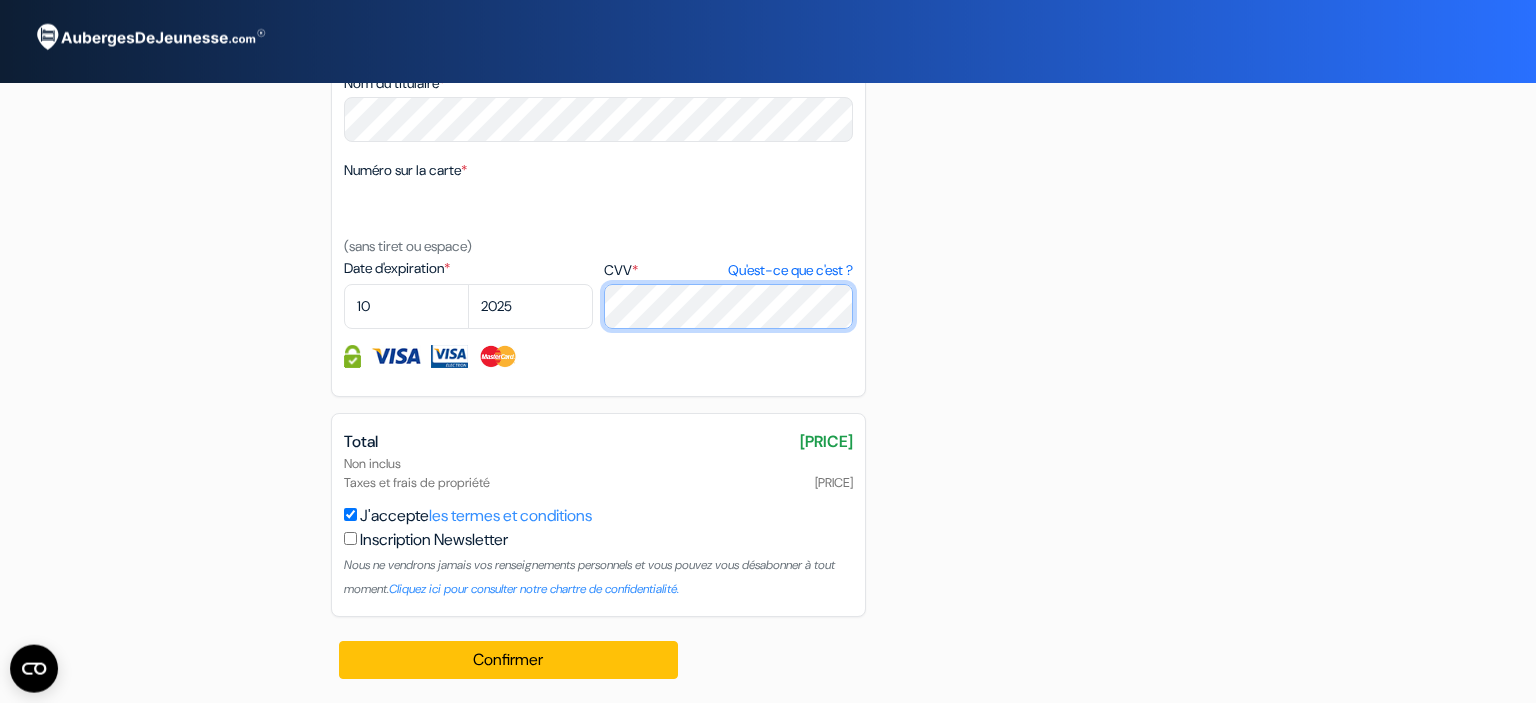 scroll, scrollTop: 1554, scrollLeft: 0, axis: vertical 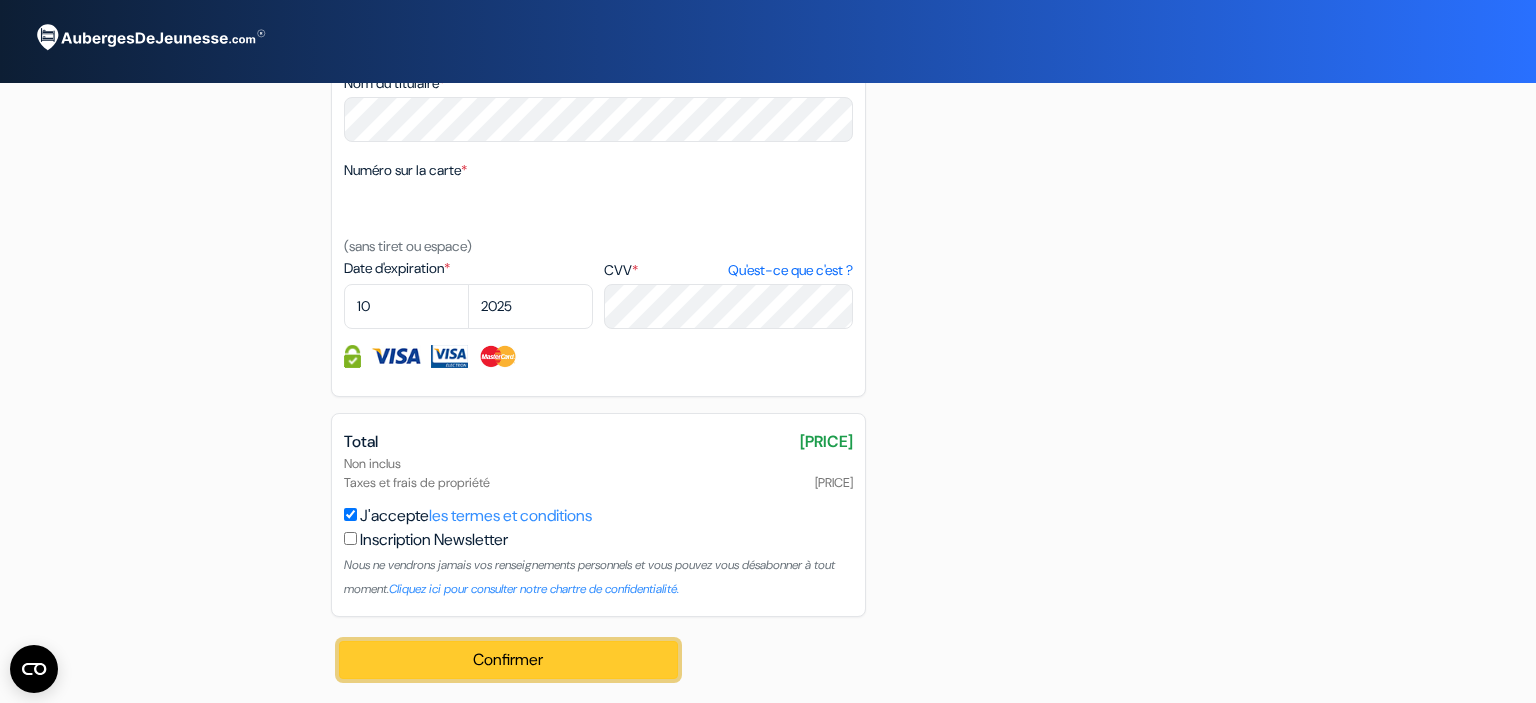 click on "Confirmer
Loading..." at bounding box center [508, 660] 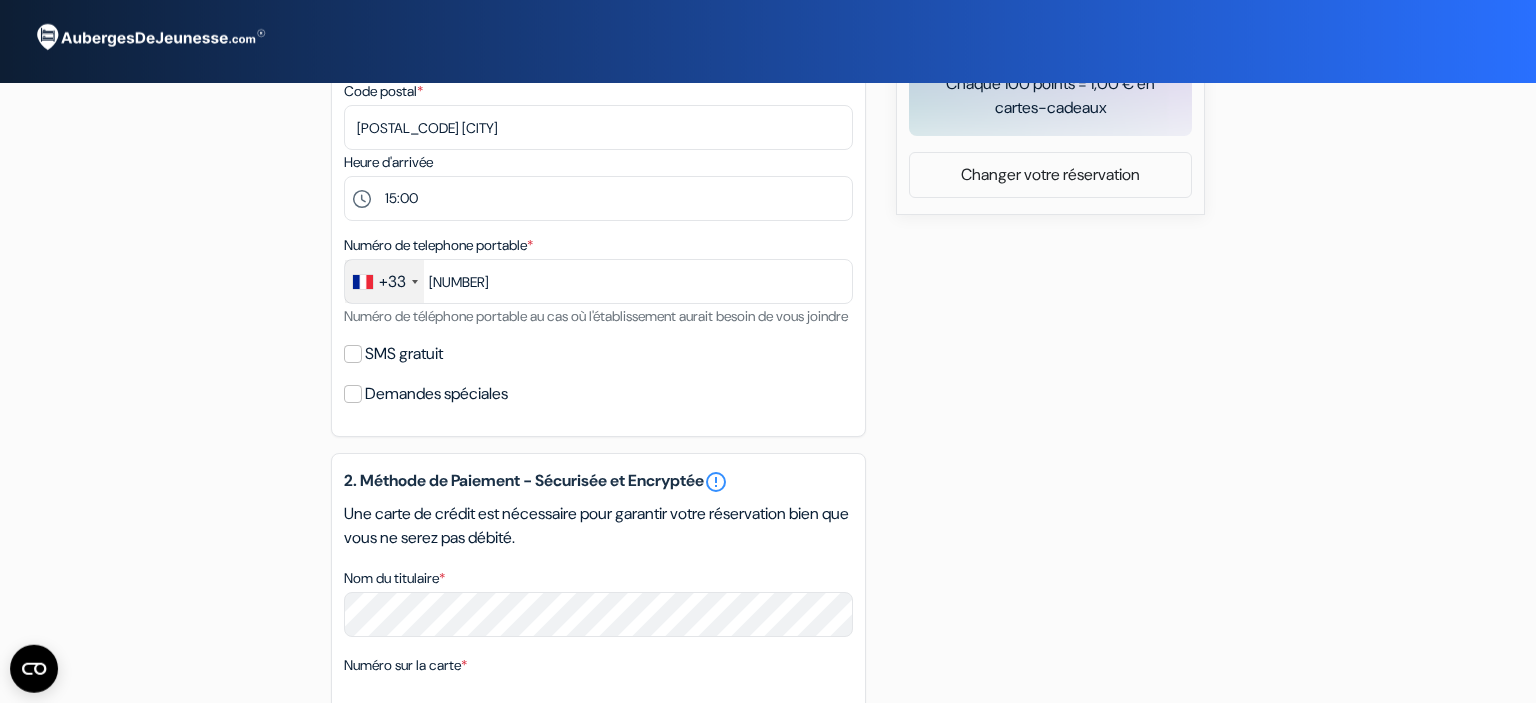 scroll, scrollTop: 1554, scrollLeft: 0, axis: vertical 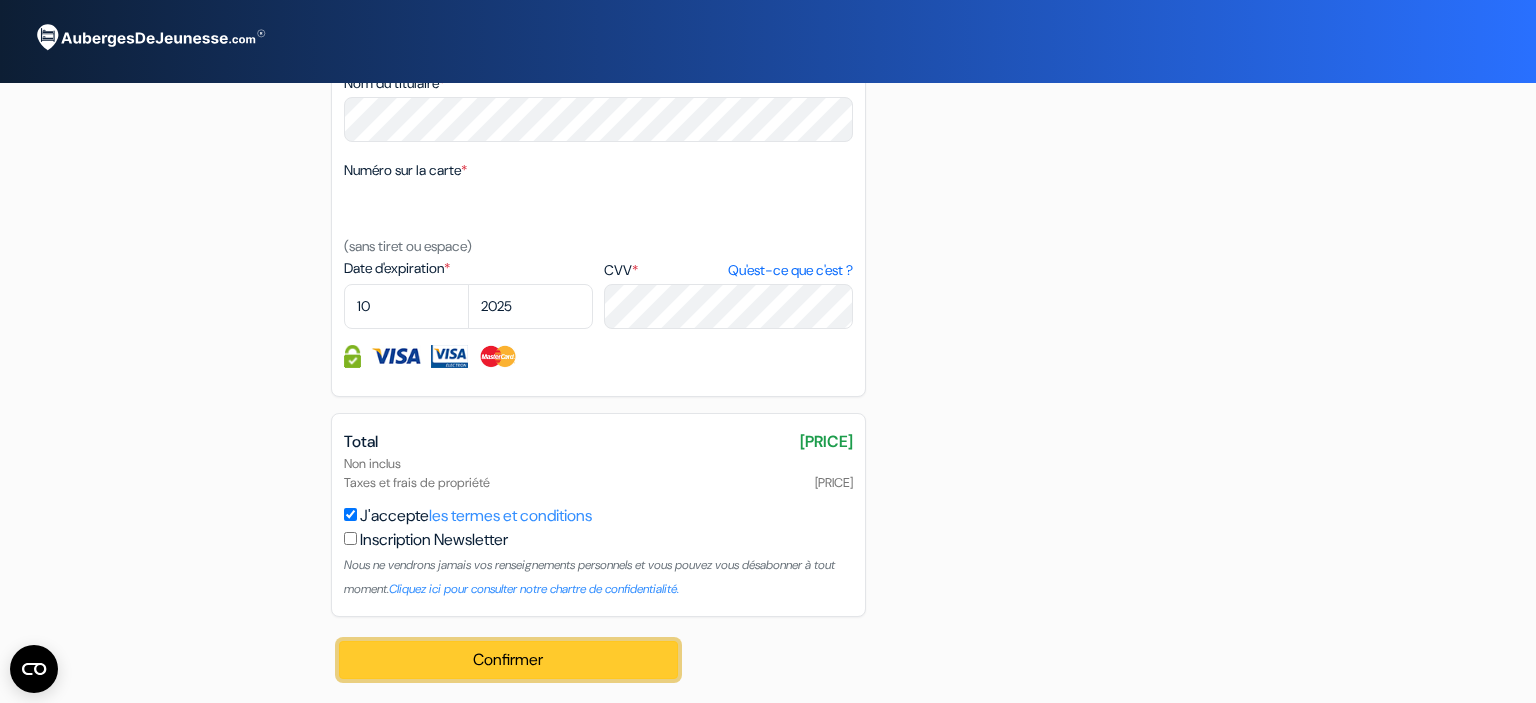 click on "Confirmer
Loading..." at bounding box center (508, 660) 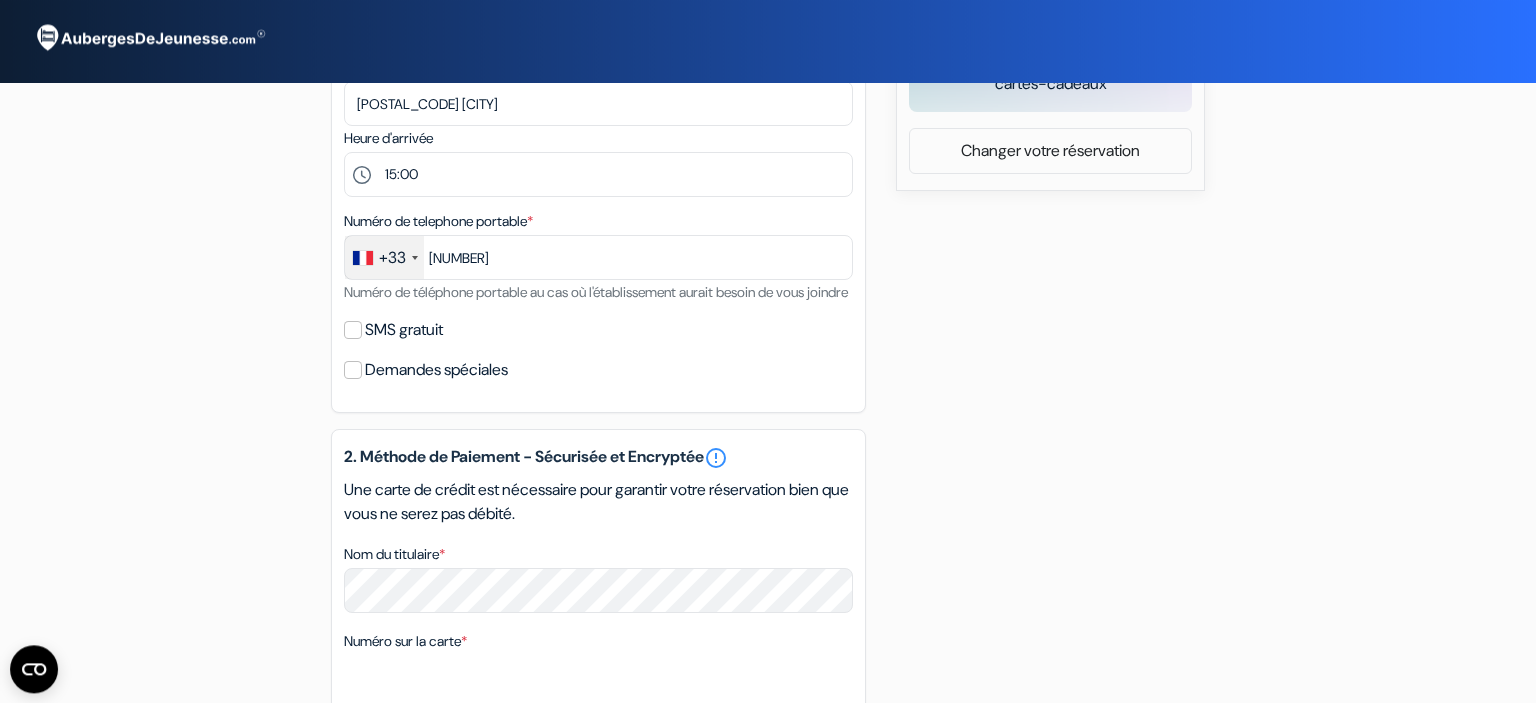 scroll, scrollTop: 1055, scrollLeft: 0, axis: vertical 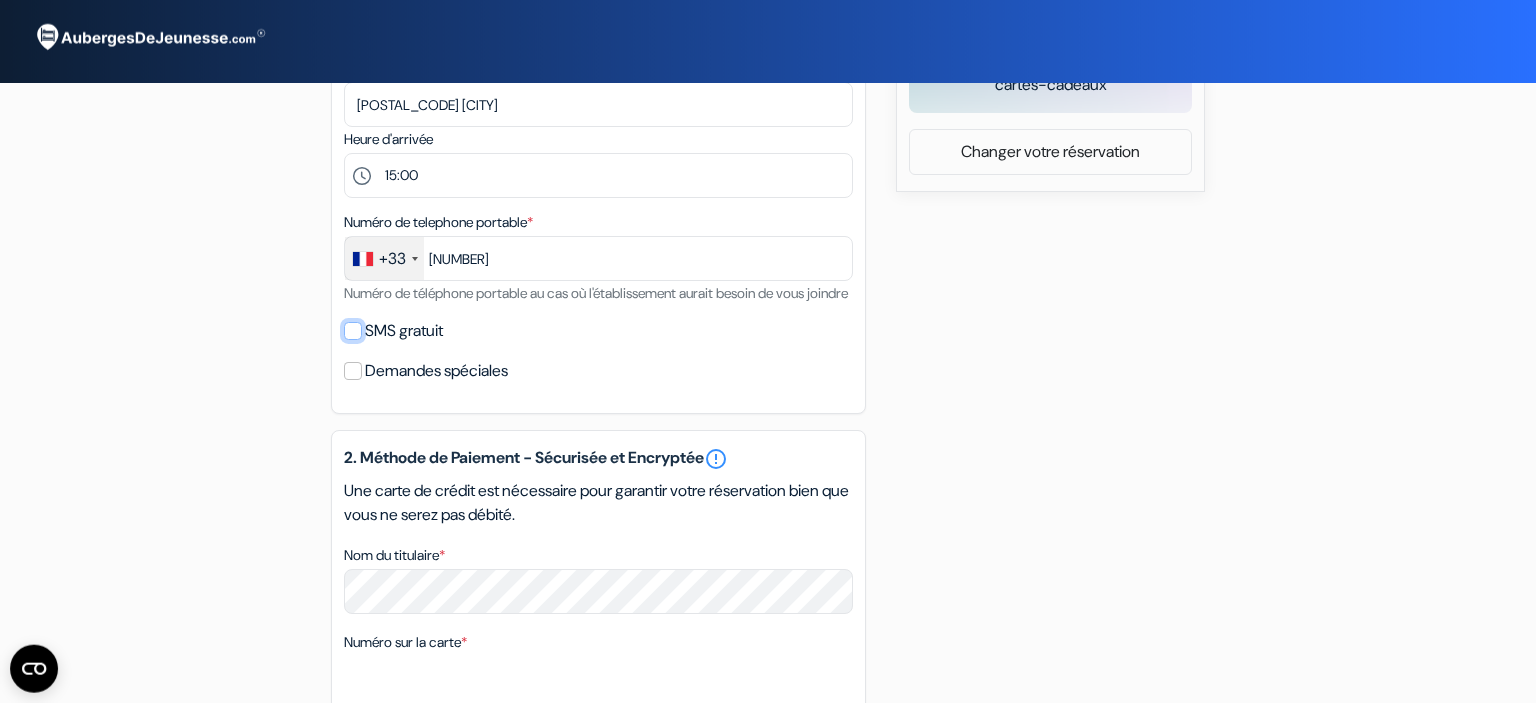 click on "SMS gratuit" at bounding box center [353, 331] 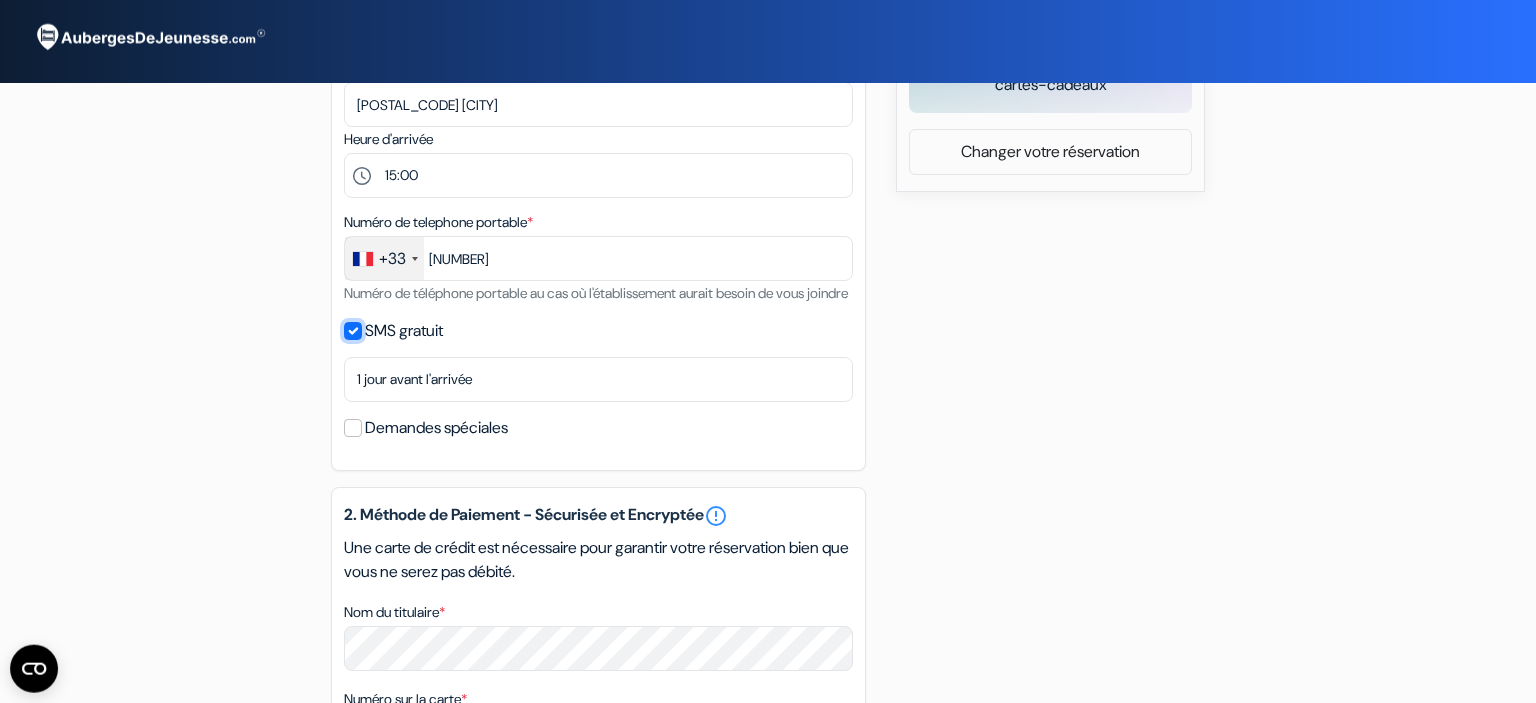 click on "SMS gratuit" at bounding box center (353, 331) 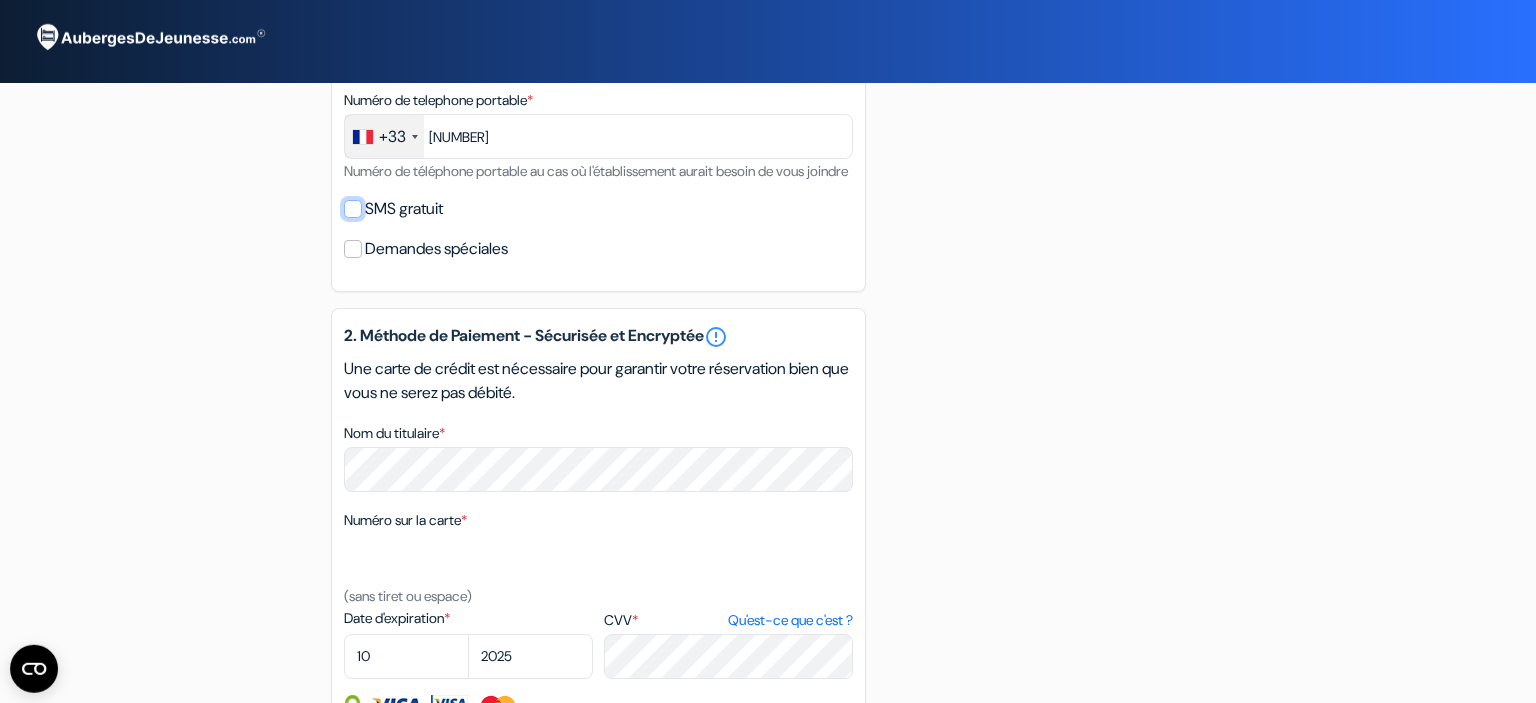 scroll, scrollTop: 1554, scrollLeft: 0, axis: vertical 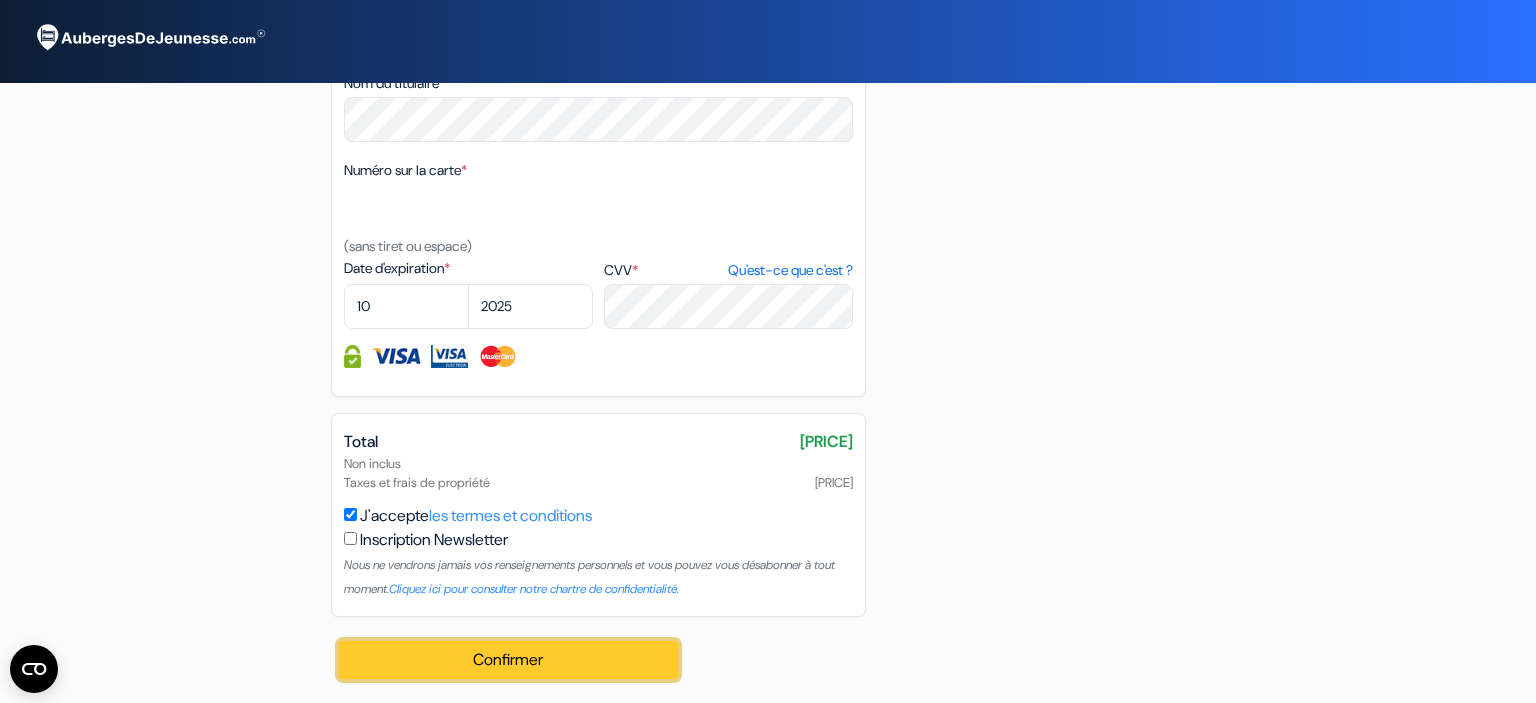 click on "Confirmer
Loading..." at bounding box center (508, 660) 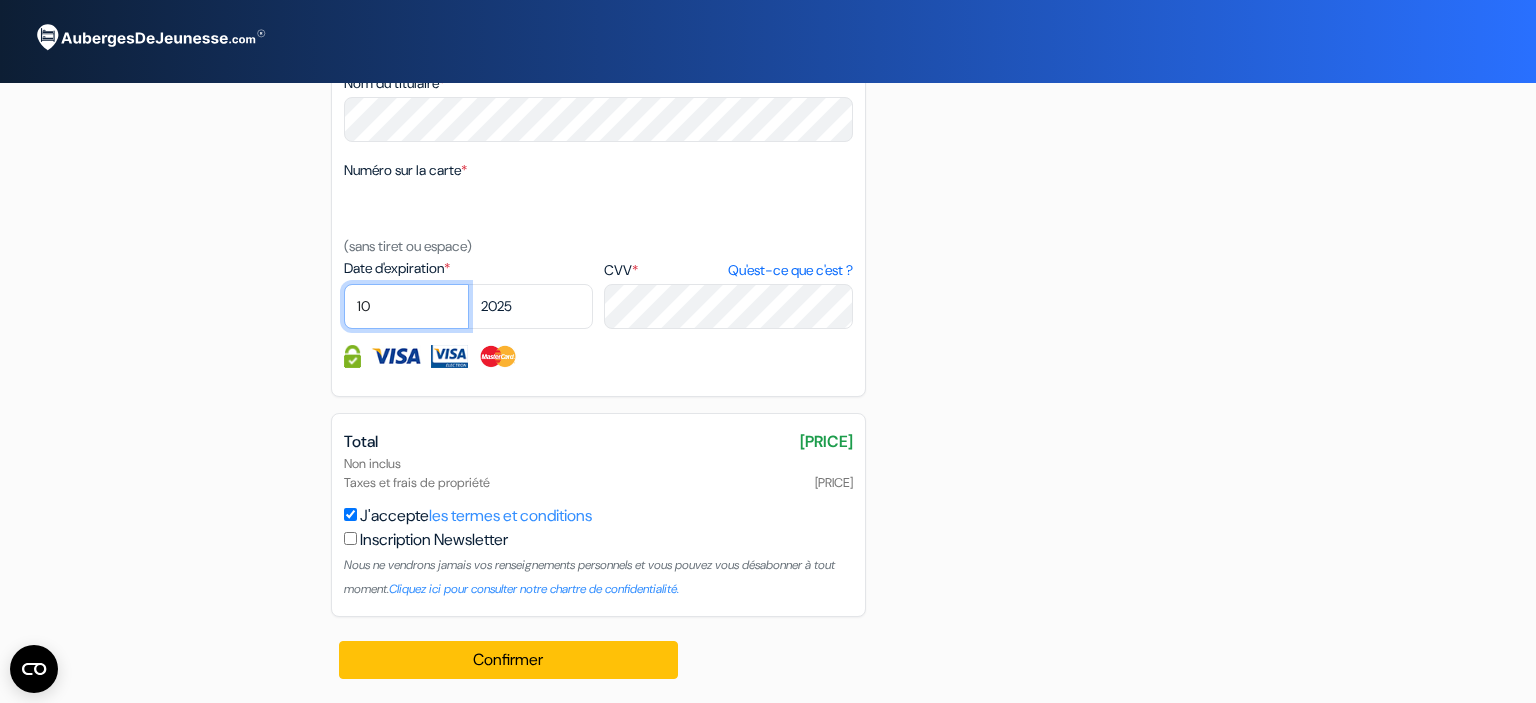 click on "01
02
03
04
05
06
07
08
09
10
11
12" at bounding box center [406, 306] 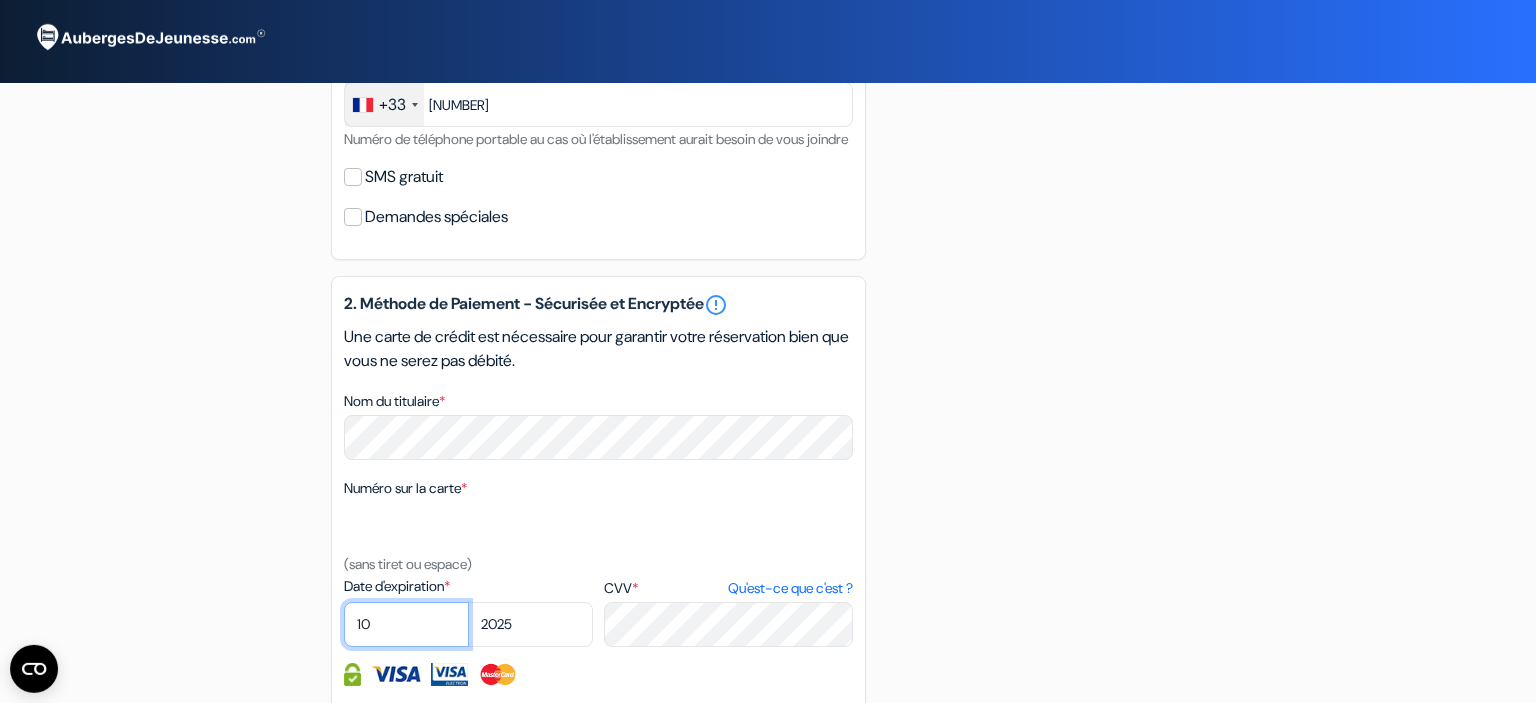 scroll, scrollTop: 1208, scrollLeft: 0, axis: vertical 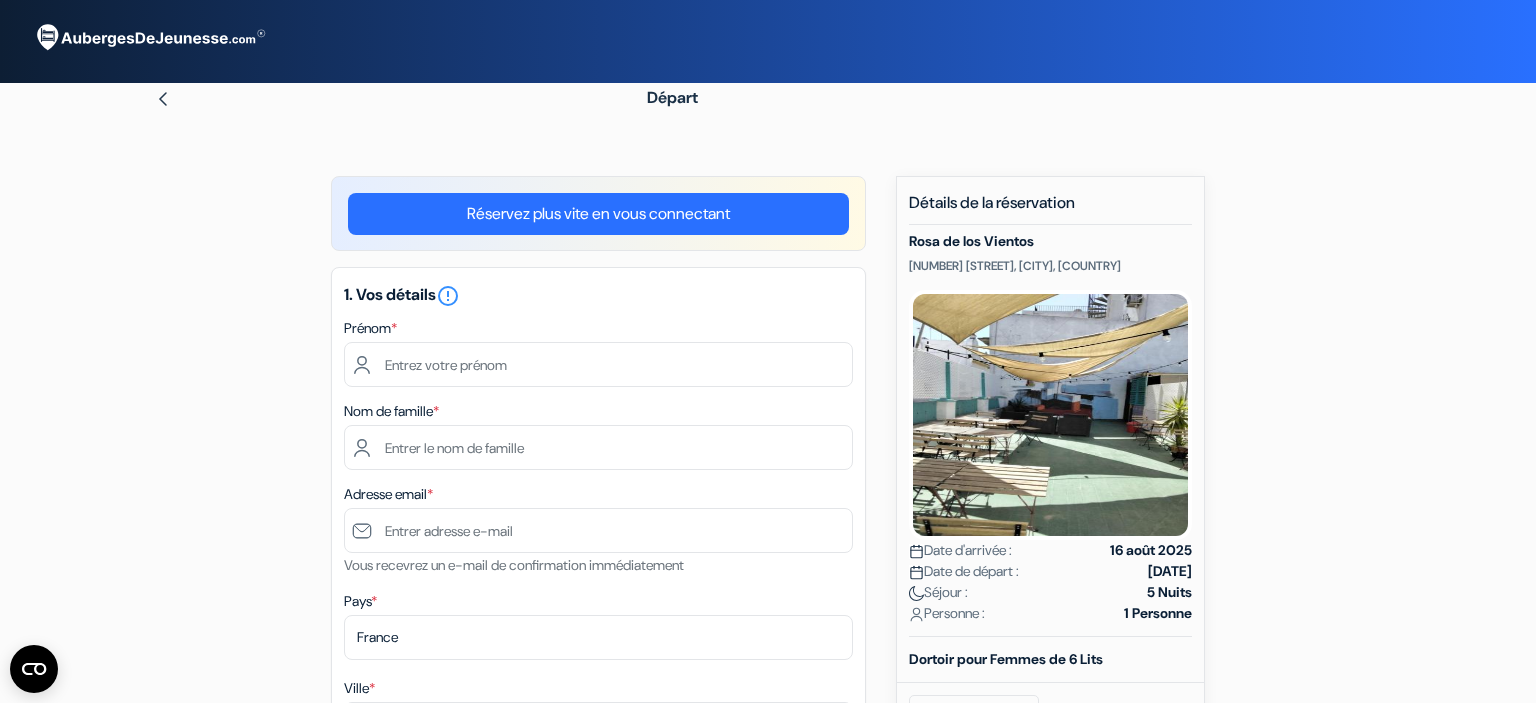 click on "Réservez plus vite en vous connectant" at bounding box center (598, 214) 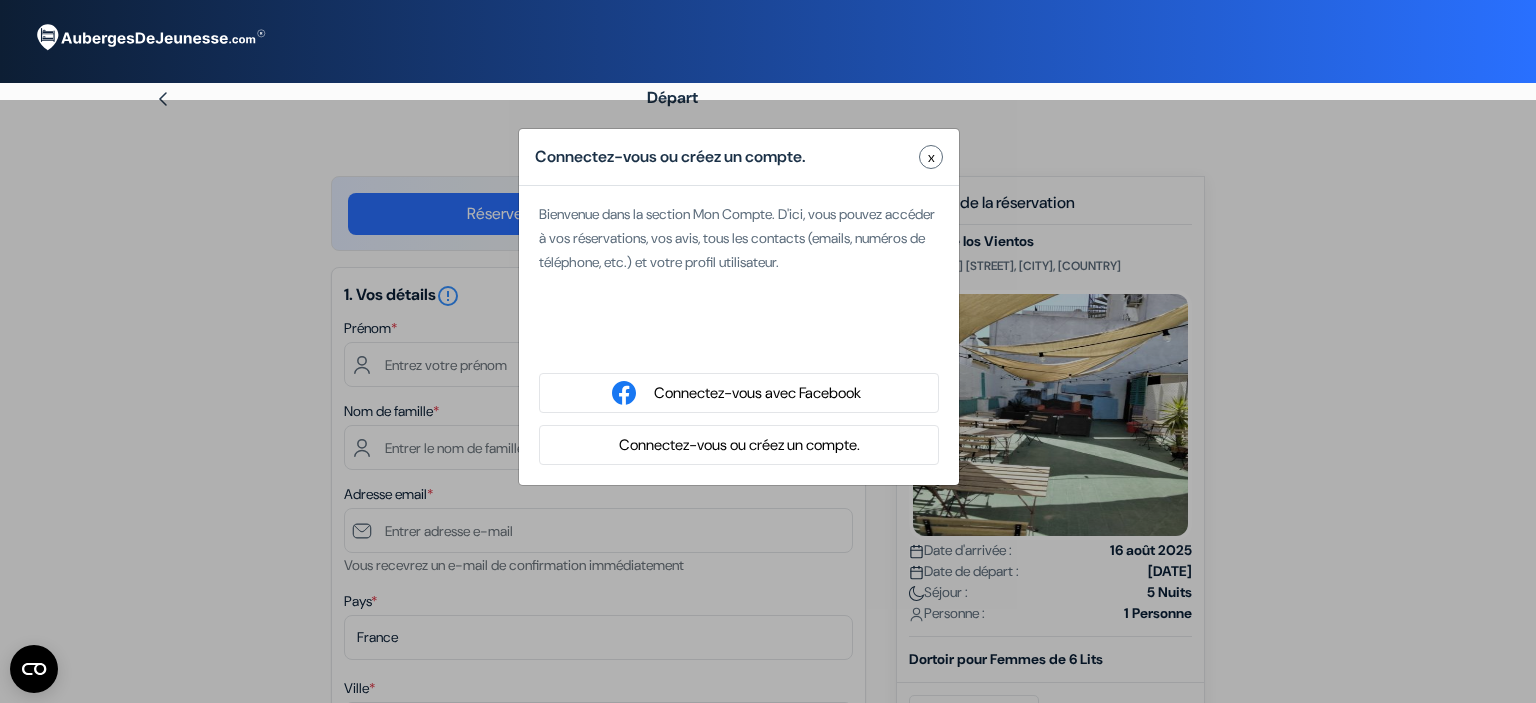 click on "x" at bounding box center (931, 157) 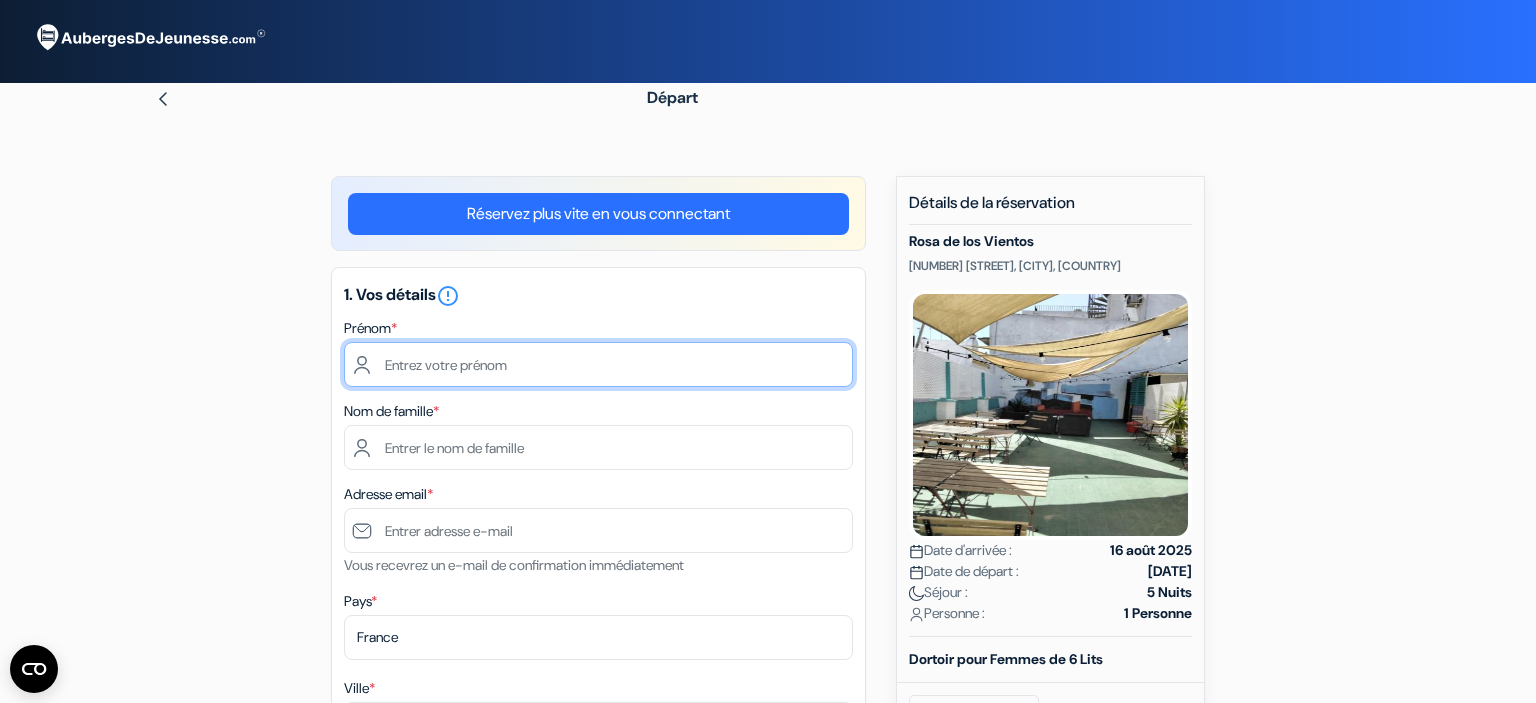click at bounding box center [598, 364] 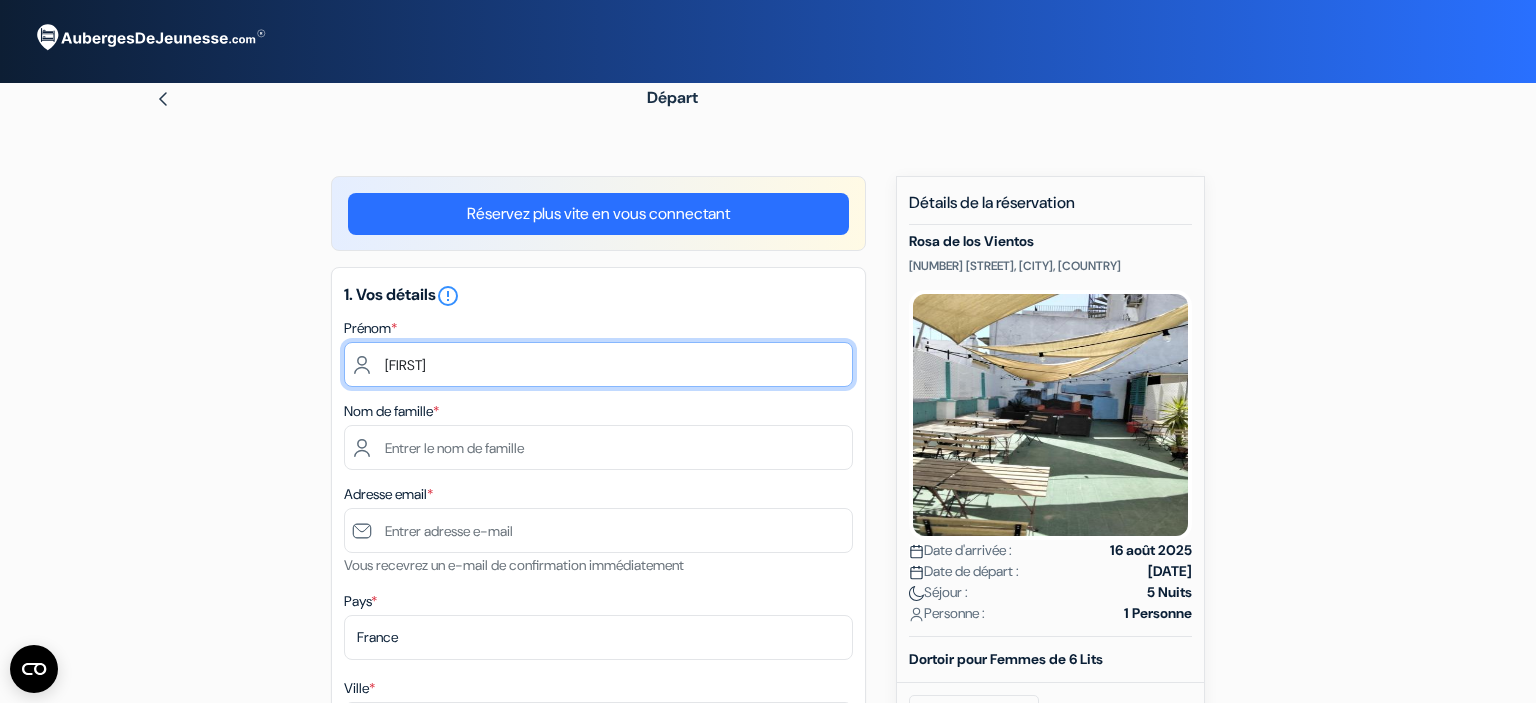 type on "[FIRST]" 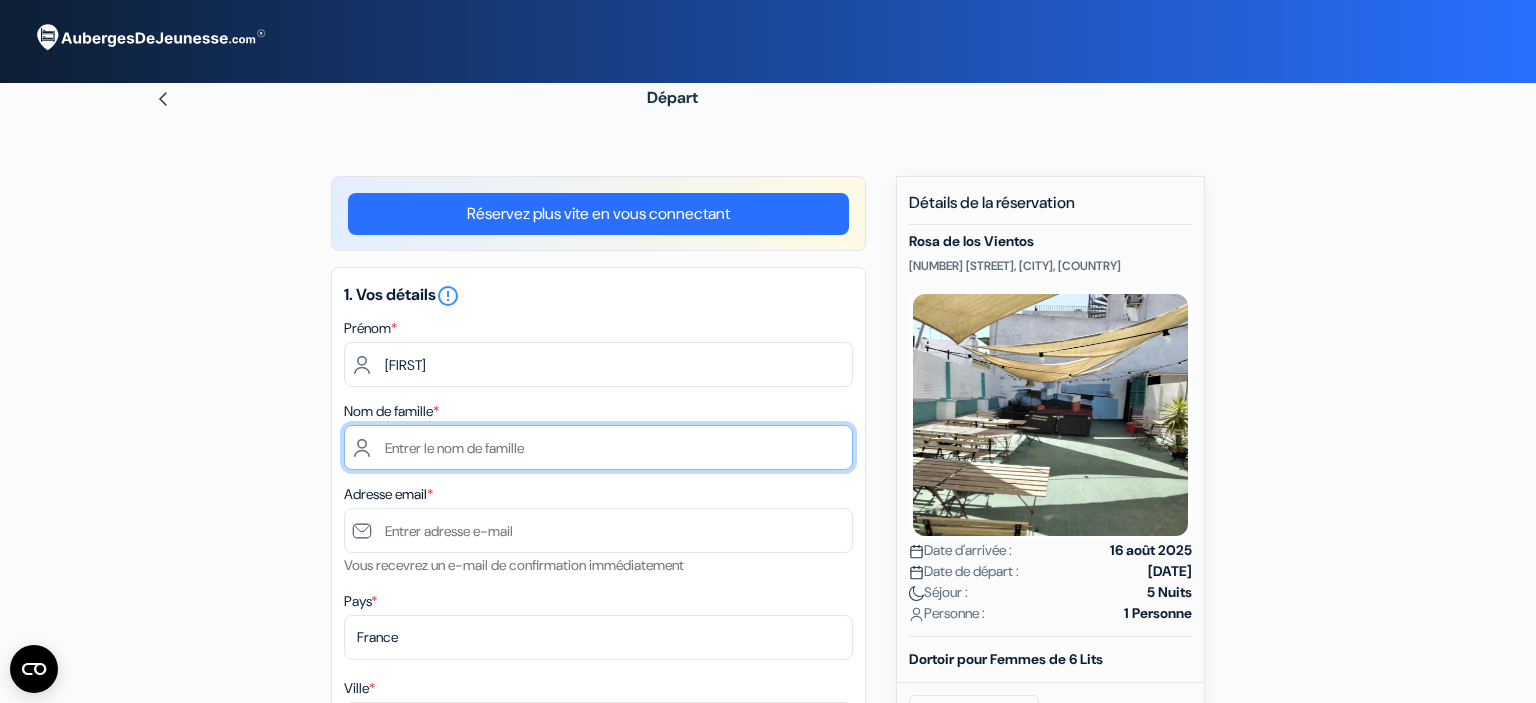 click at bounding box center [598, 447] 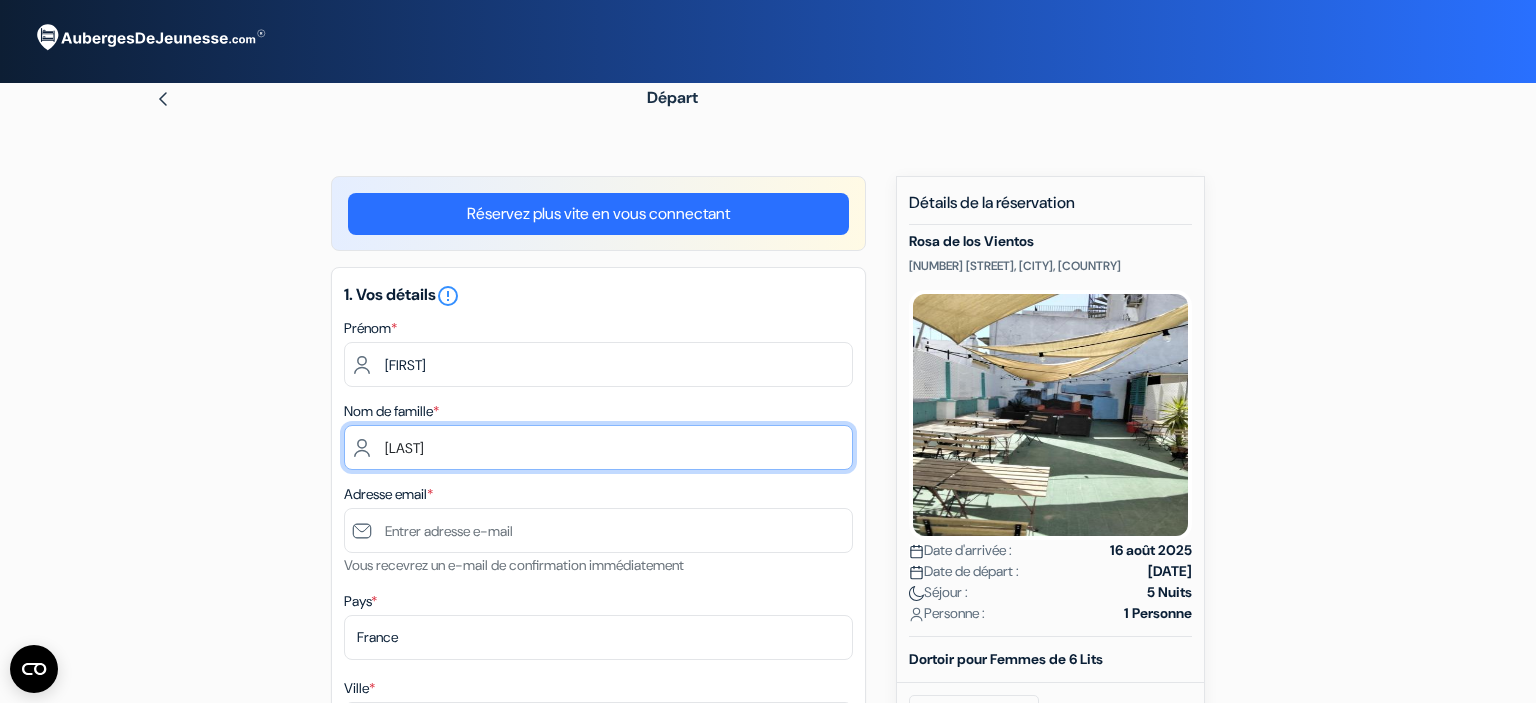 type on "[LAST]" 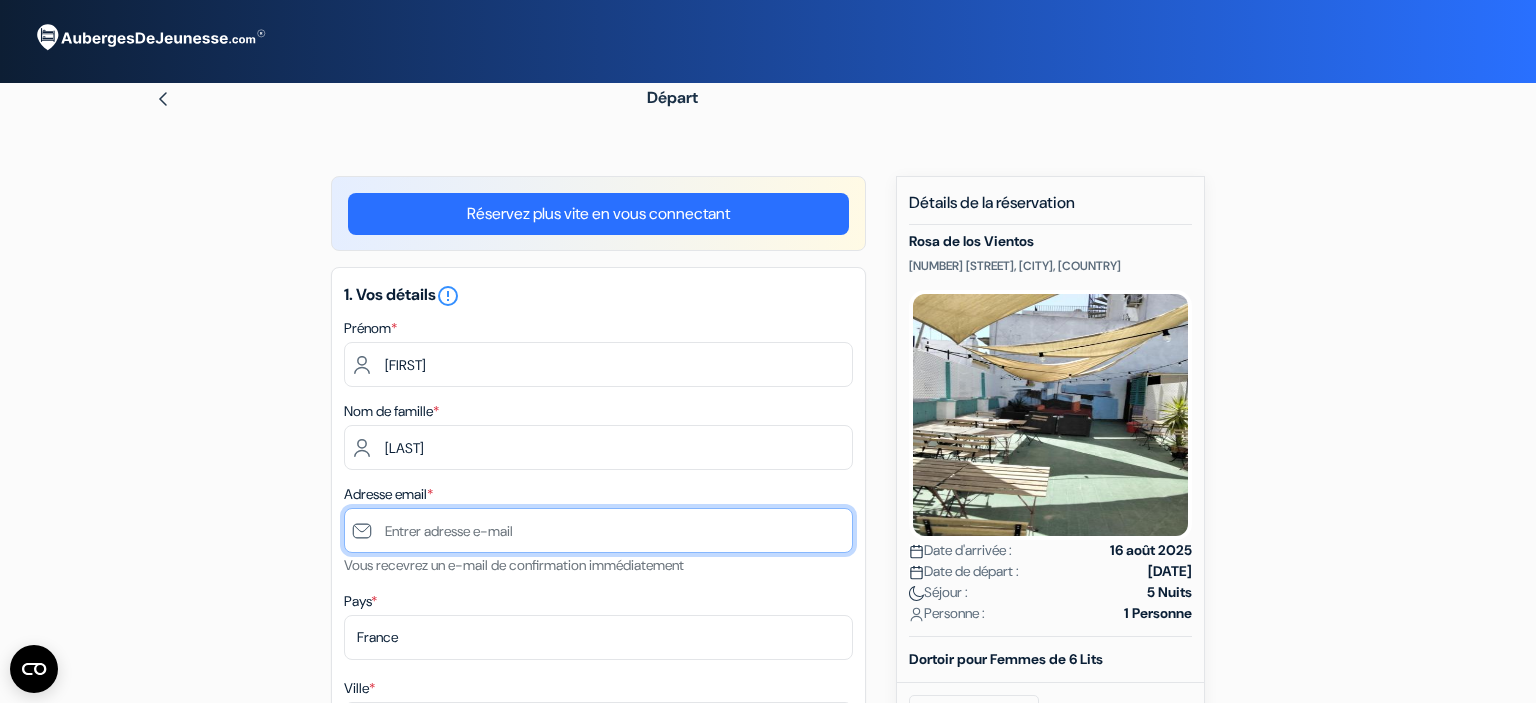 click at bounding box center [598, 530] 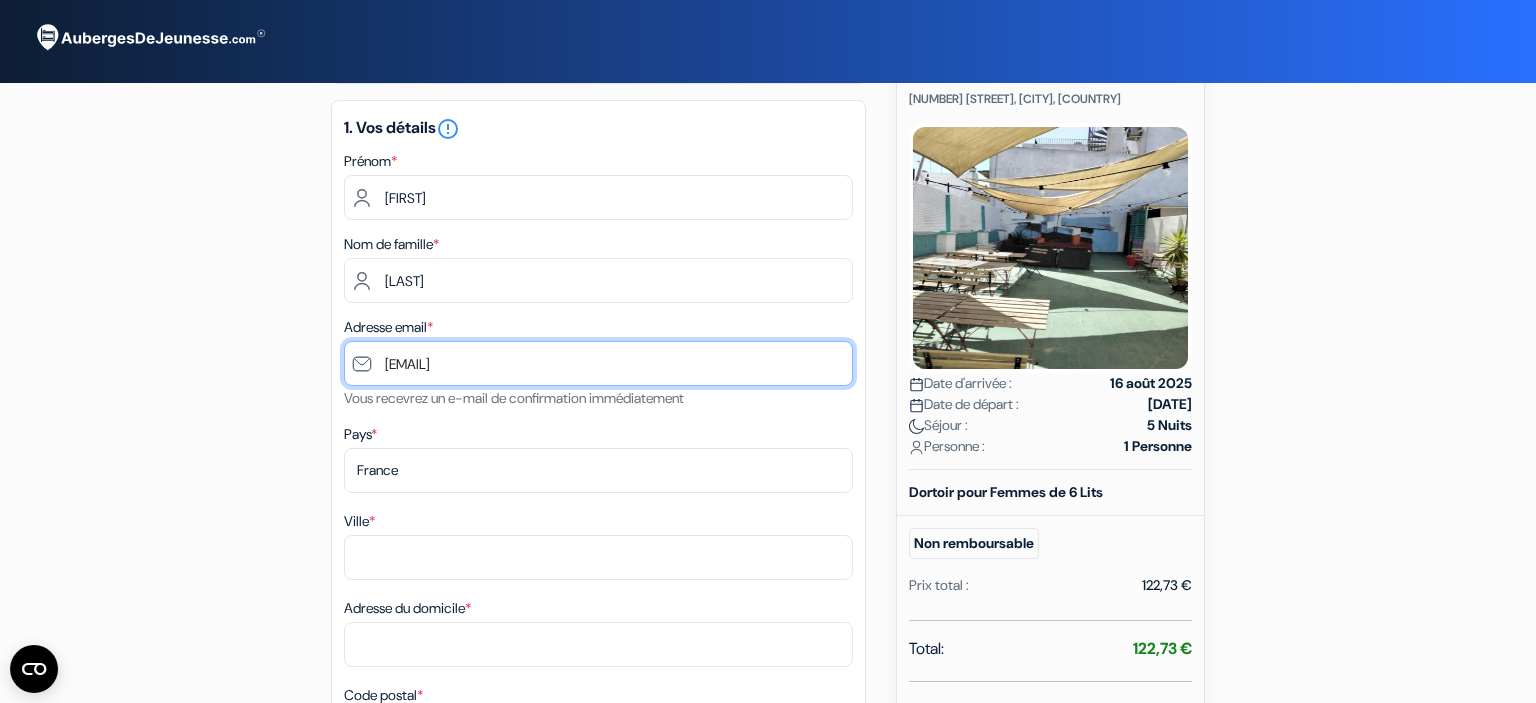 scroll, scrollTop: 252, scrollLeft: 0, axis: vertical 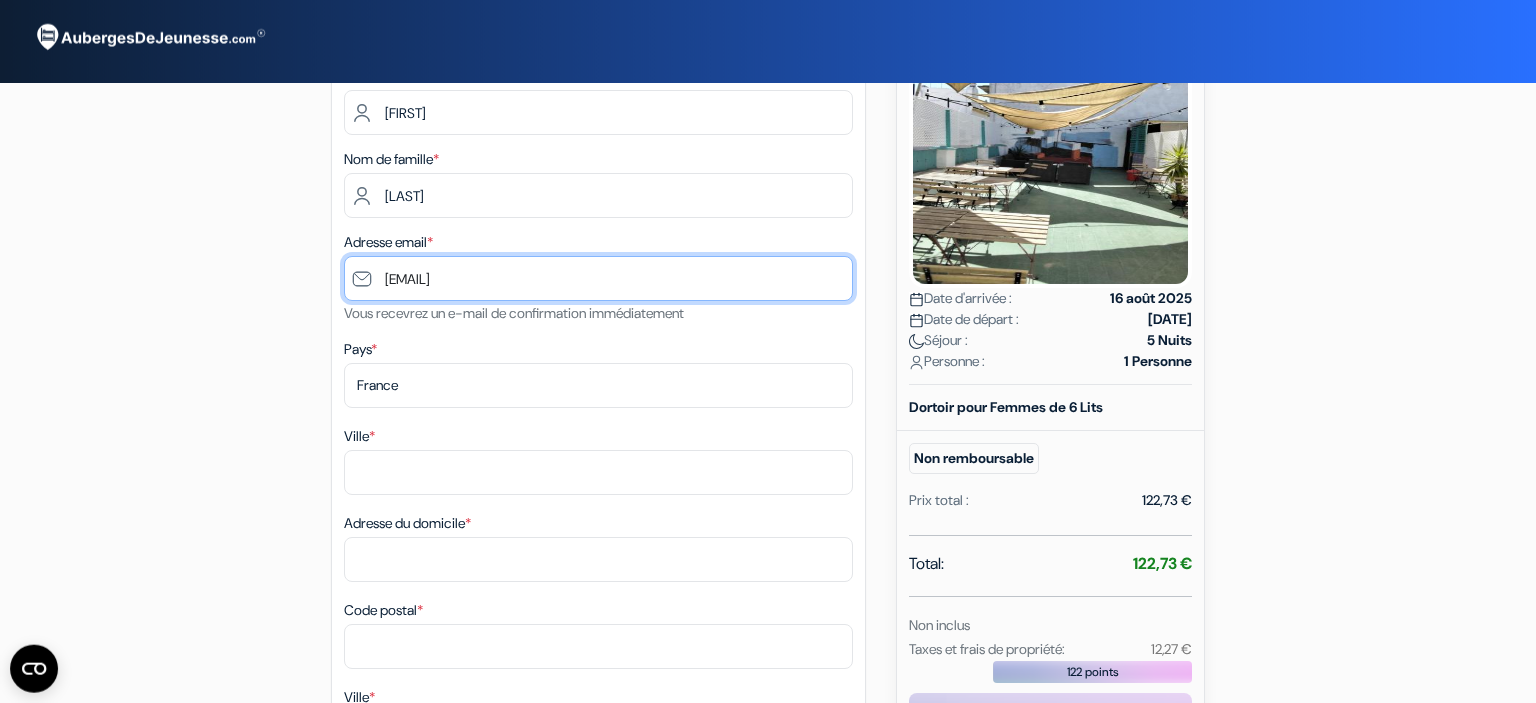 type on "[EMAIL]" 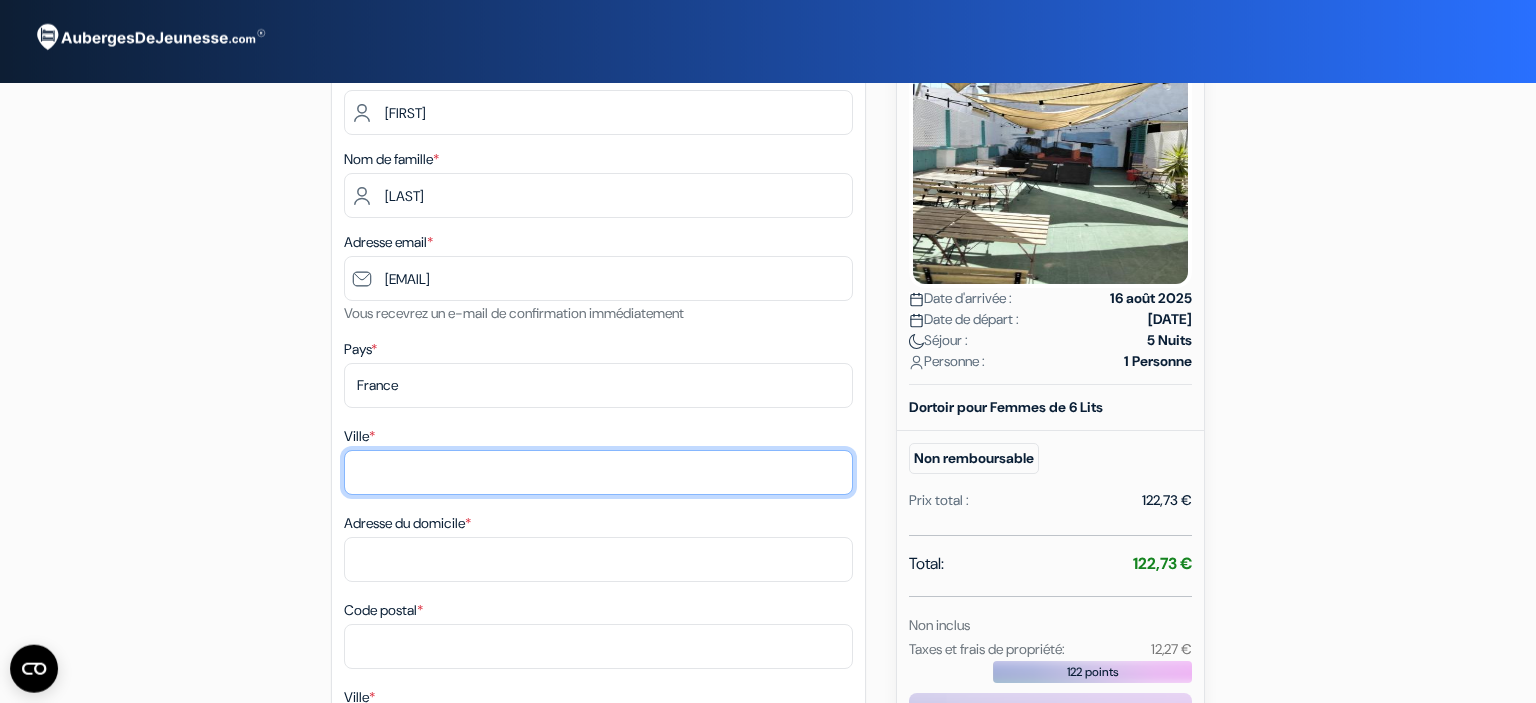 click on "Ville  *" at bounding box center [598, 472] 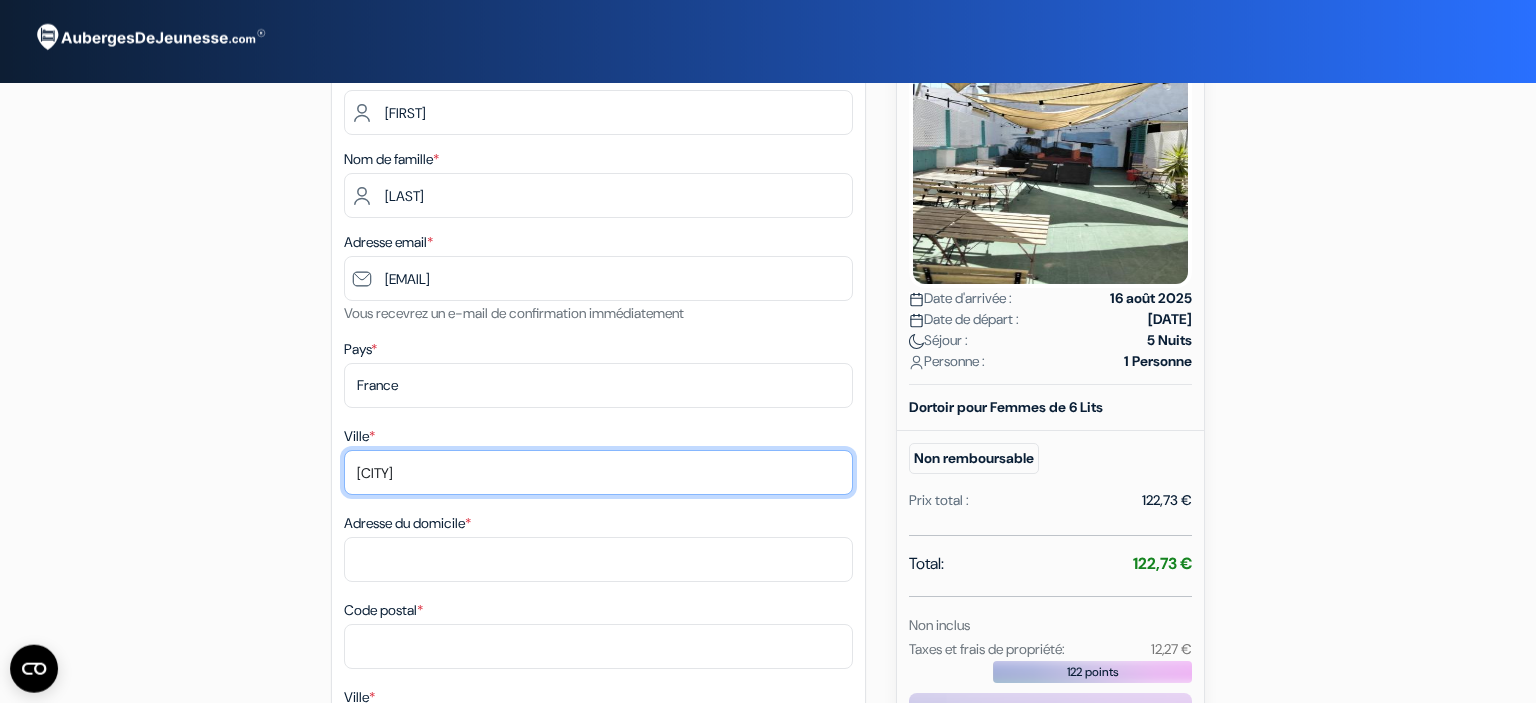 type on "[CITY]" 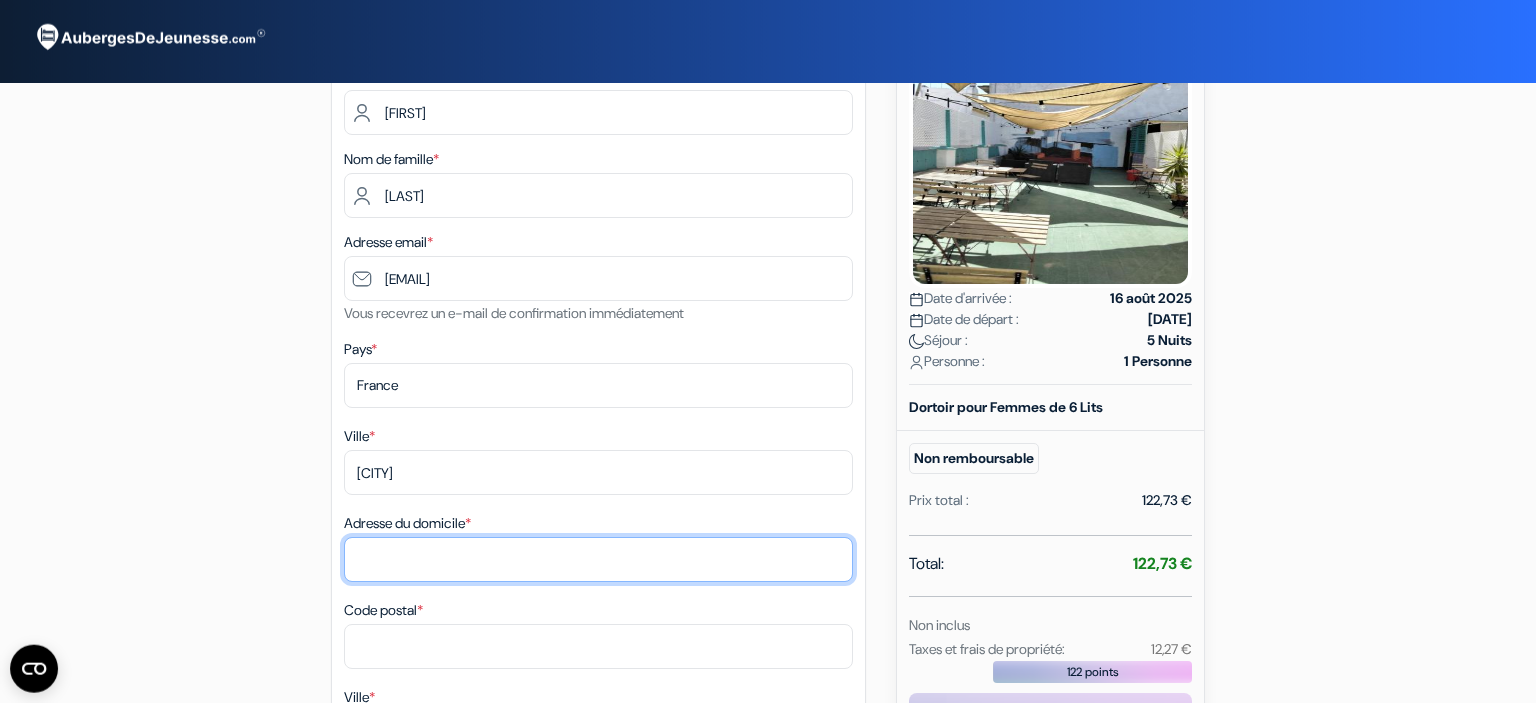 click on "Adresse du domicile  *" at bounding box center [598, 559] 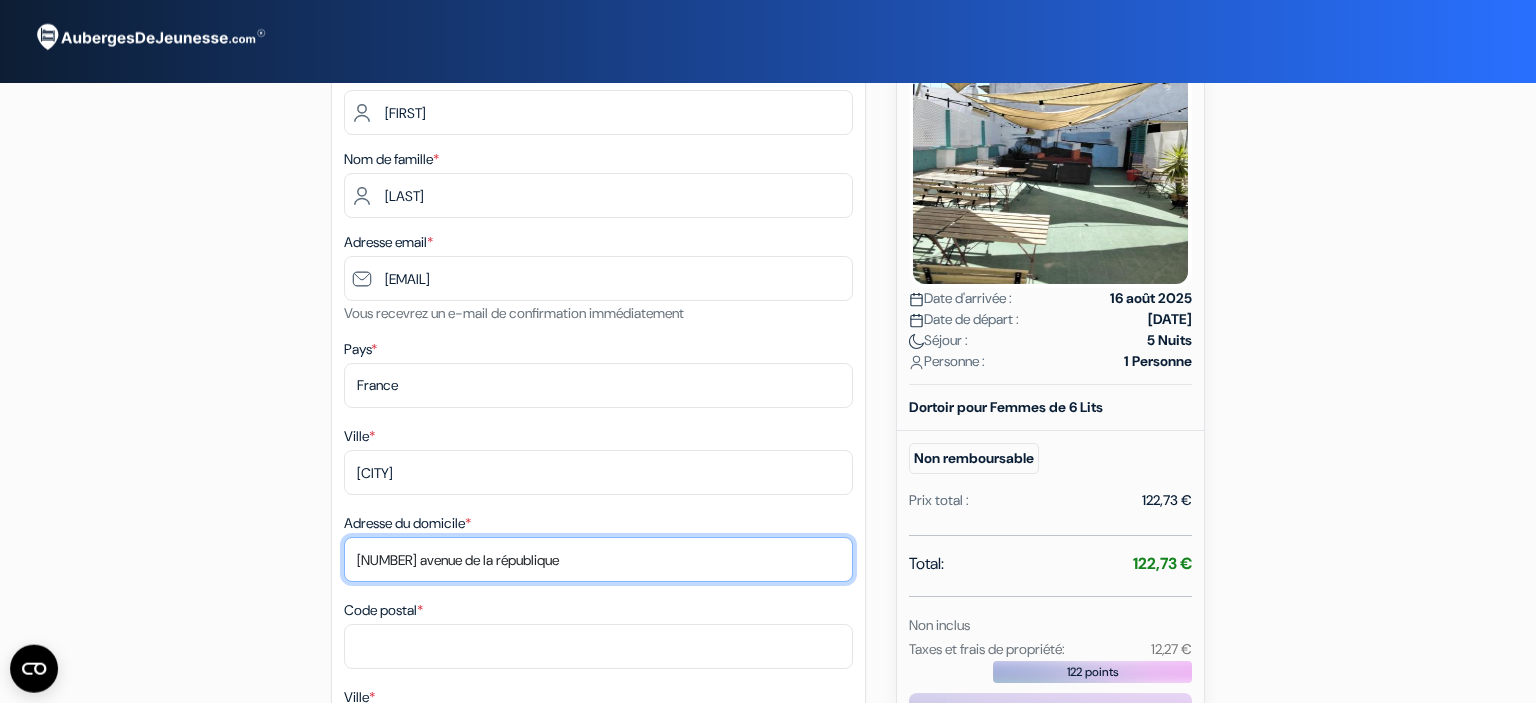 scroll, scrollTop: 500, scrollLeft: 0, axis: vertical 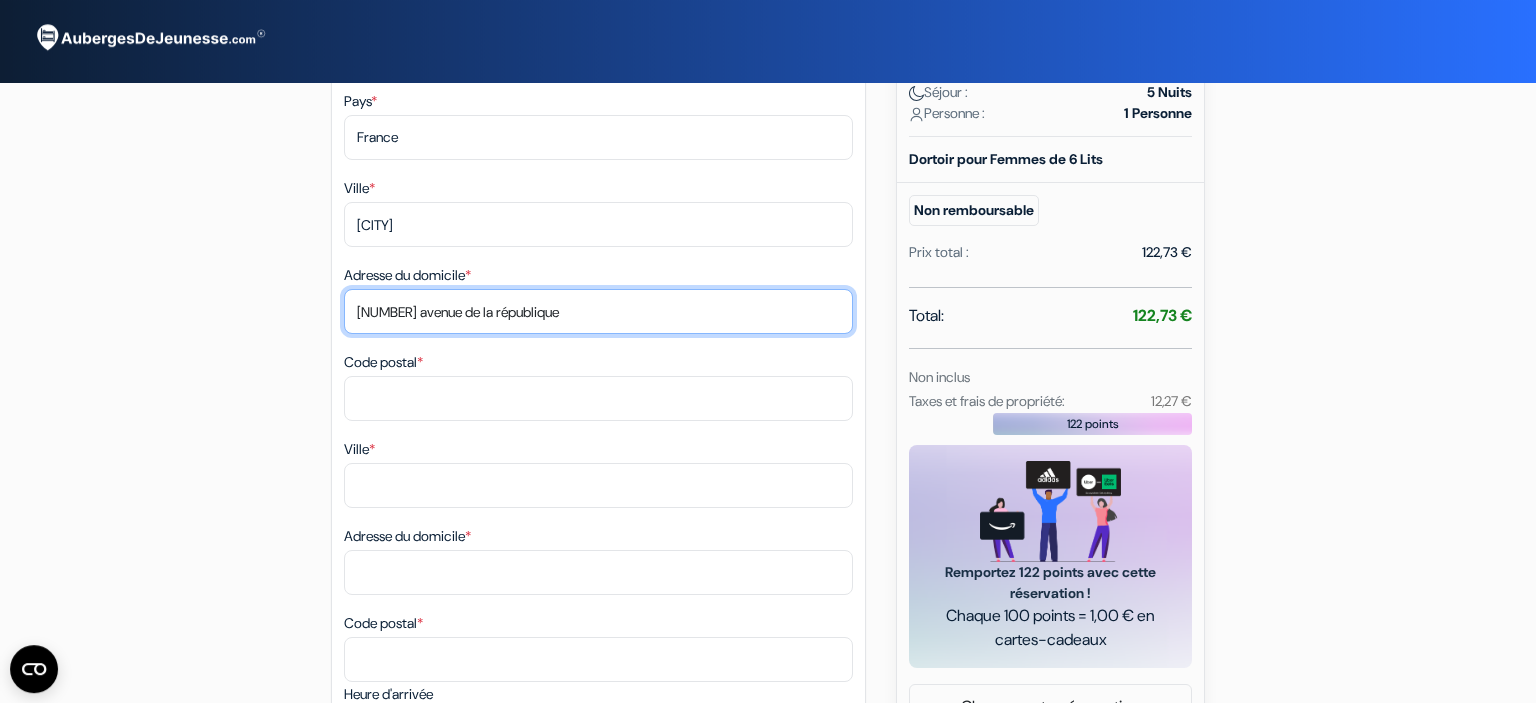 type on "[NUMBER] [STREET] de la république" 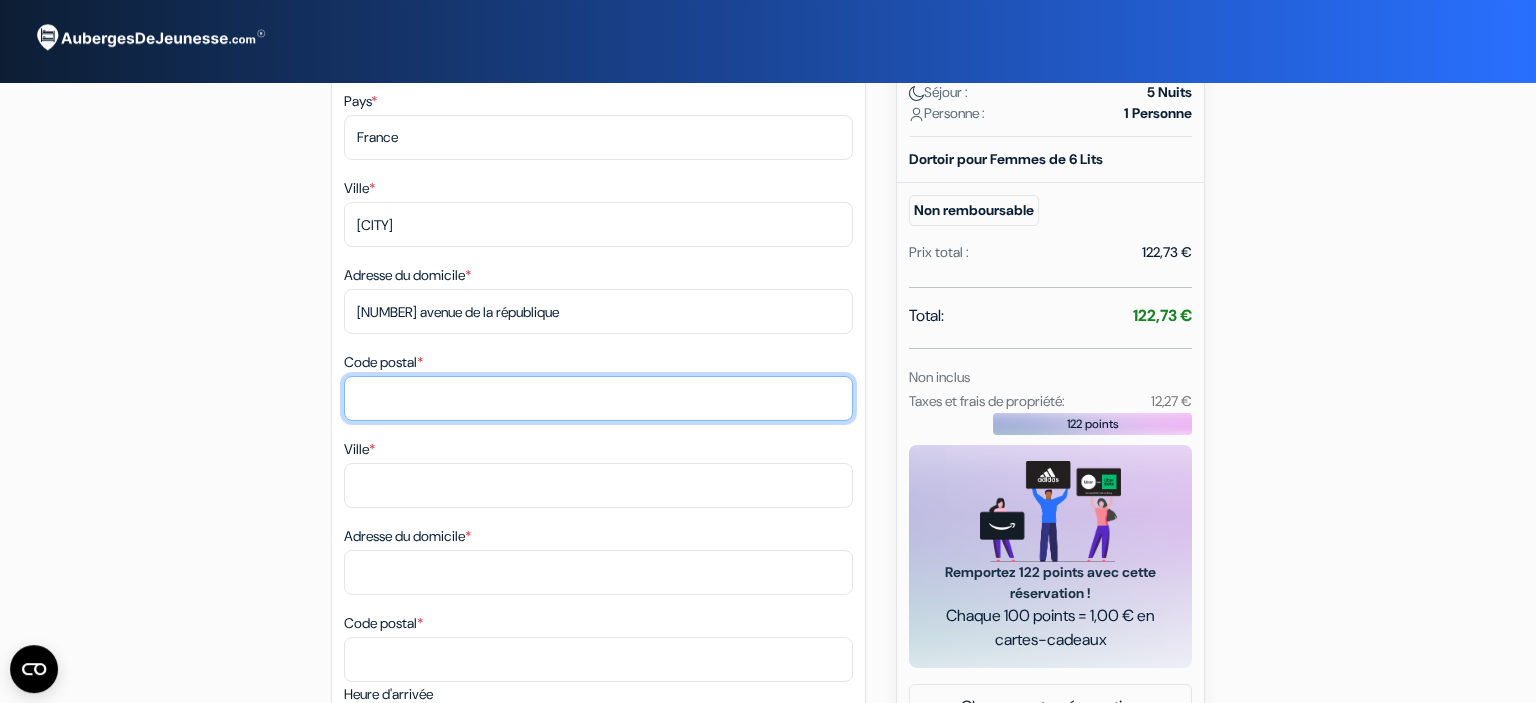 click on "Code postal  *" at bounding box center [598, 398] 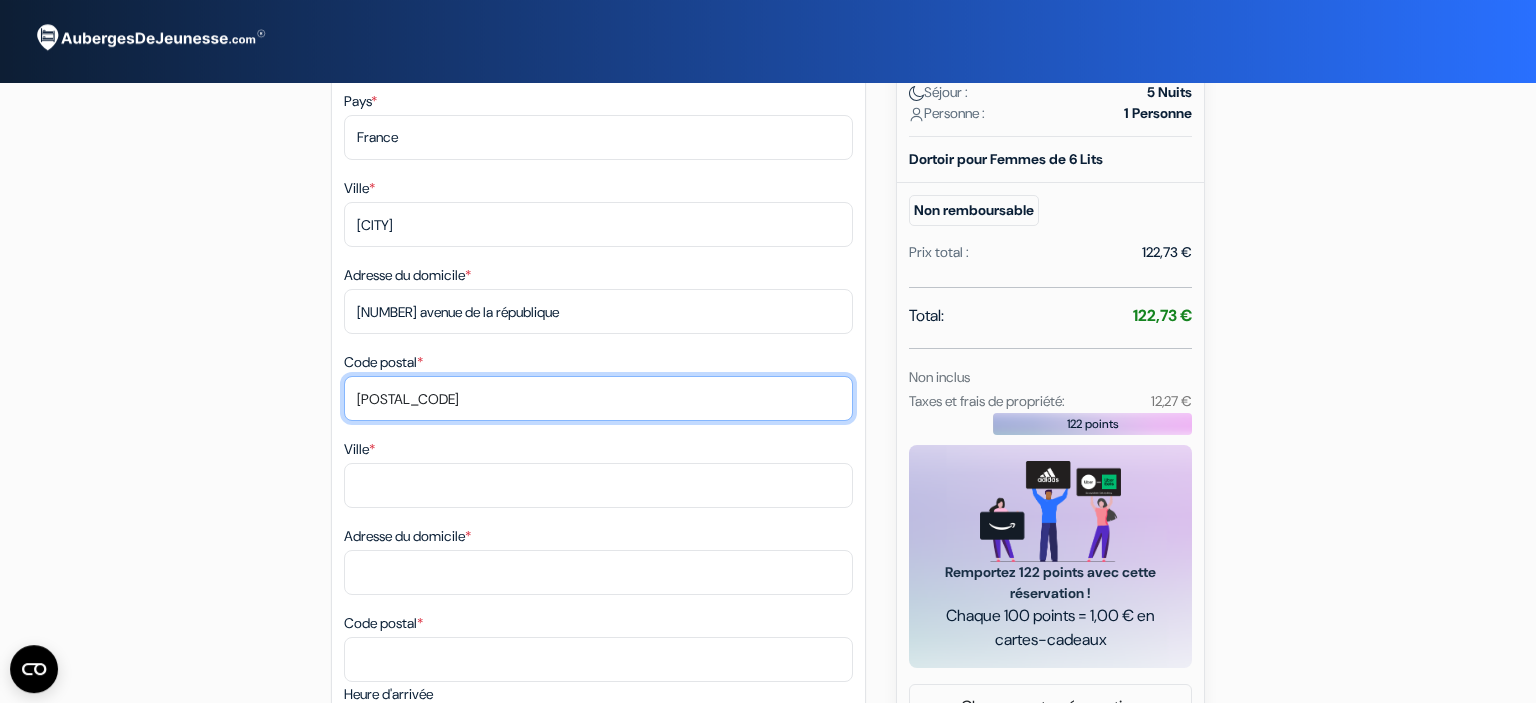 type on "[POSTAL_CODE]" 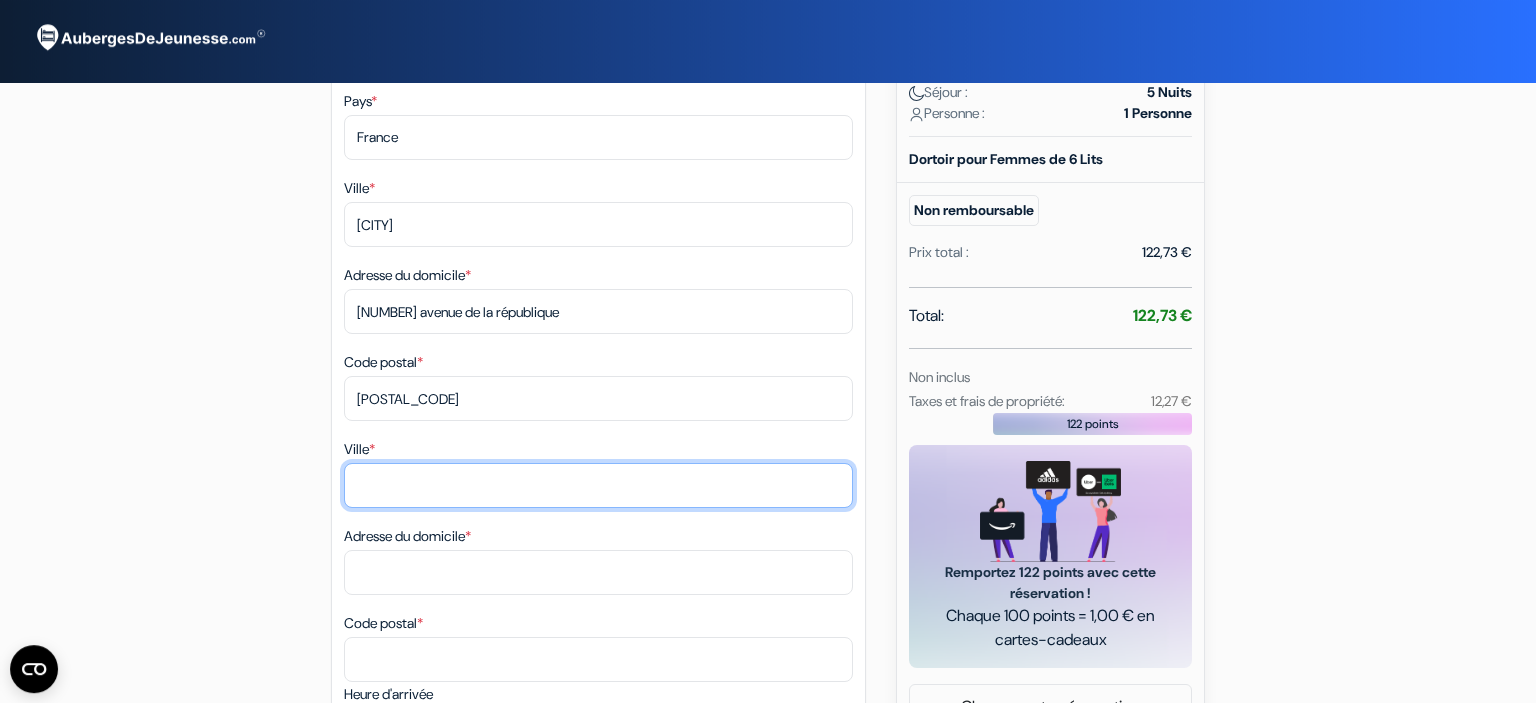 click on "Ville  *" at bounding box center (598, 224) 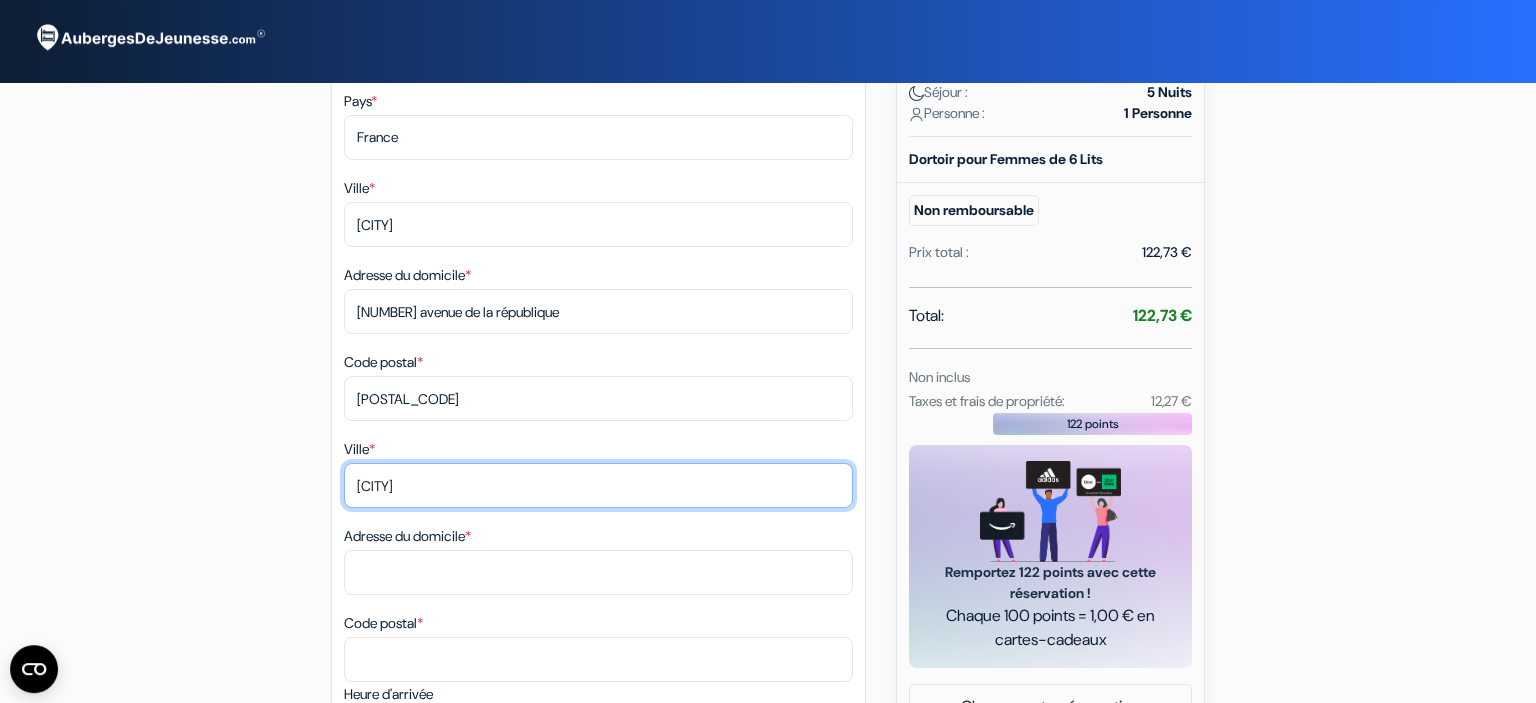 type on "[CITY]" 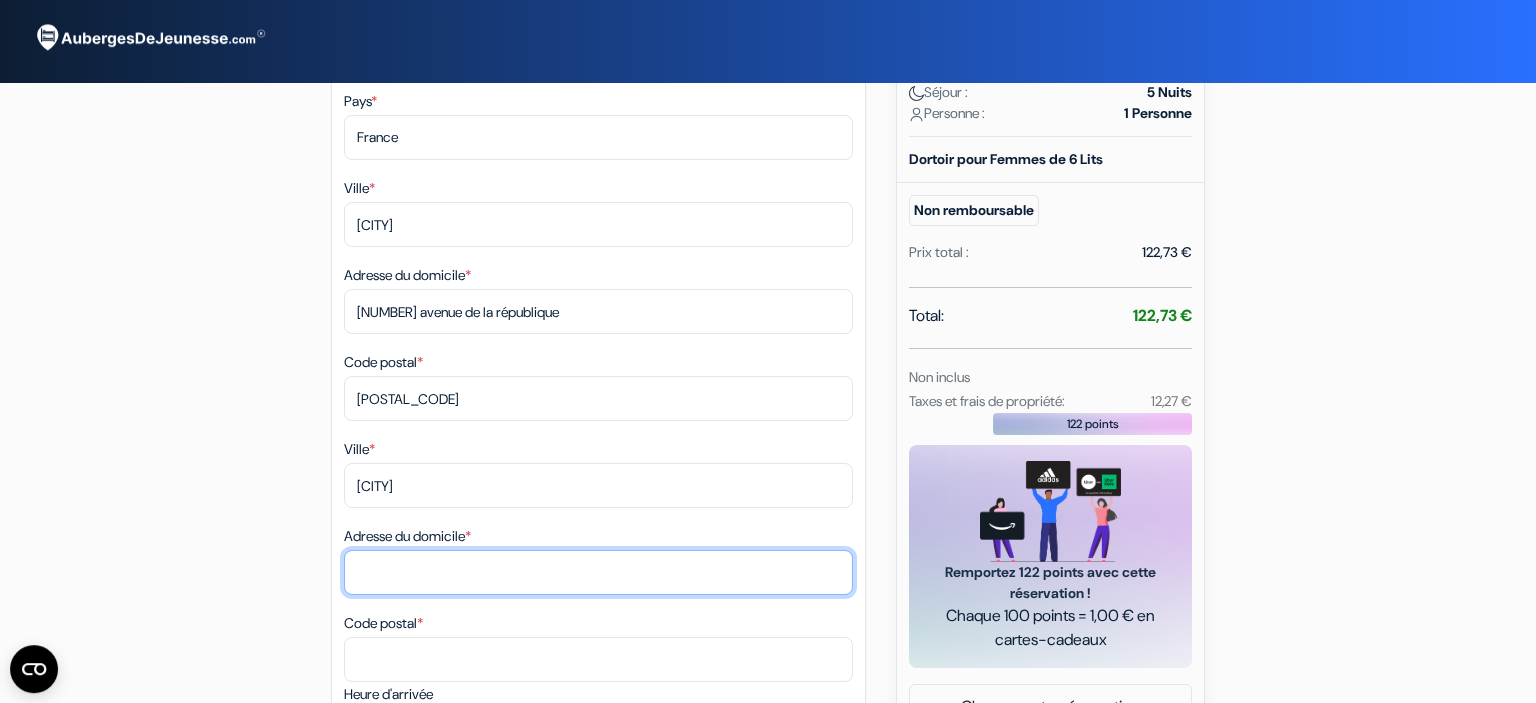 click on "Adresse du domicile  *" at bounding box center (598, 311) 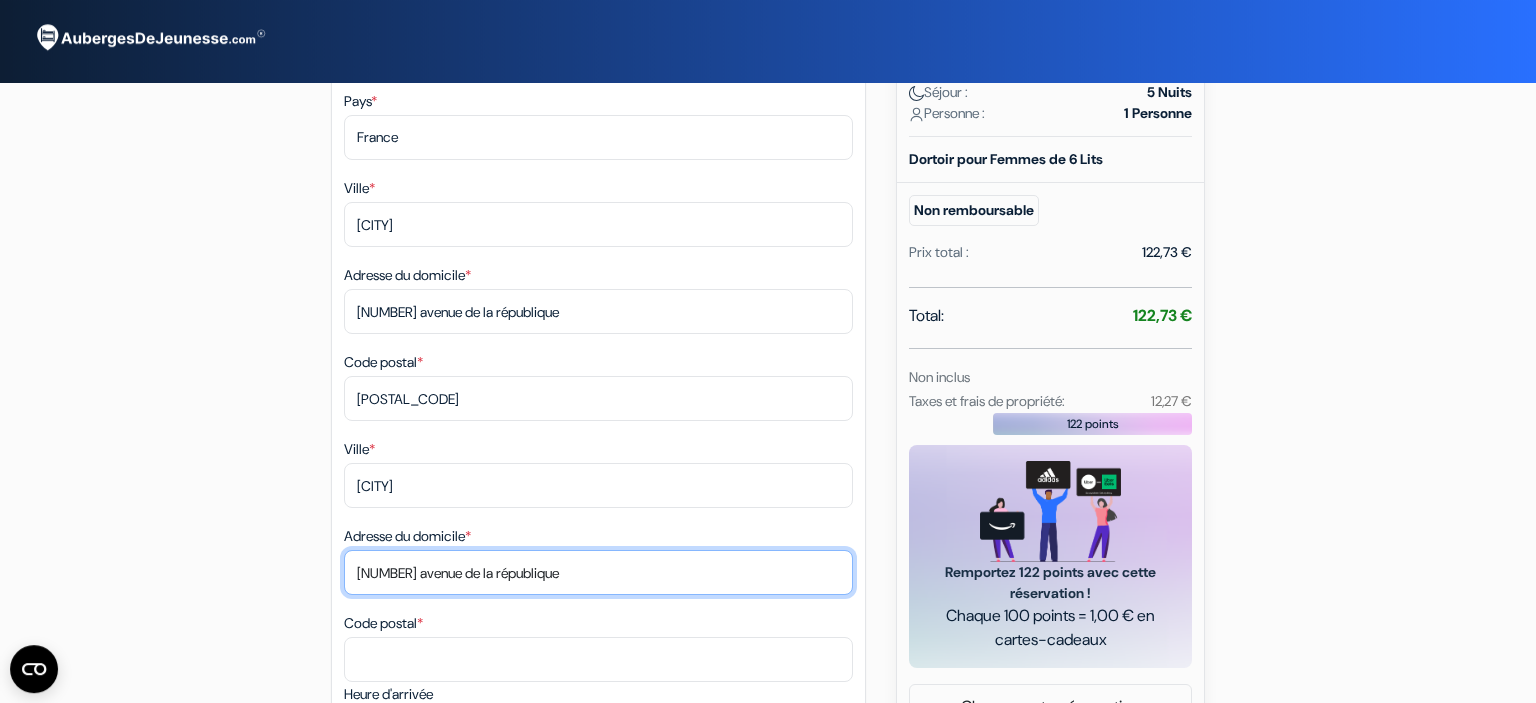 type on "[NUMBER] [STREET] de la république" 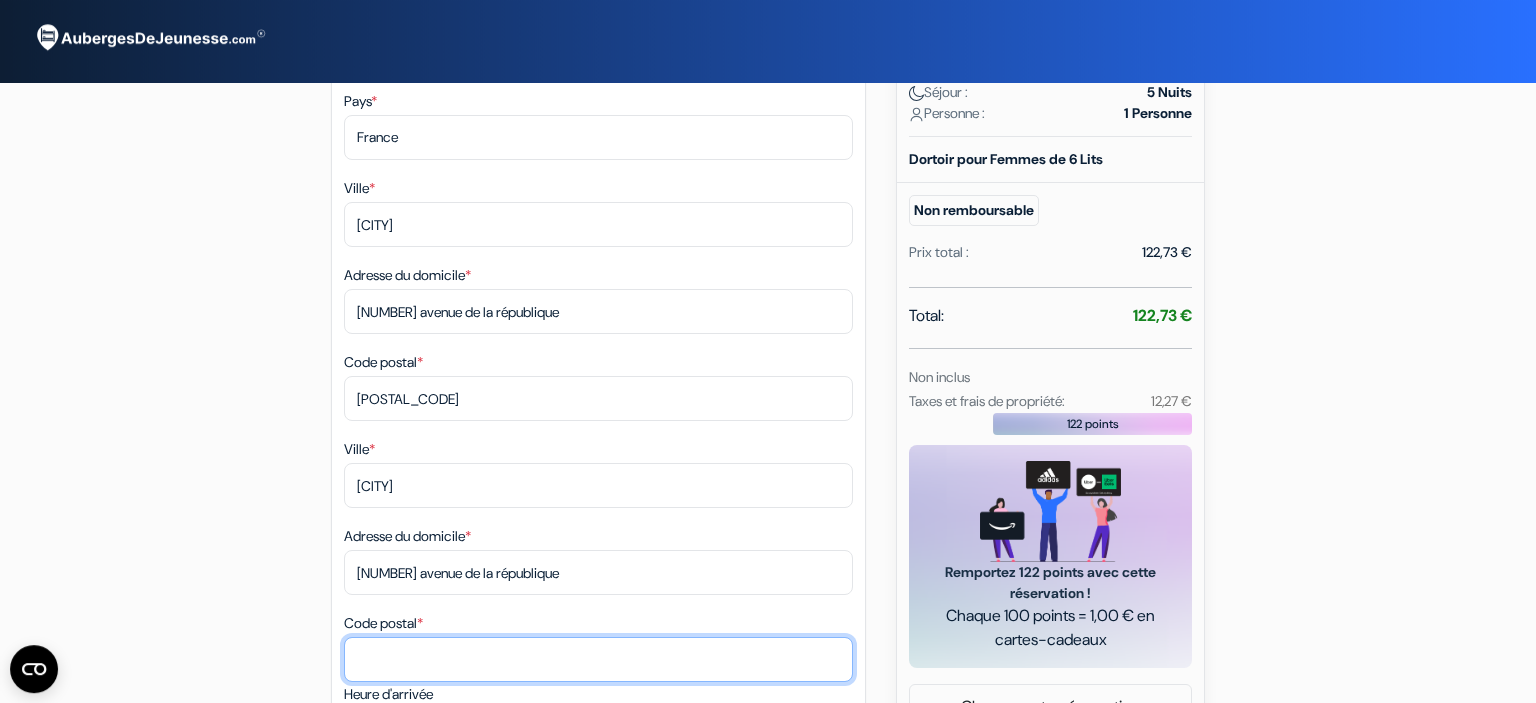 click on "Code postal  *" at bounding box center (598, 398) 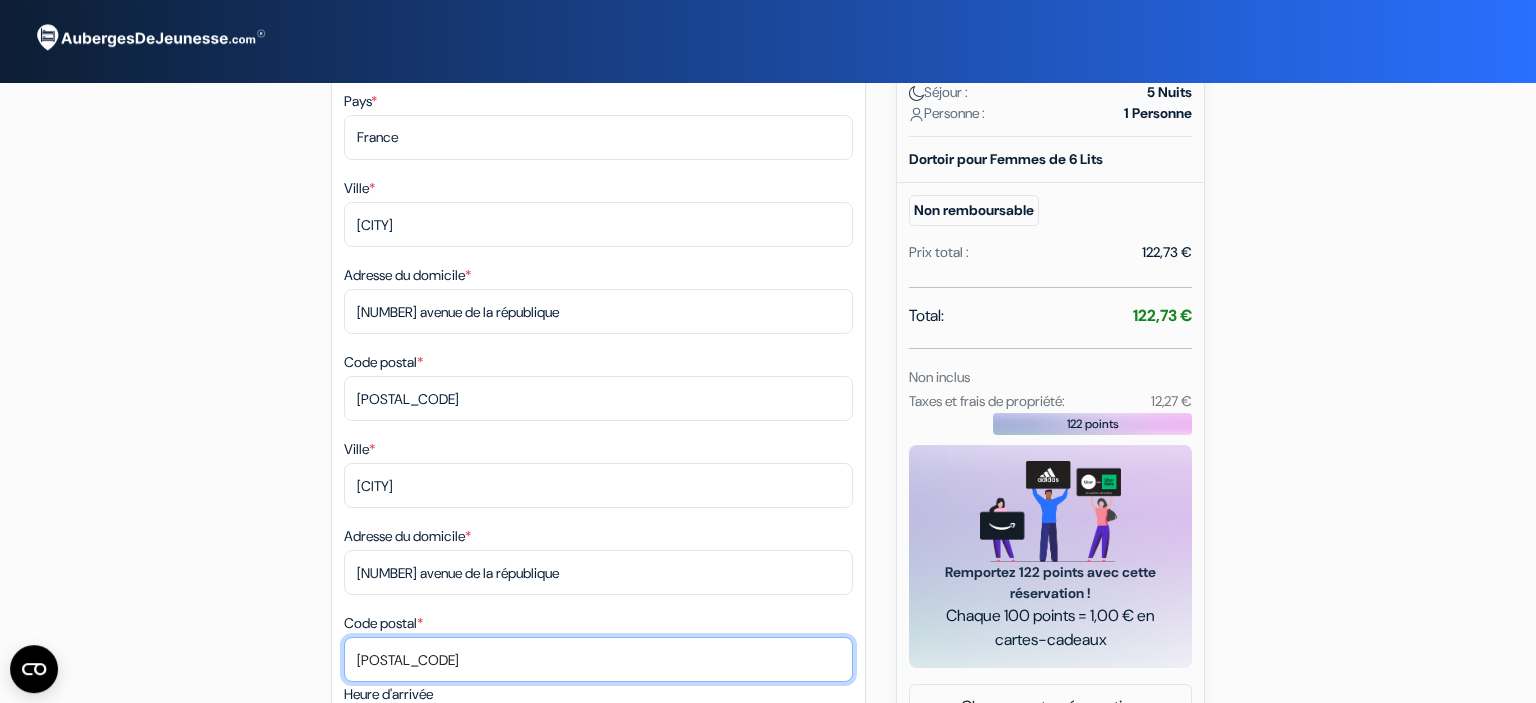 scroll, scrollTop: 786, scrollLeft: 0, axis: vertical 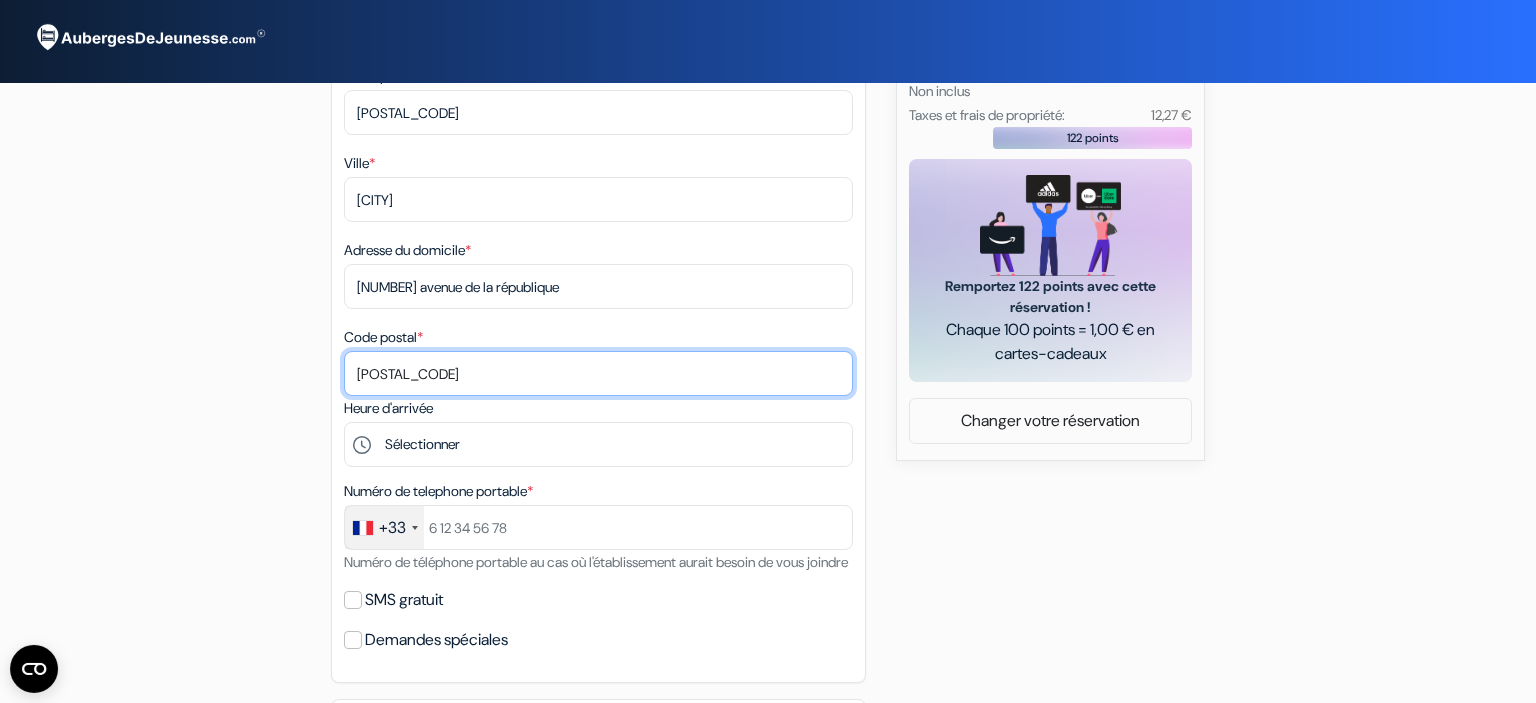 type on "[POSTAL_CODE]" 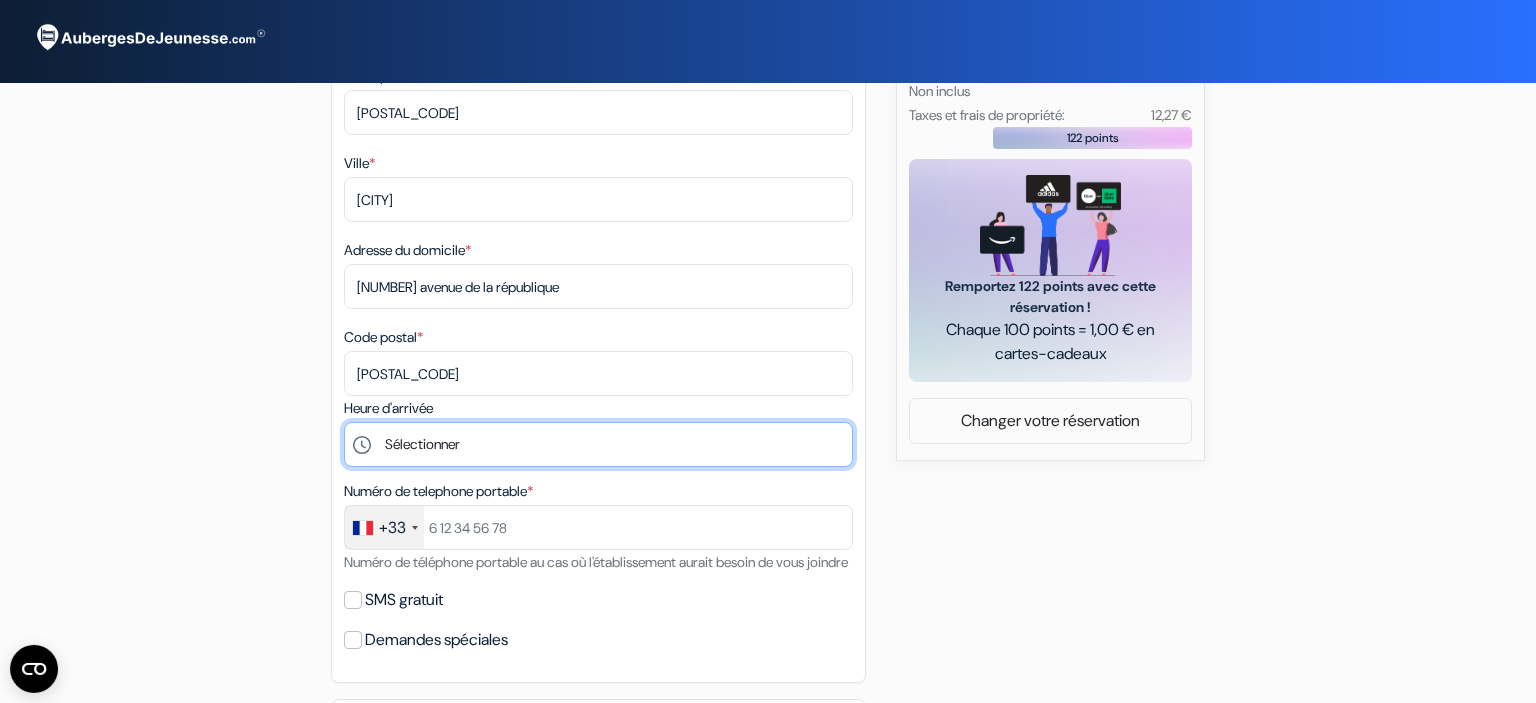 click on "Sélectionner
[TIME]
[TIME]
[TIME]
[TIME]
[TIME]
[TIME]
[TIME]
[TIME]" at bounding box center (598, 444) 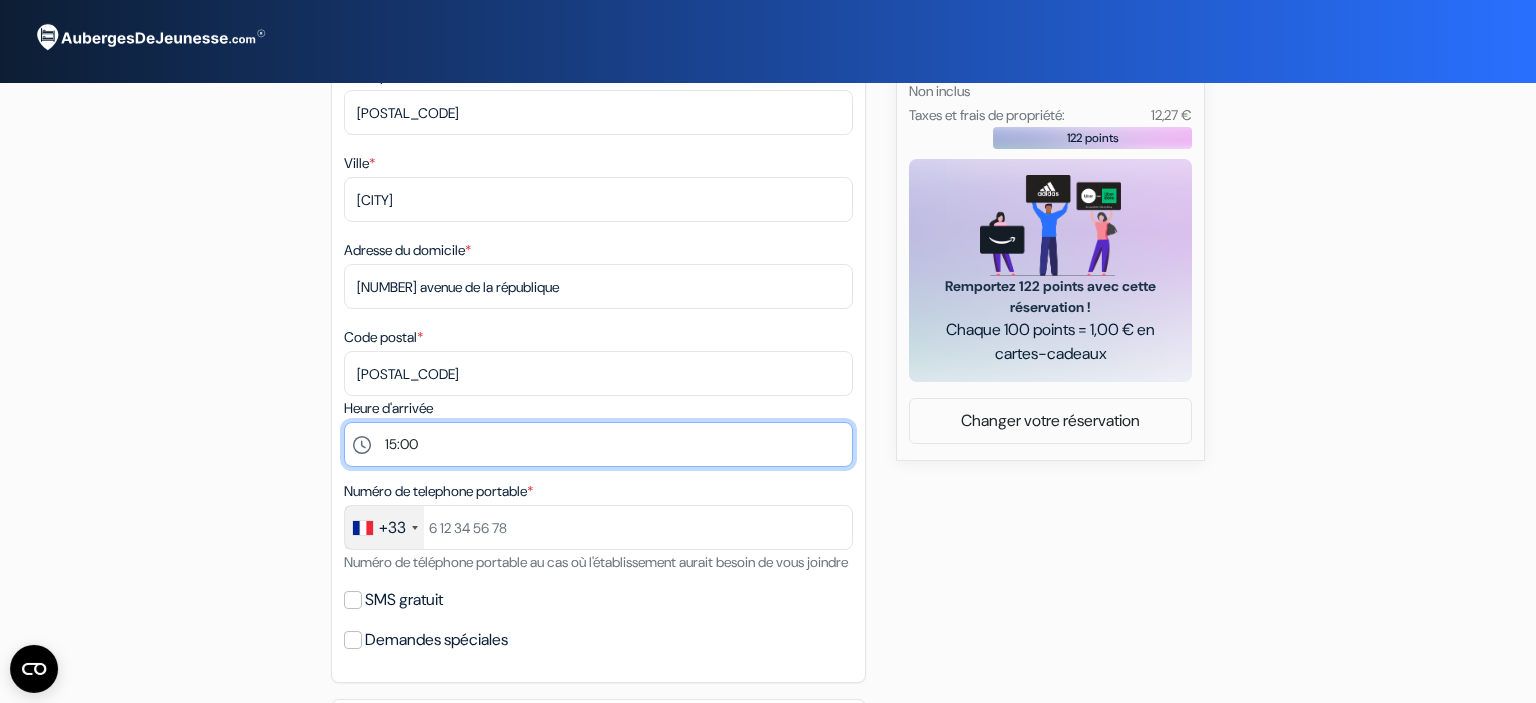 click on "15:00" at bounding box center [0, 0] 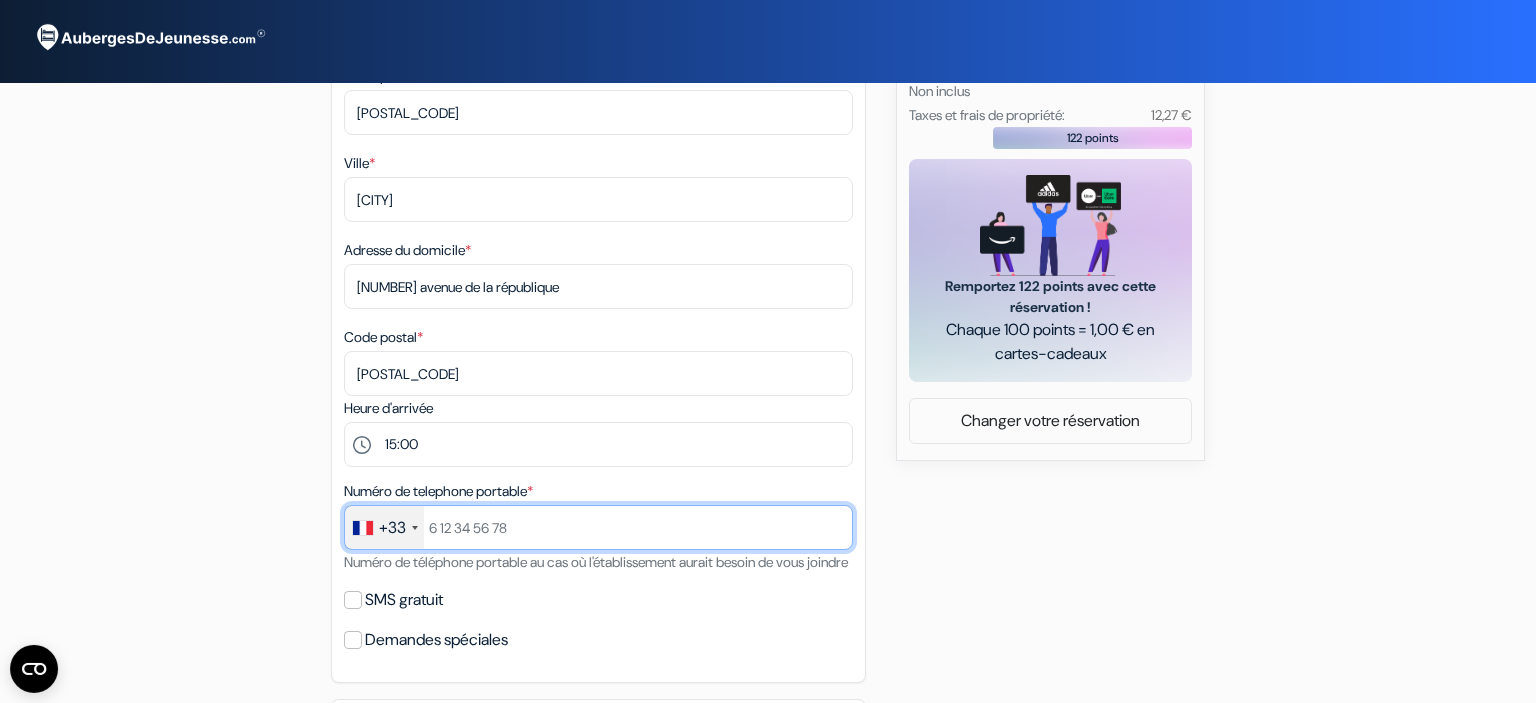 click at bounding box center (598, 527) 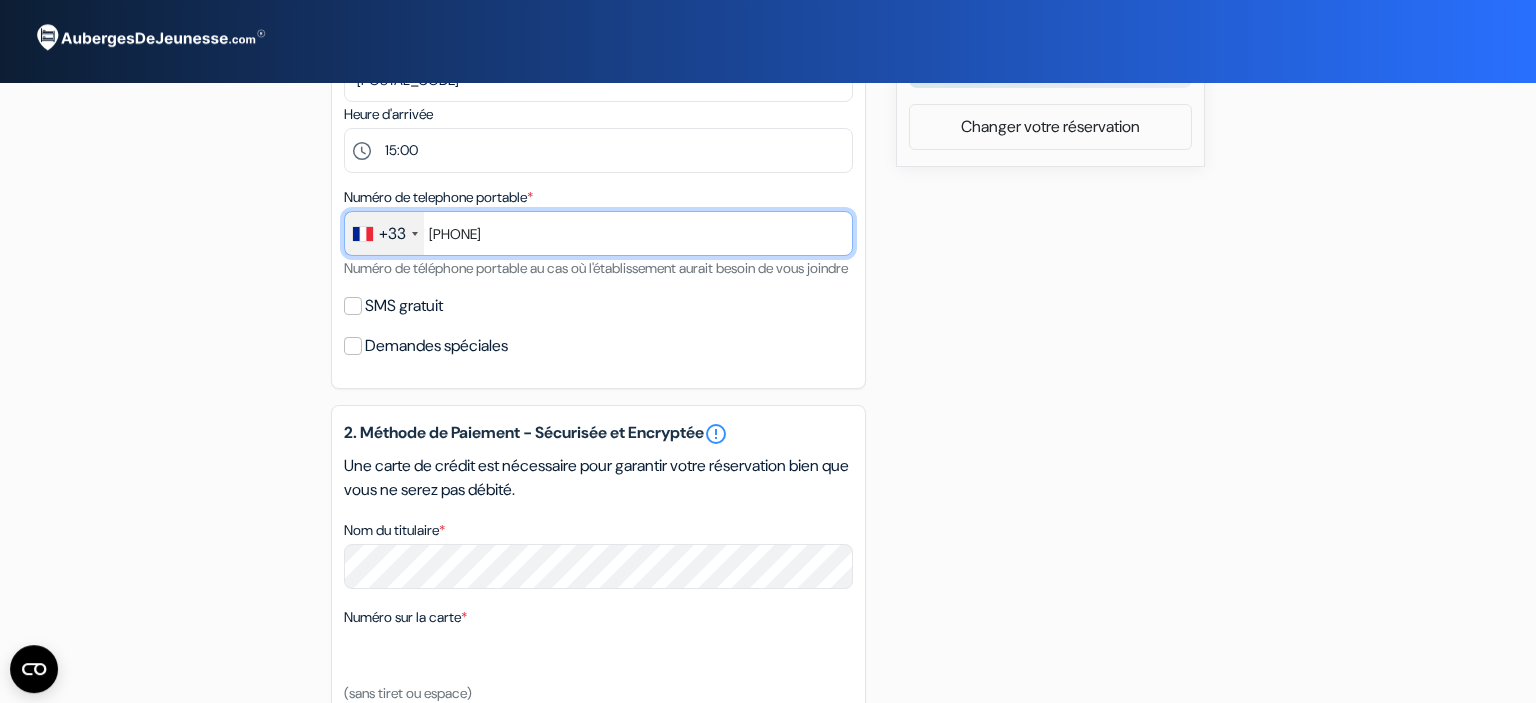 scroll, scrollTop: 1294, scrollLeft: 0, axis: vertical 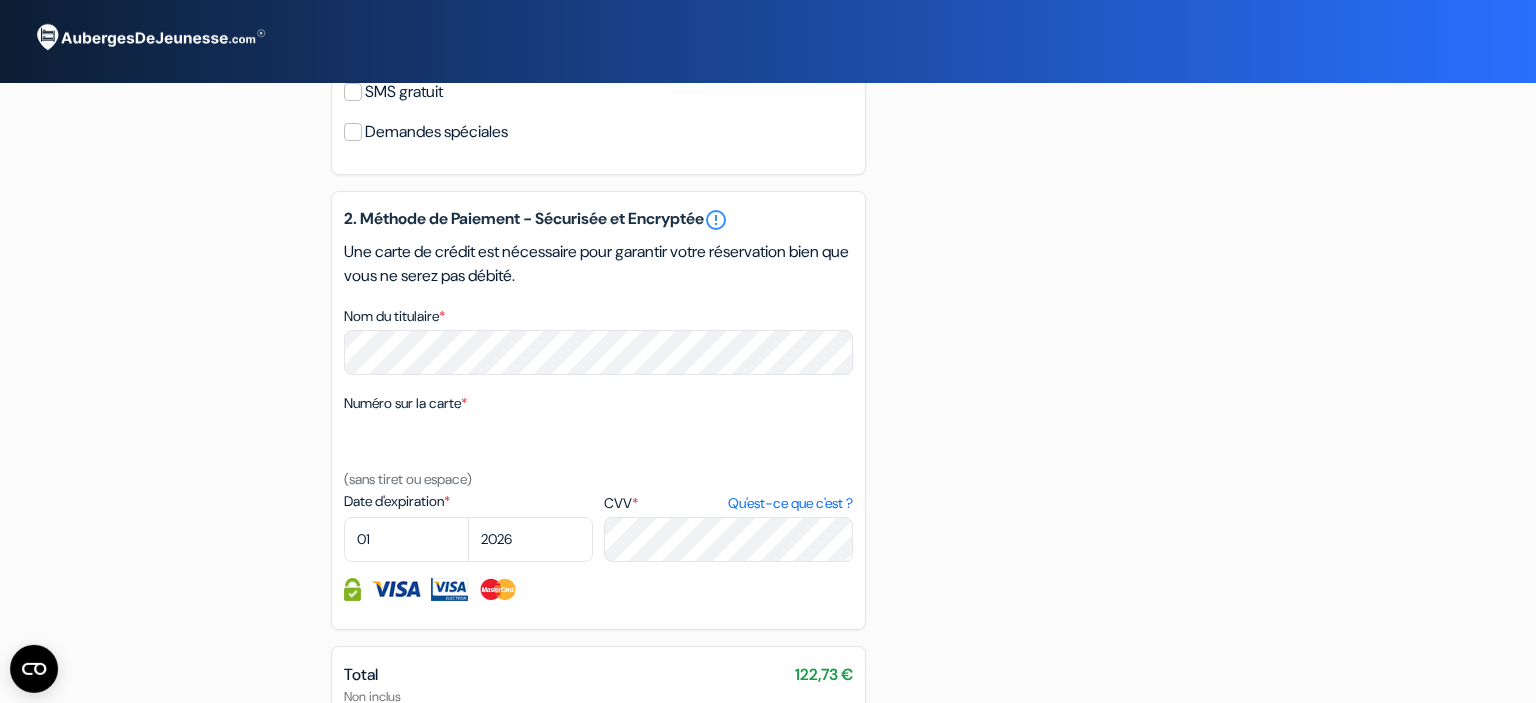 type on "[NUMBER]" 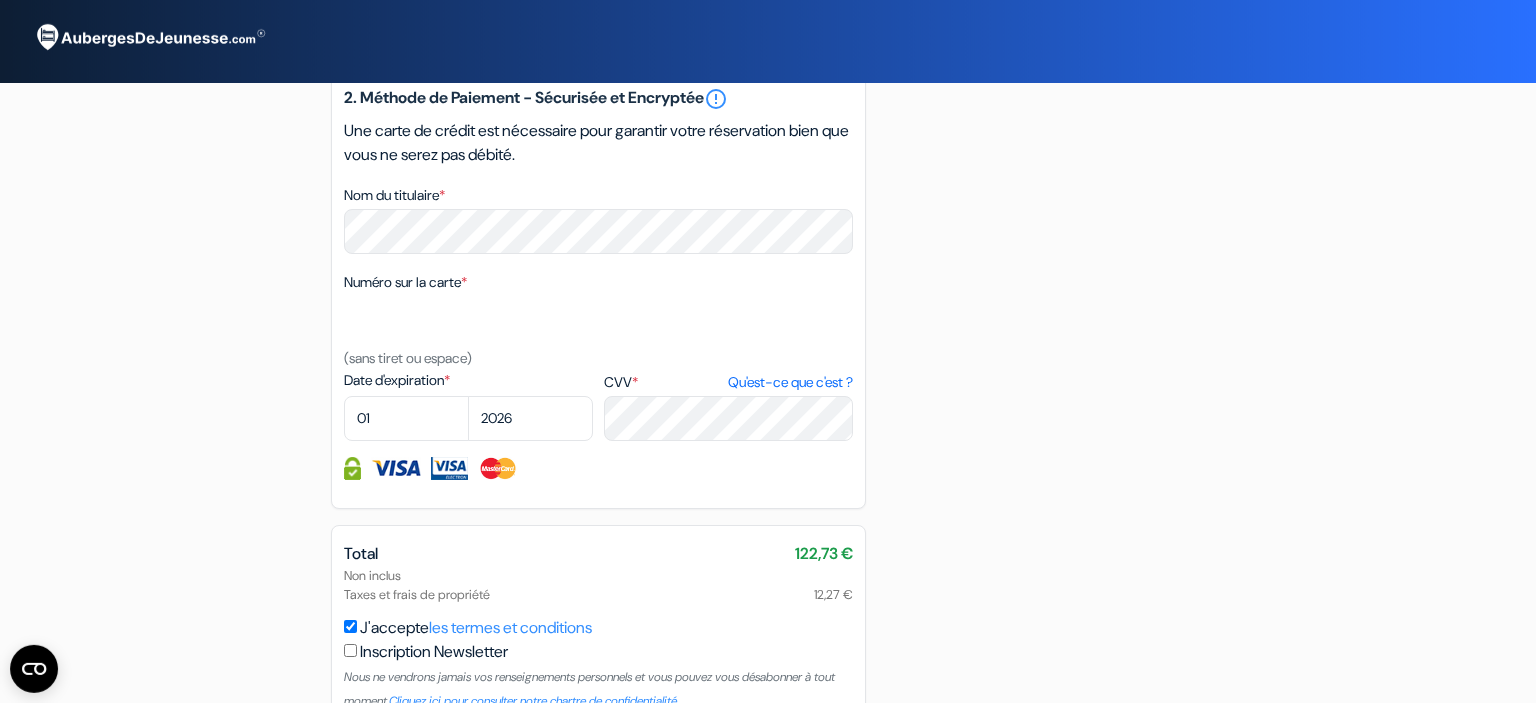 scroll, scrollTop: 1420, scrollLeft: 0, axis: vertical 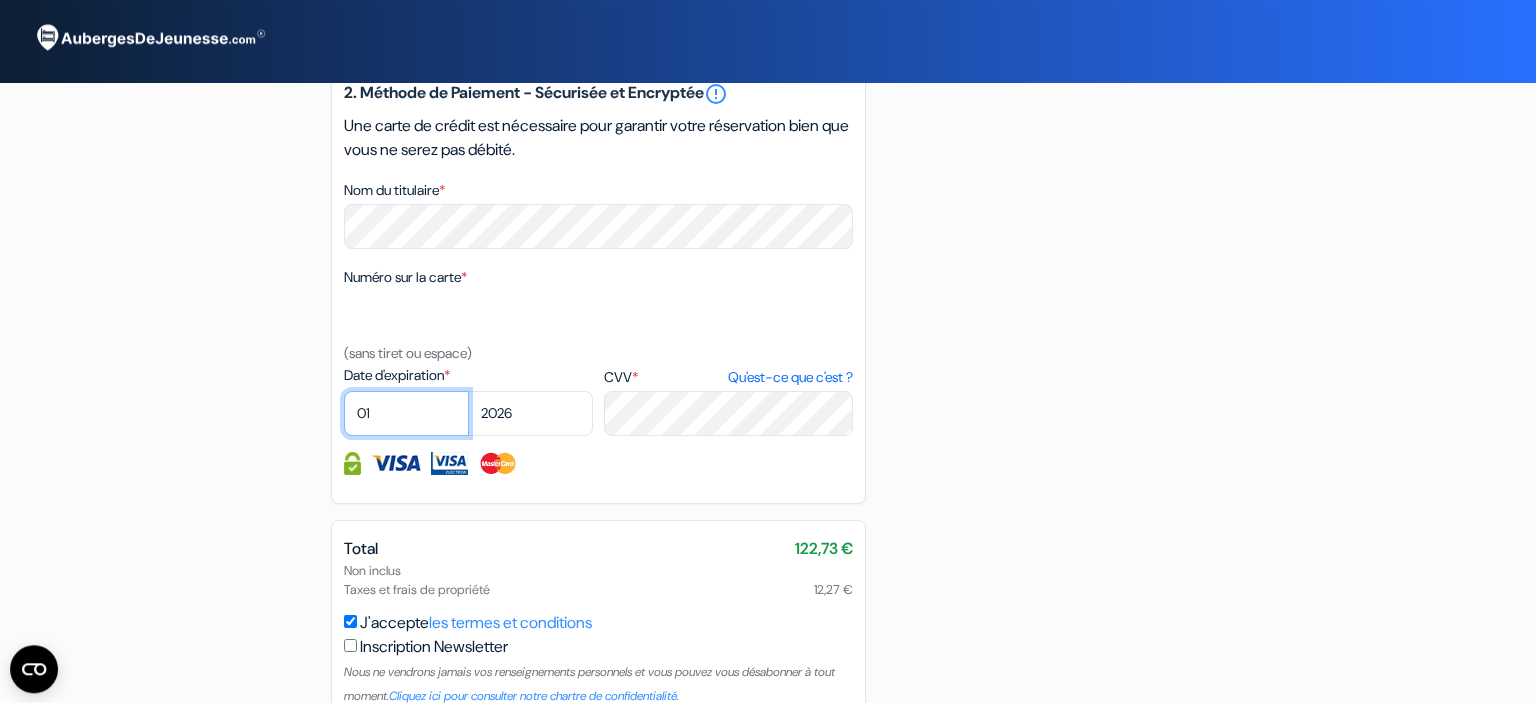 click on "01
02
03
04
05
06
07
08
09
10
11
12" at bounding box center [406, 413] 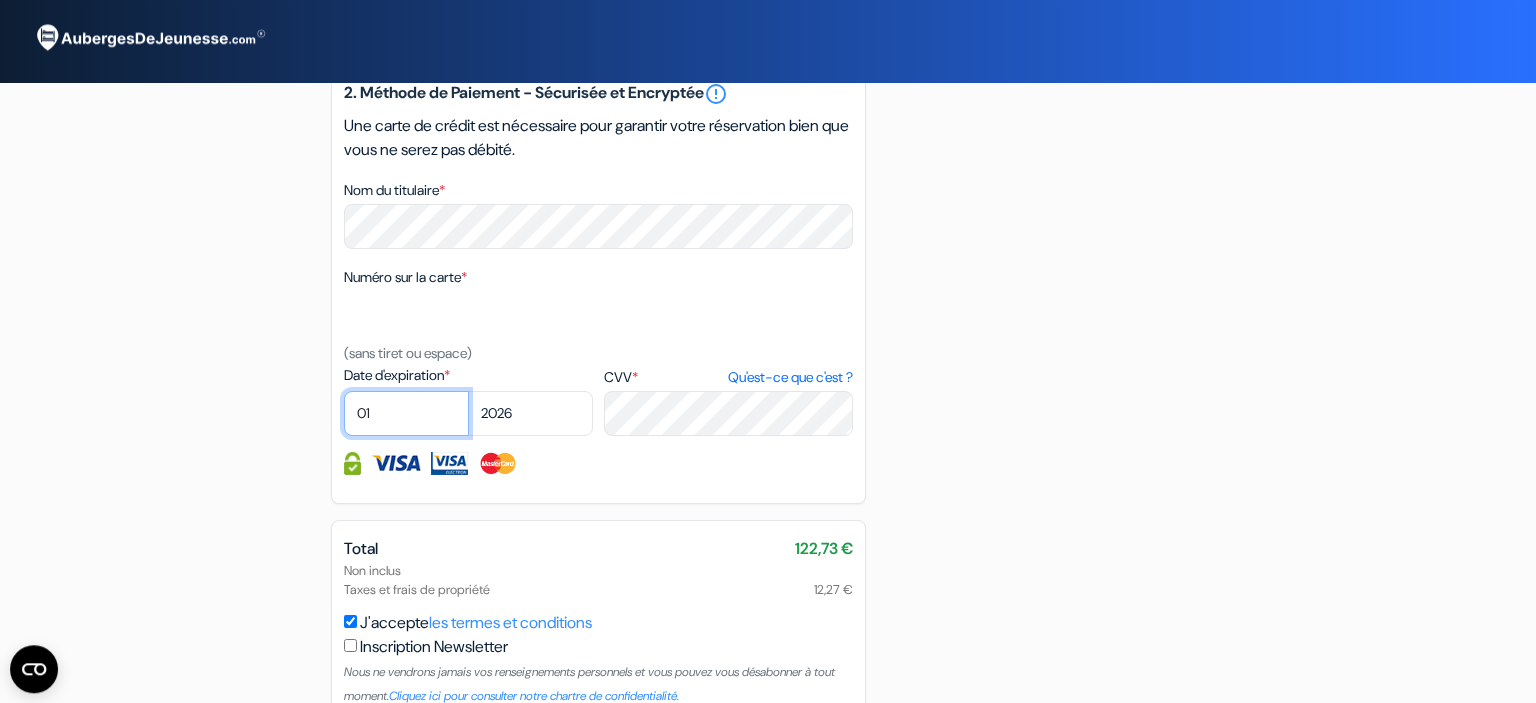 select on "10" 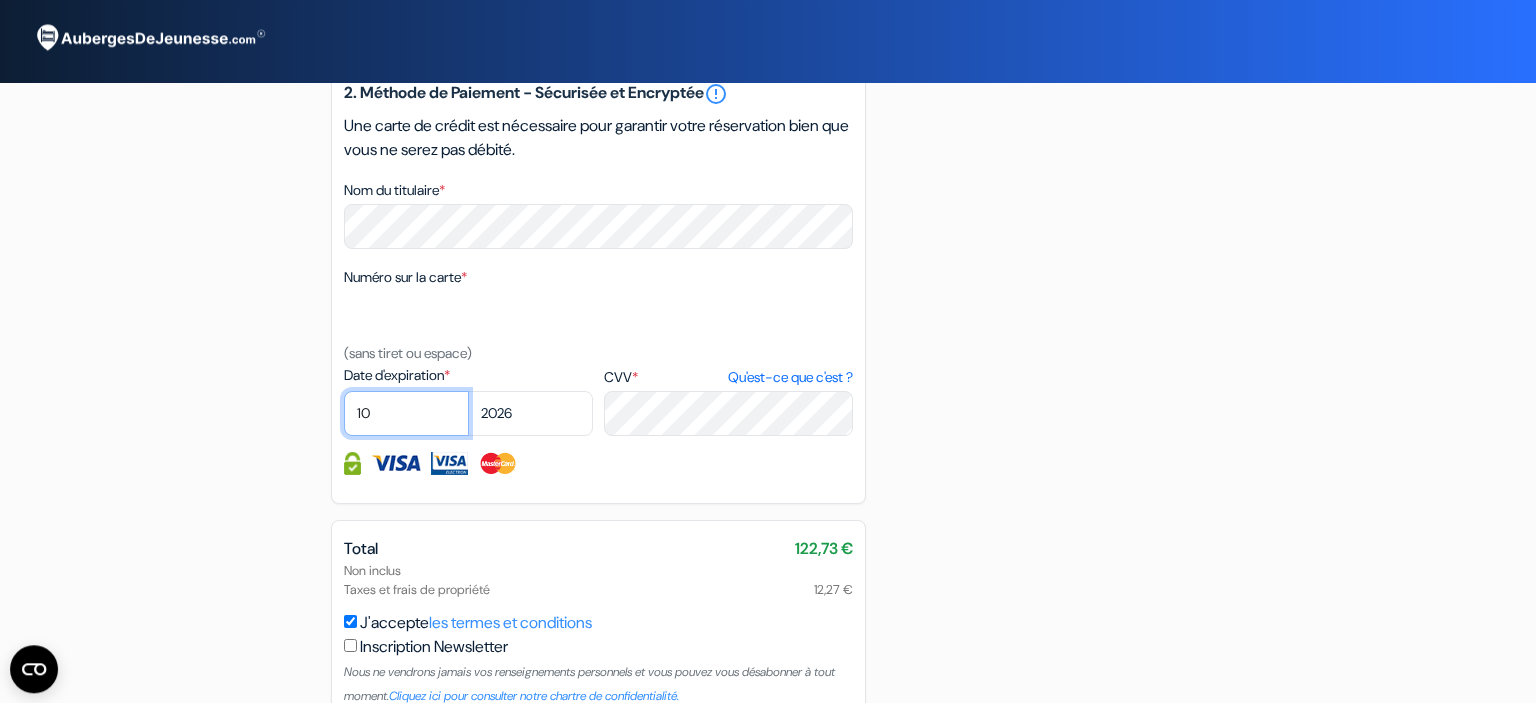 click on "10" at bounding box center (0, 0) 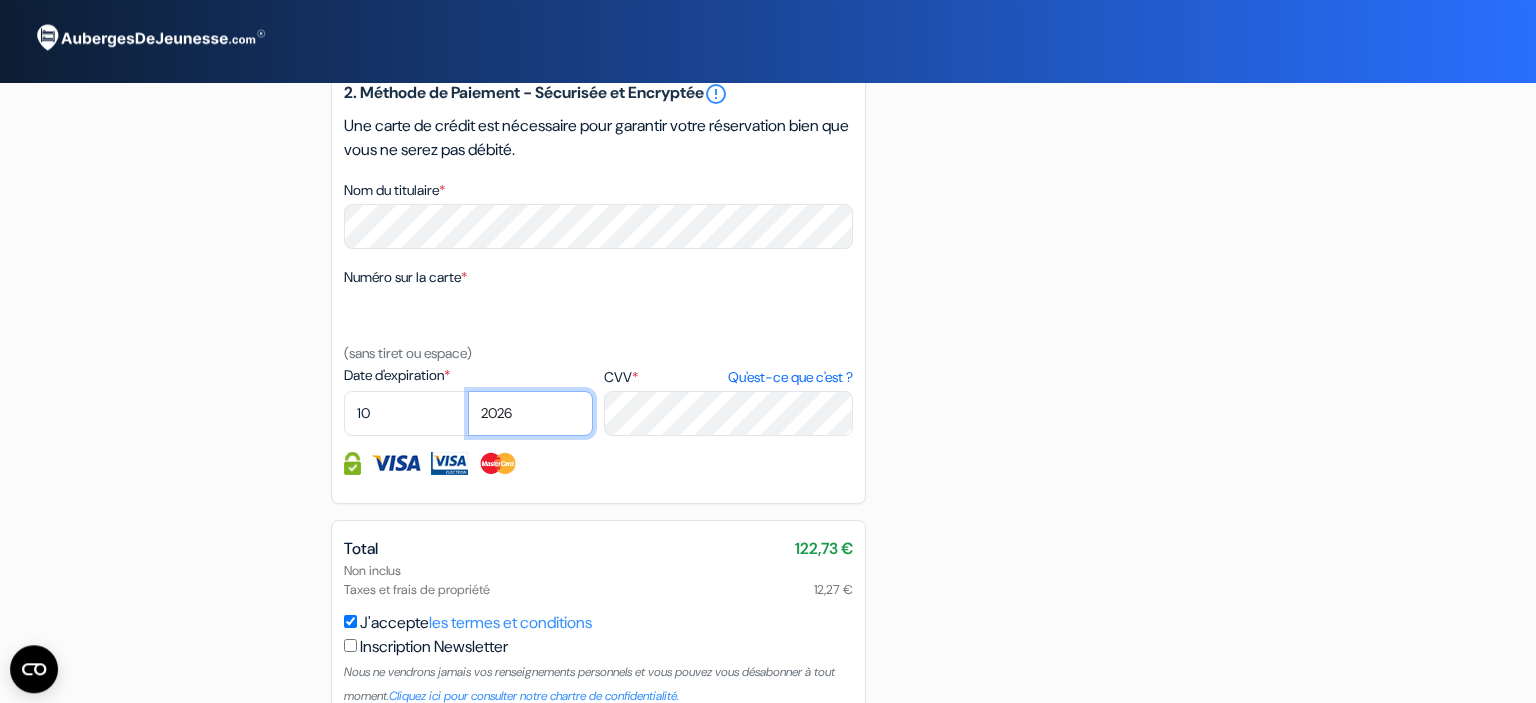 click on "2025
2026
2027
2028
2029
2030
2031
2032
2033
2034
2035
2036 2037 2038 2039 2040 2041" at bounding box center (530, 413) 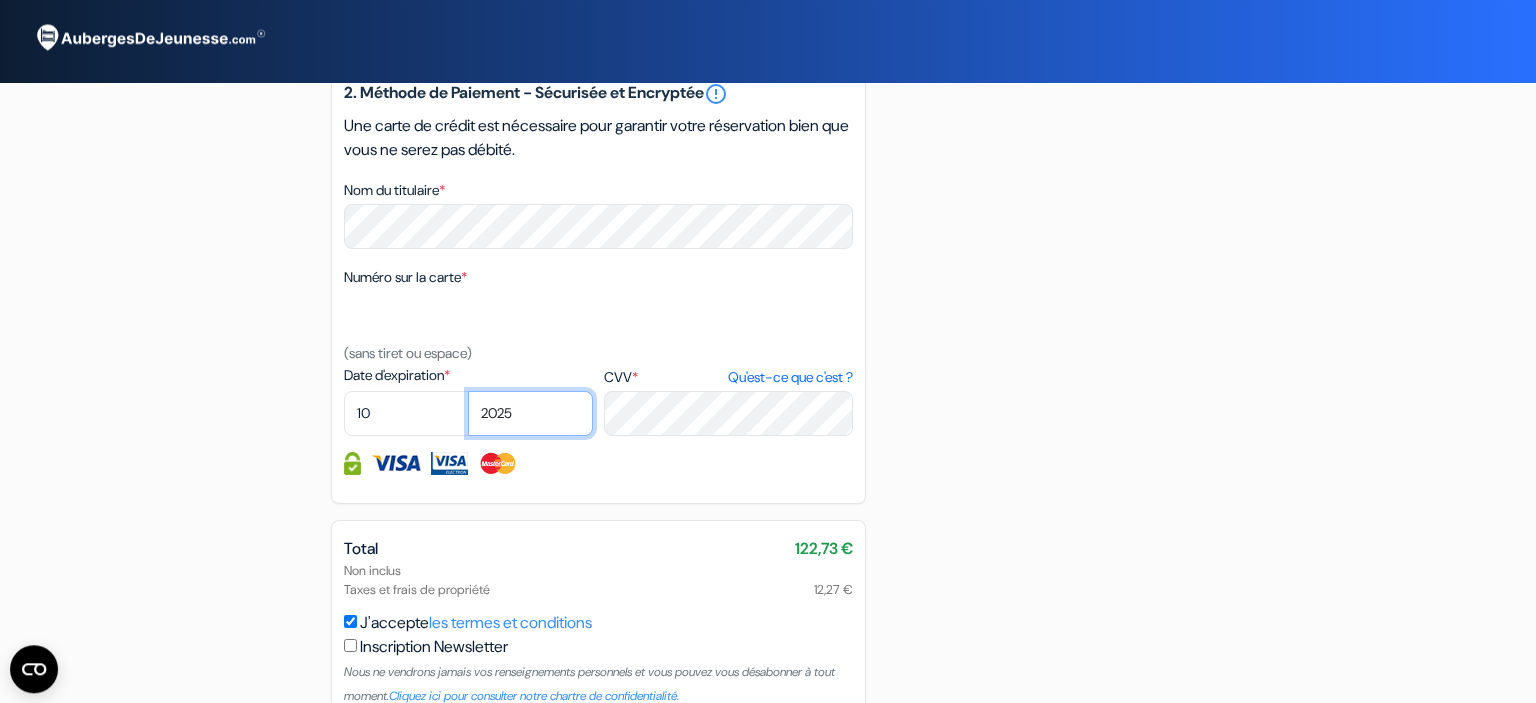 click on "2025" at bounding box center [0, 0] 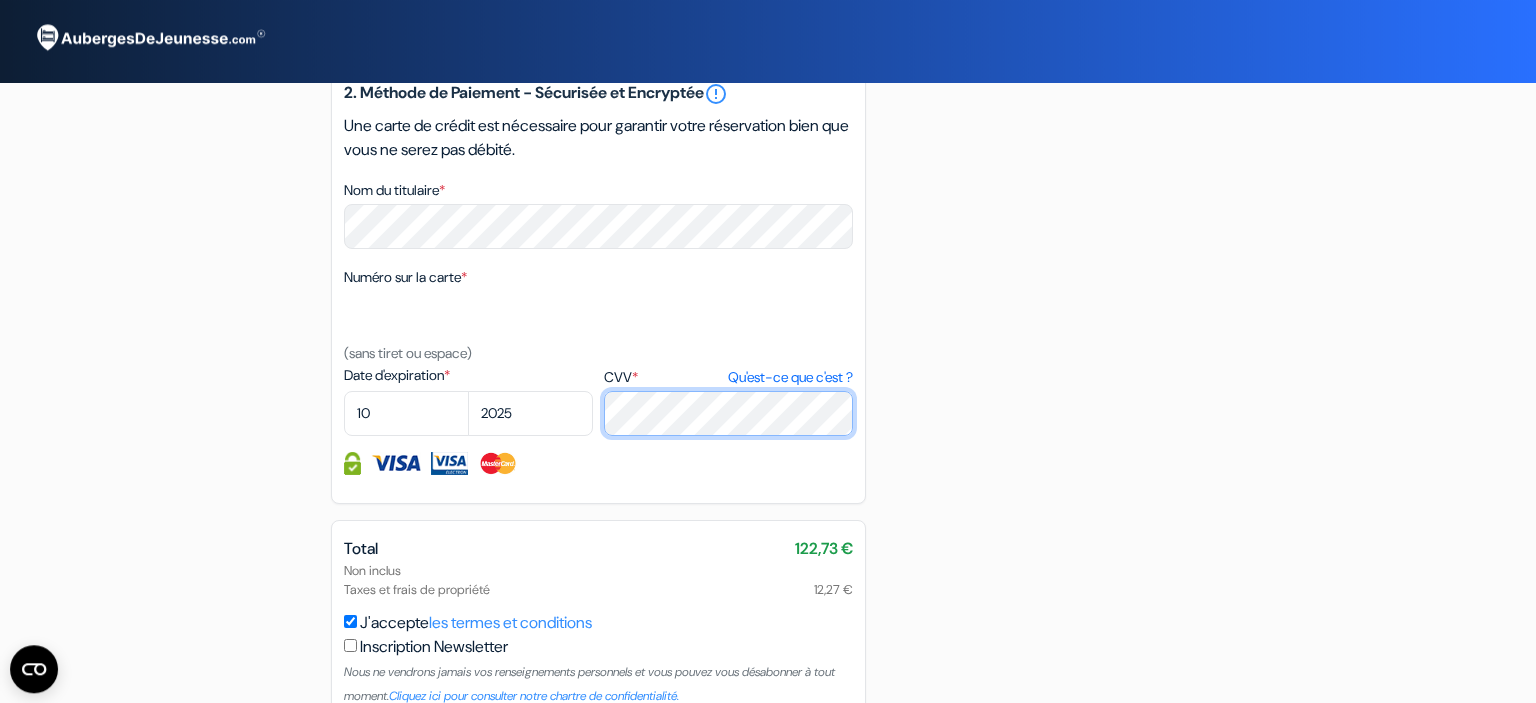 scroll, scrollTop: 1554, scrollLeft: 0, axis: vertical 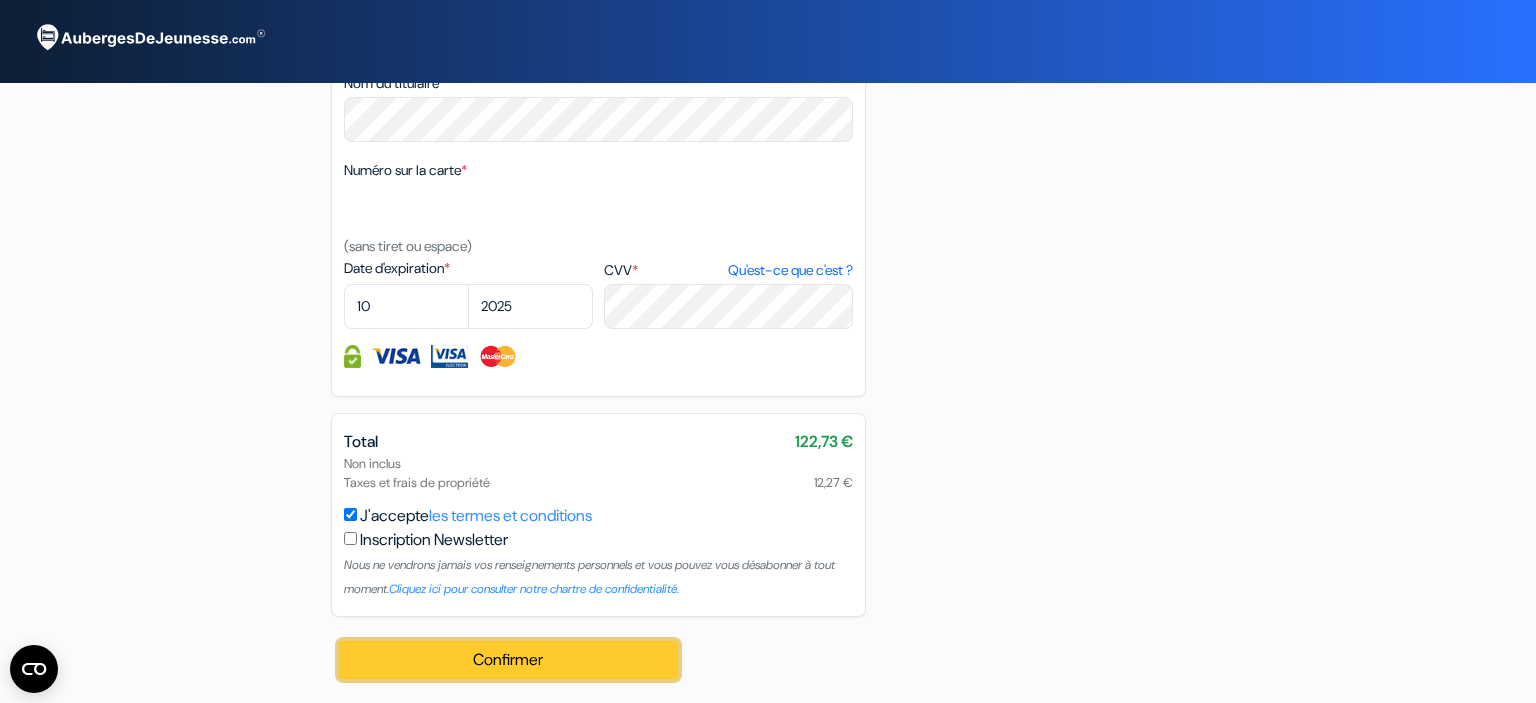 click on "Confirmer
Loading..." at bounding box center [508, 660] 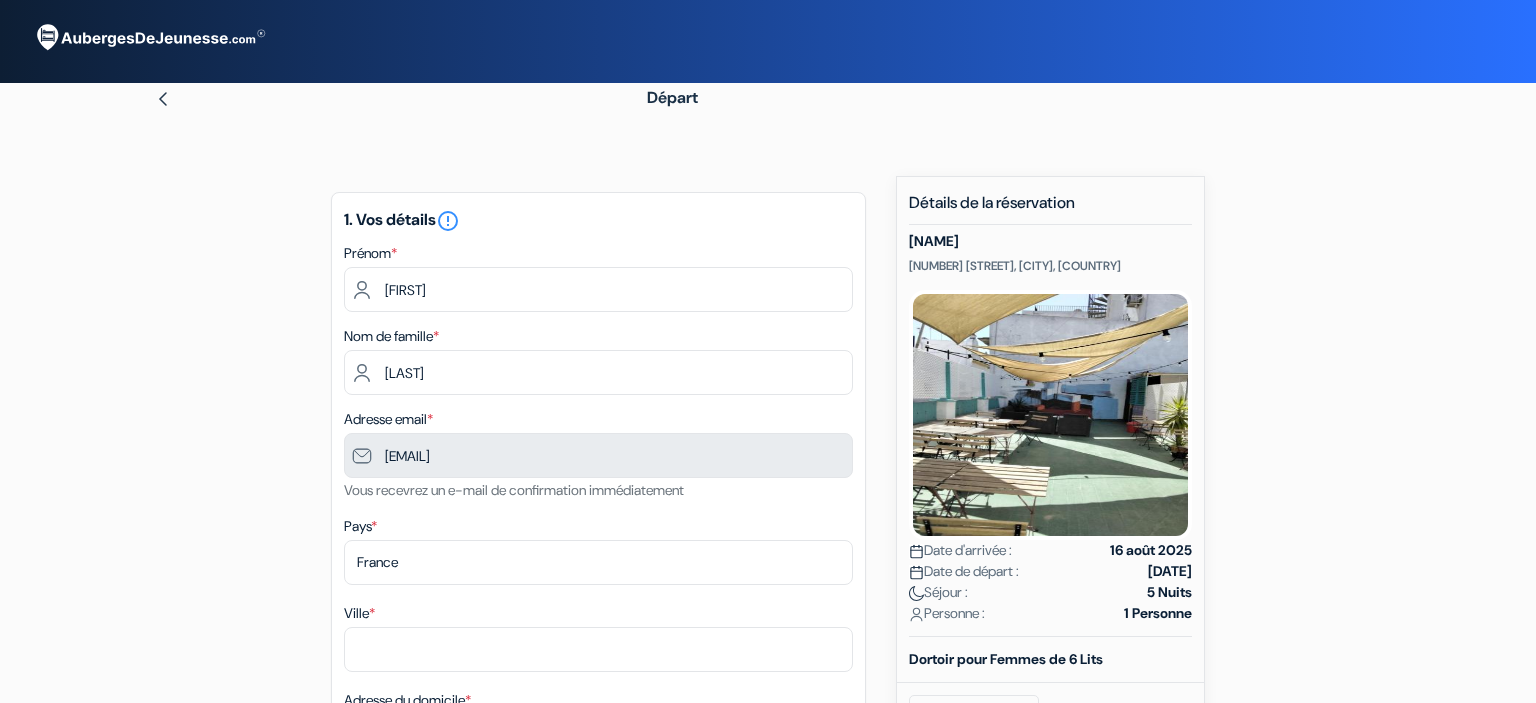 type on "[PHONE]" 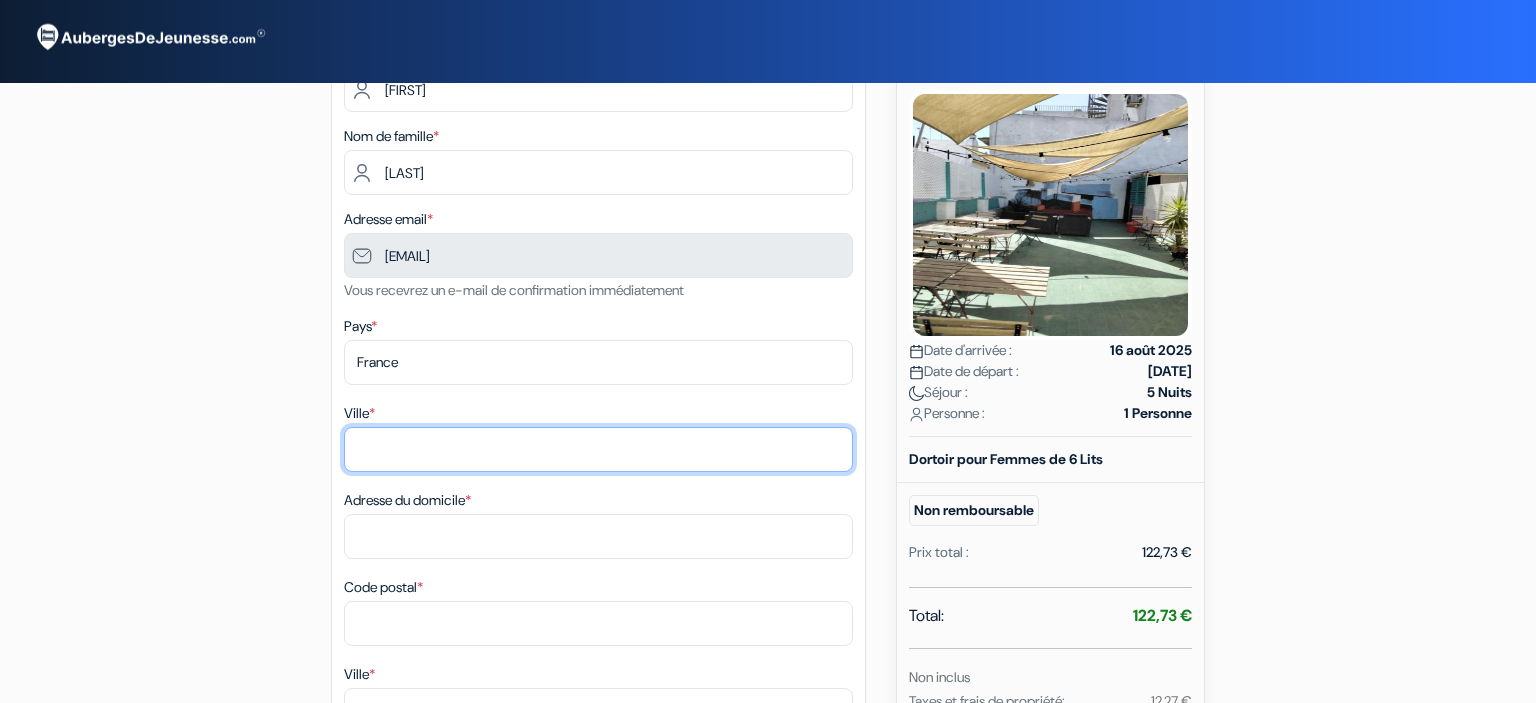 click on "Ville  *" at bounding box center (598, 449) 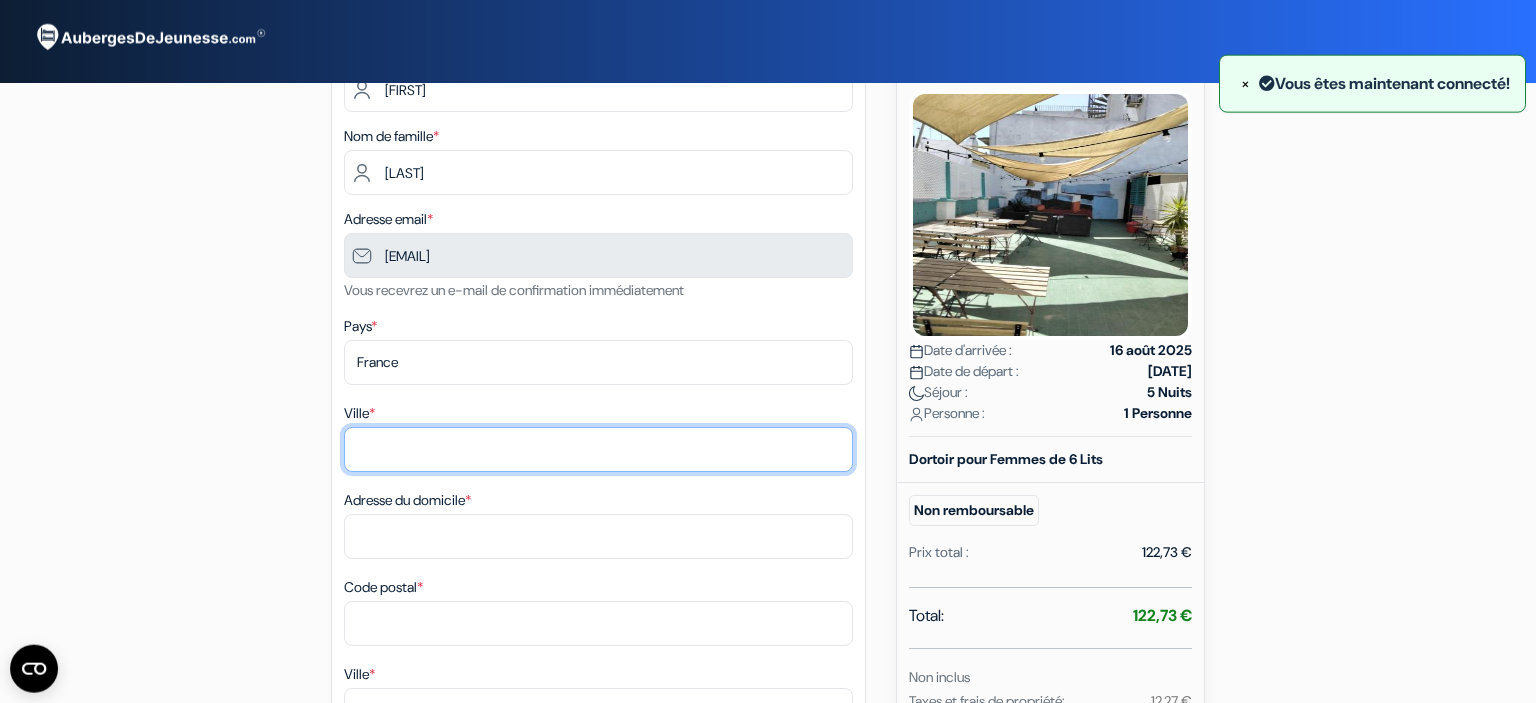 click on "Ville  *" at bounding box center (598, 449) 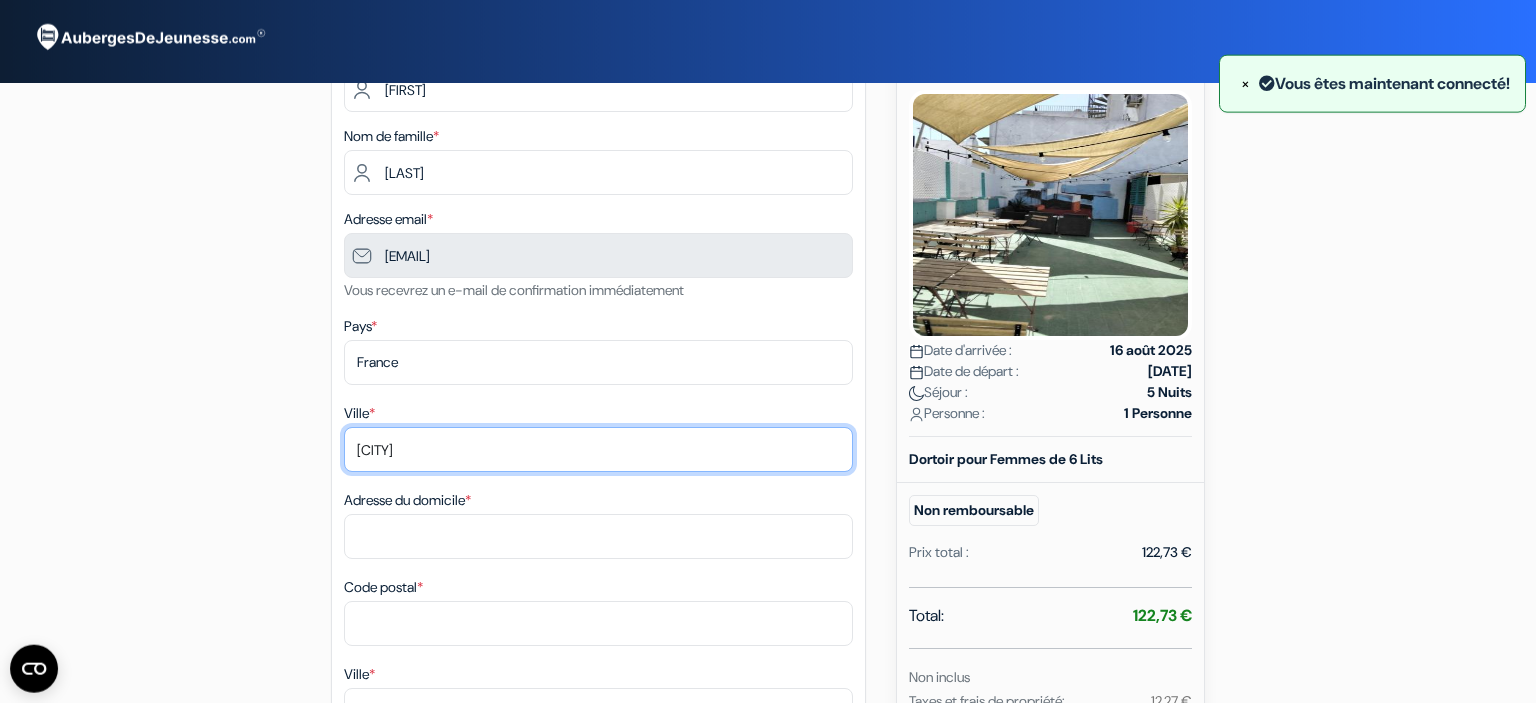 type on "[CITY]" 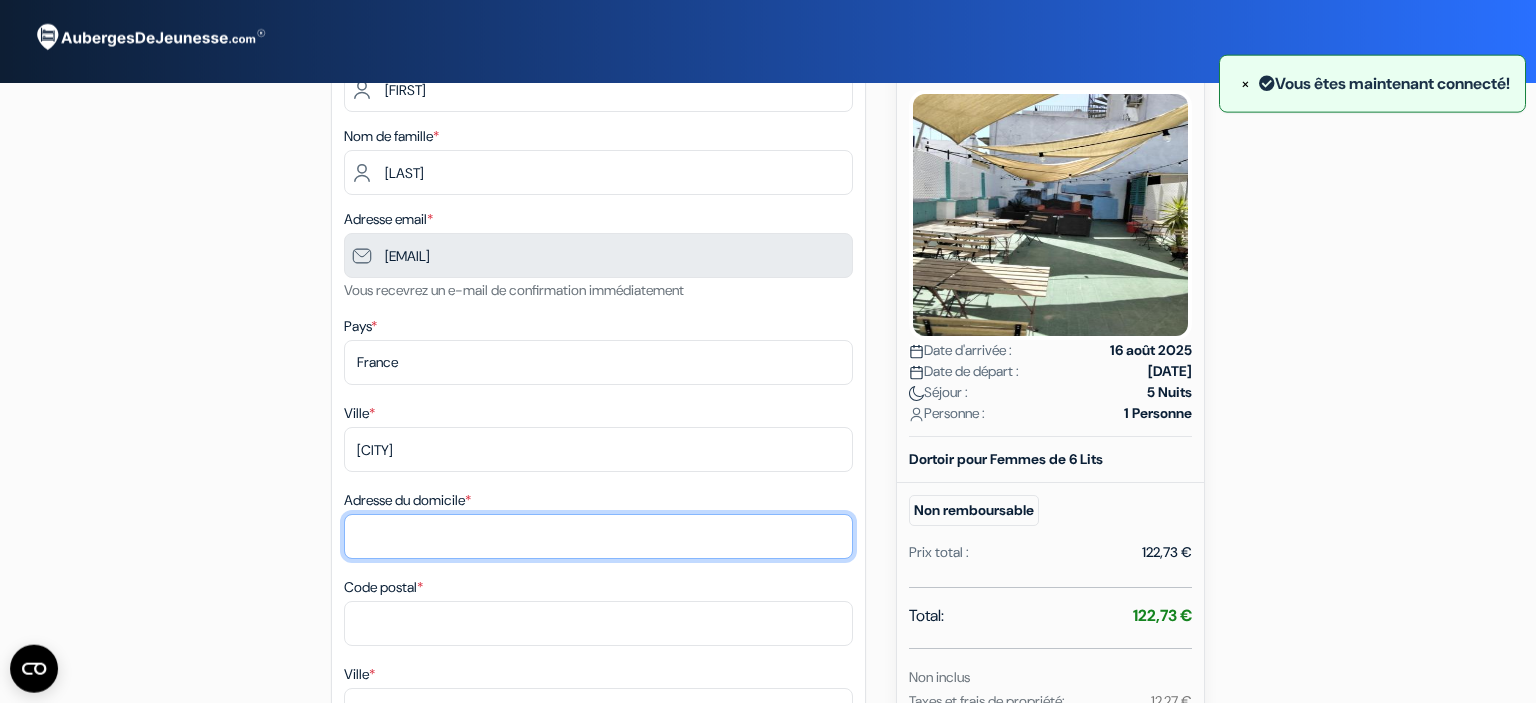 click on "Adresse du domicile  *" at bounding box center [598, 536] 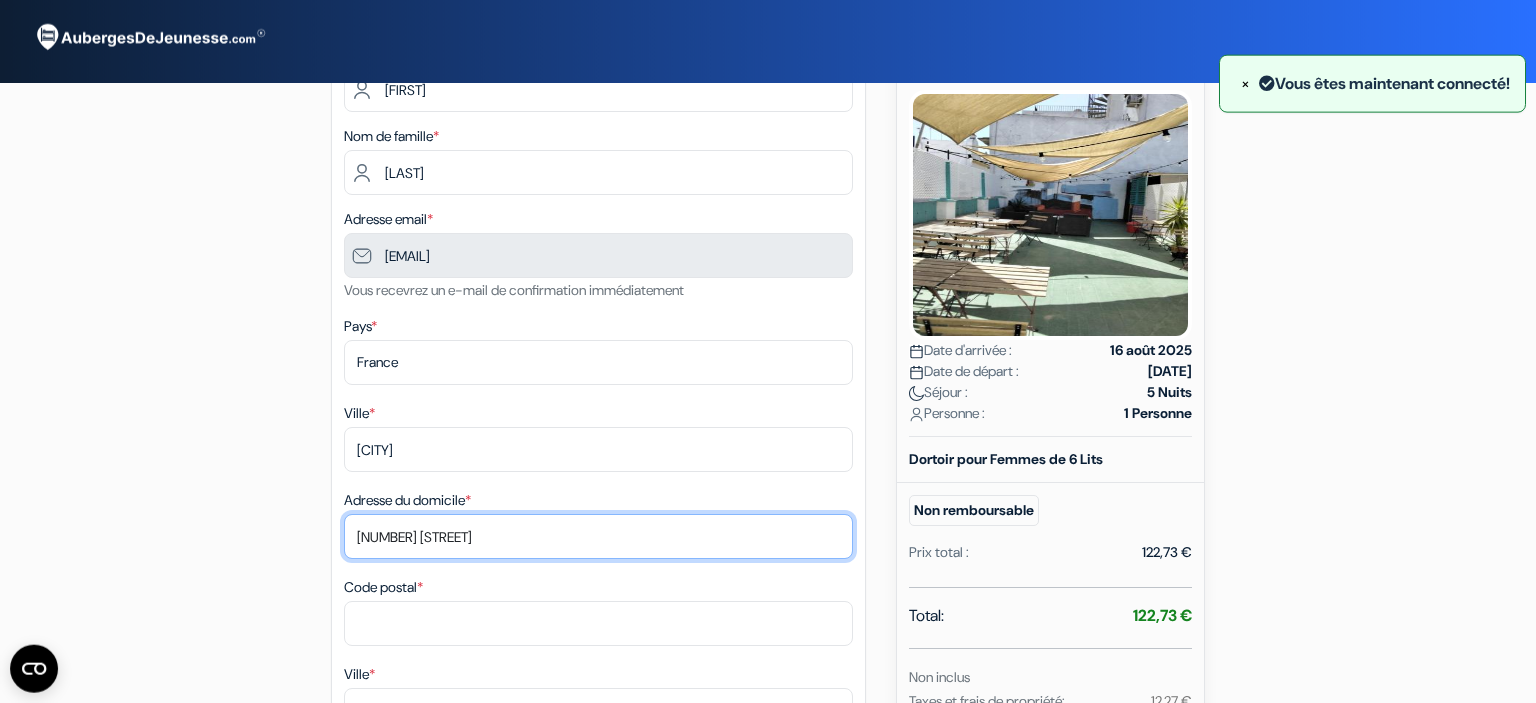 type on "[NUMBER] [STREET] de la république" 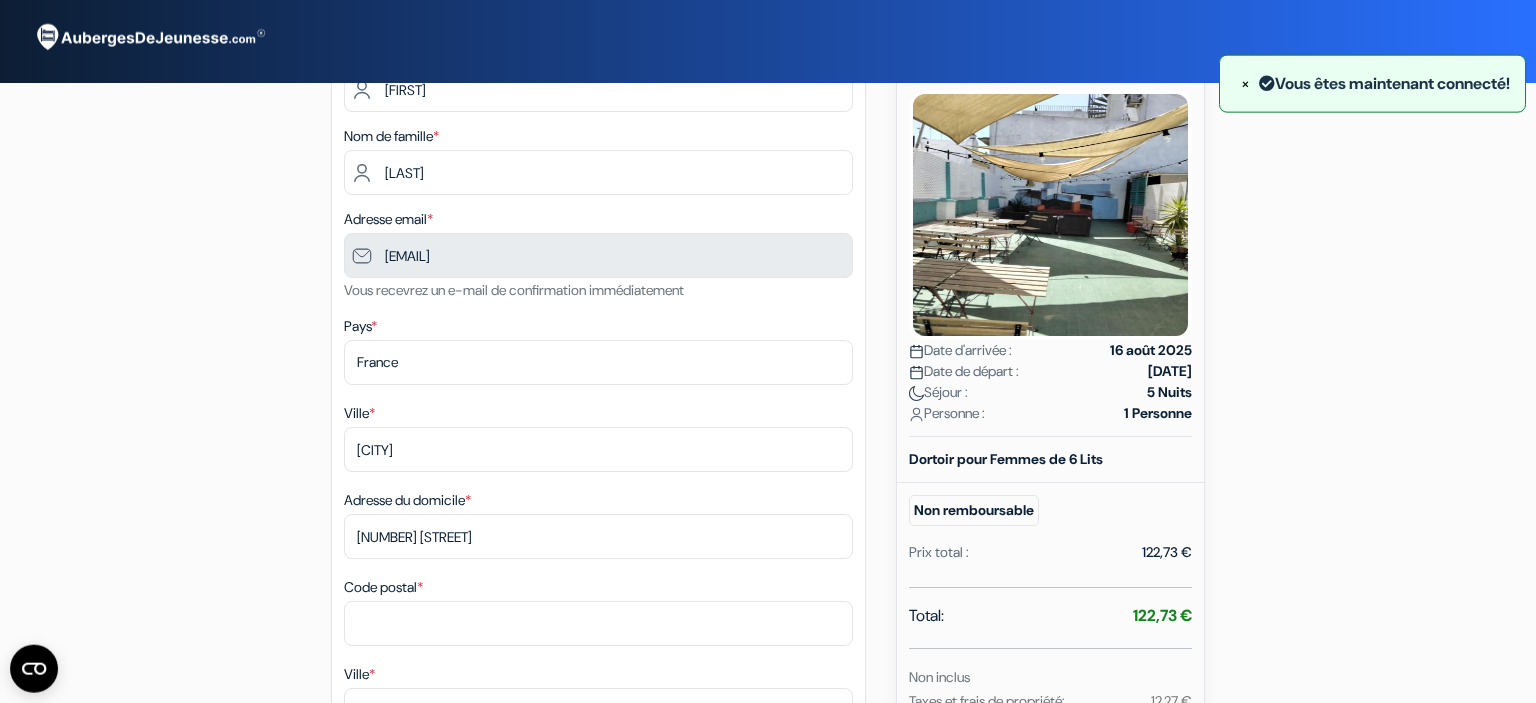 click on "Code postal  *" at bounding box center [598, 610] 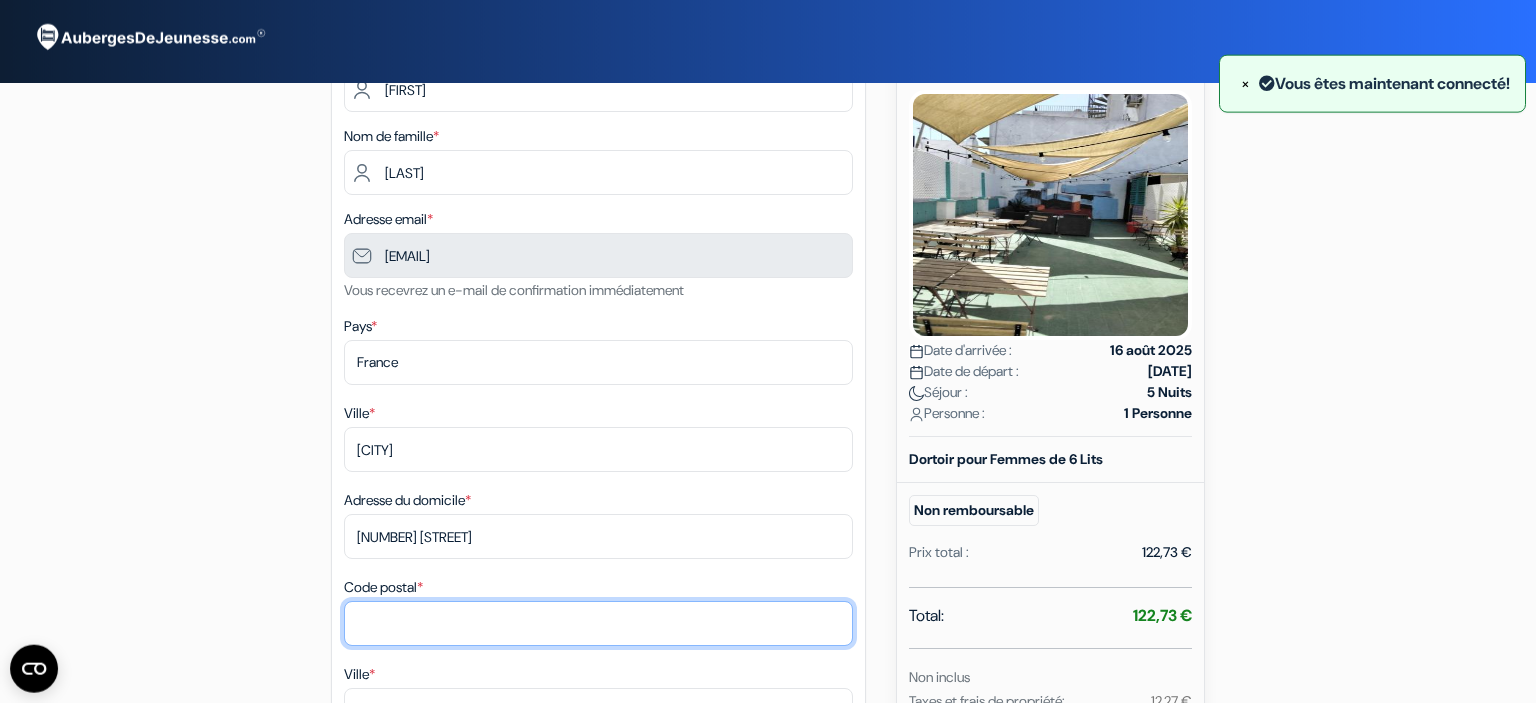 click on "Code postal  *" at bounding box center (598, 623) 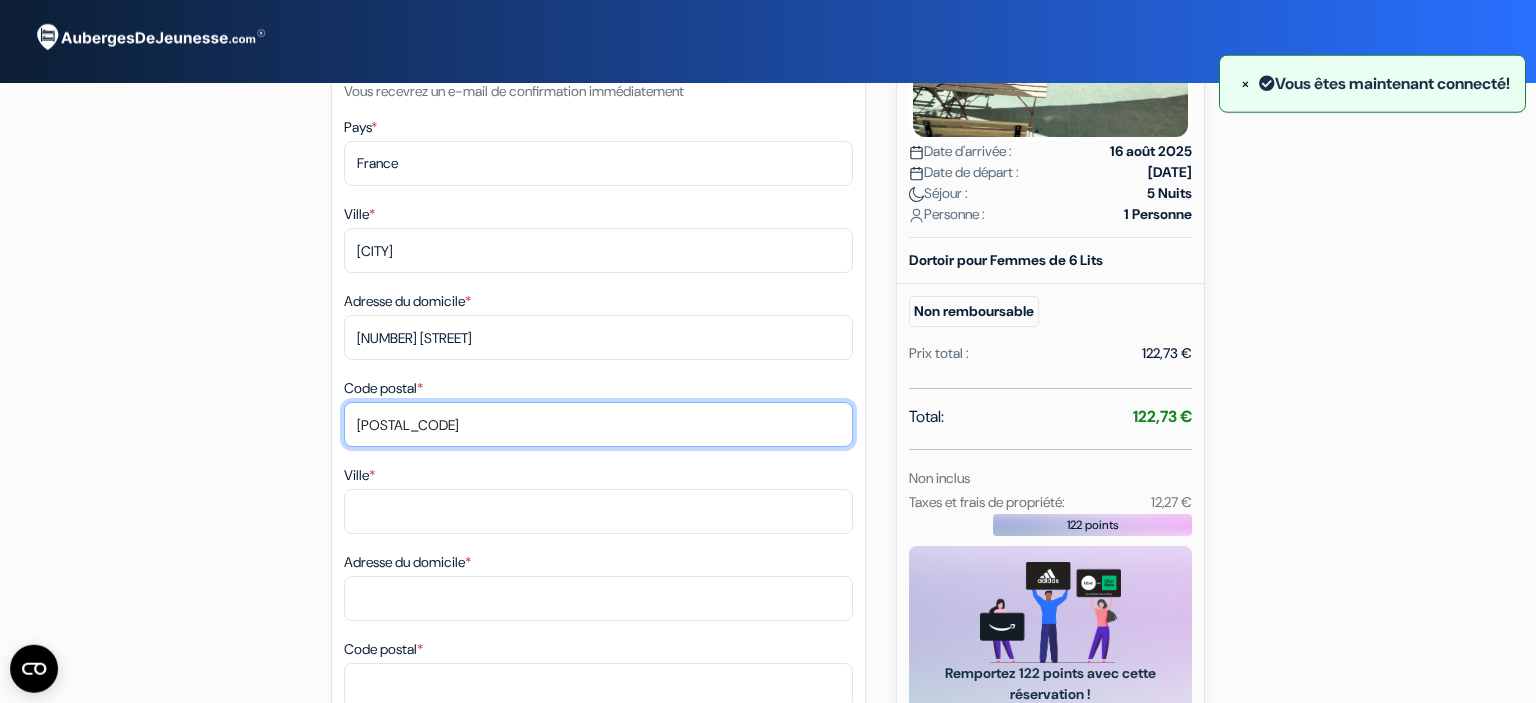scroll, scrollTop: 412, scrollLeft: 0, axis: vertical 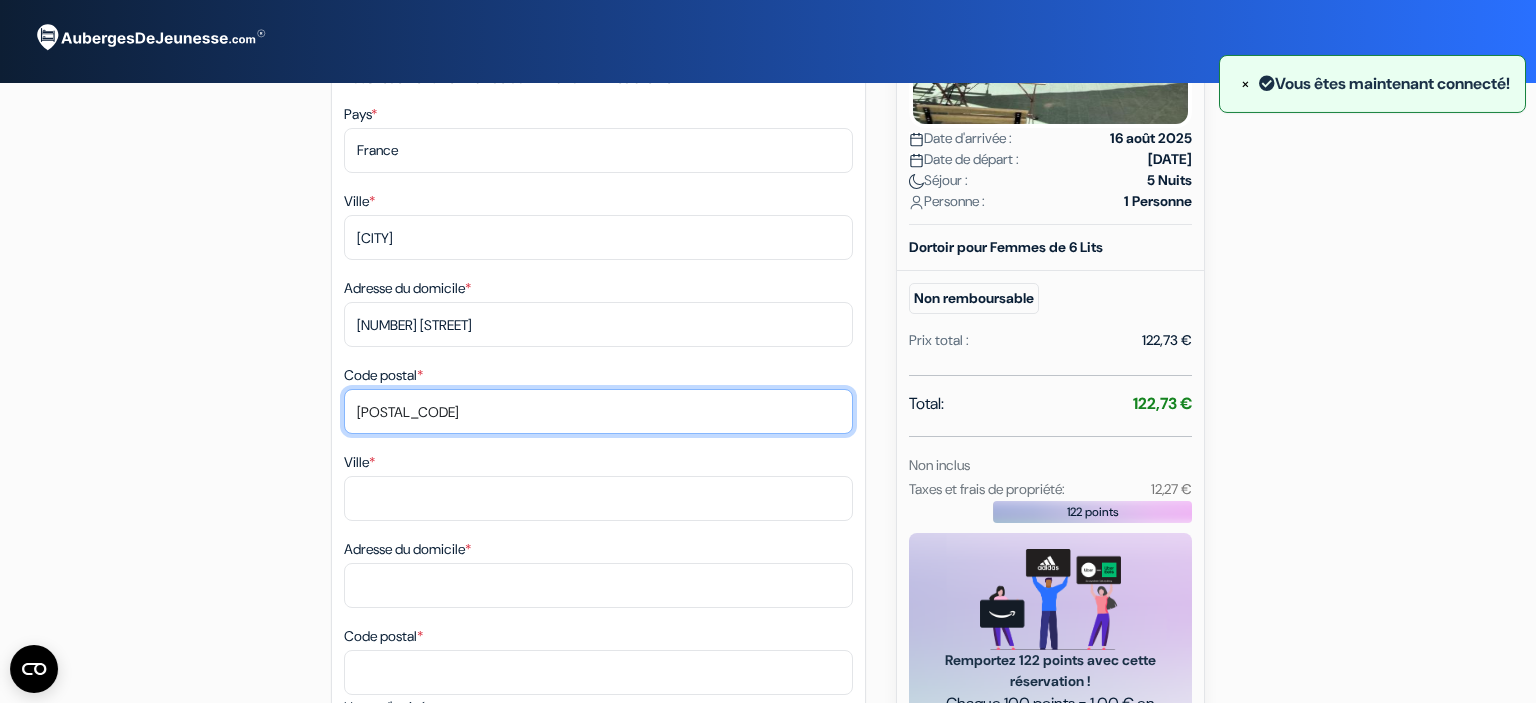 type on "[POSTAL_CODE]" 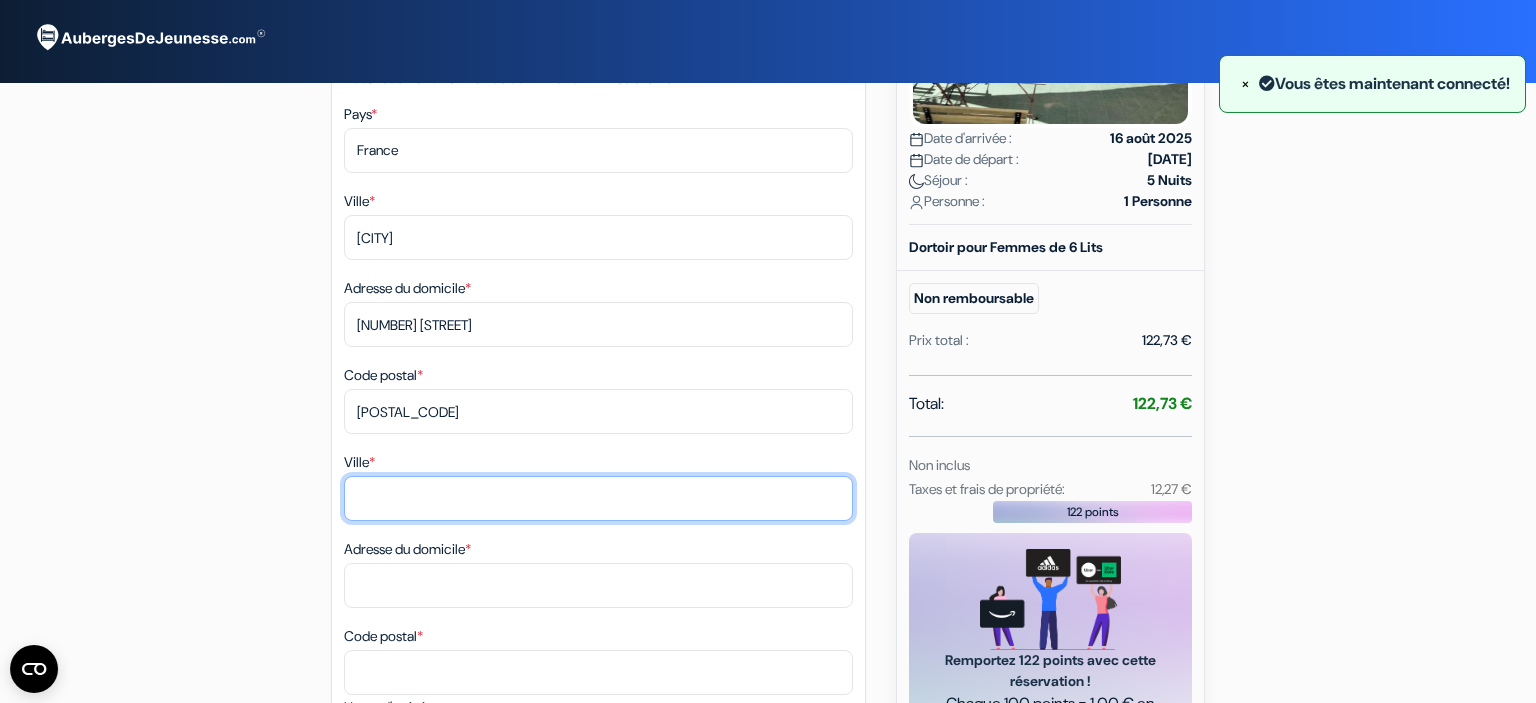 click on "Ville  *" at bounding box center (598, 237) 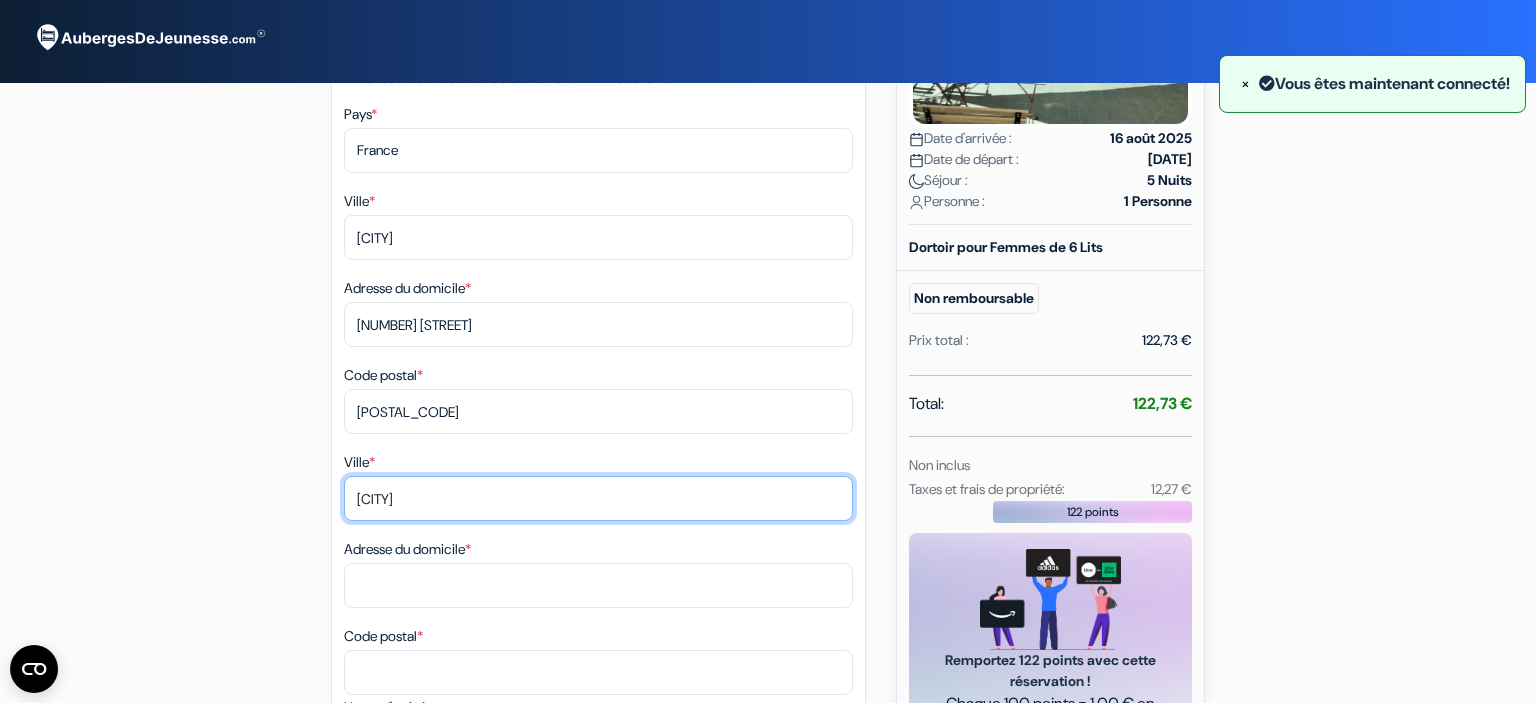 type on "[CITY]" 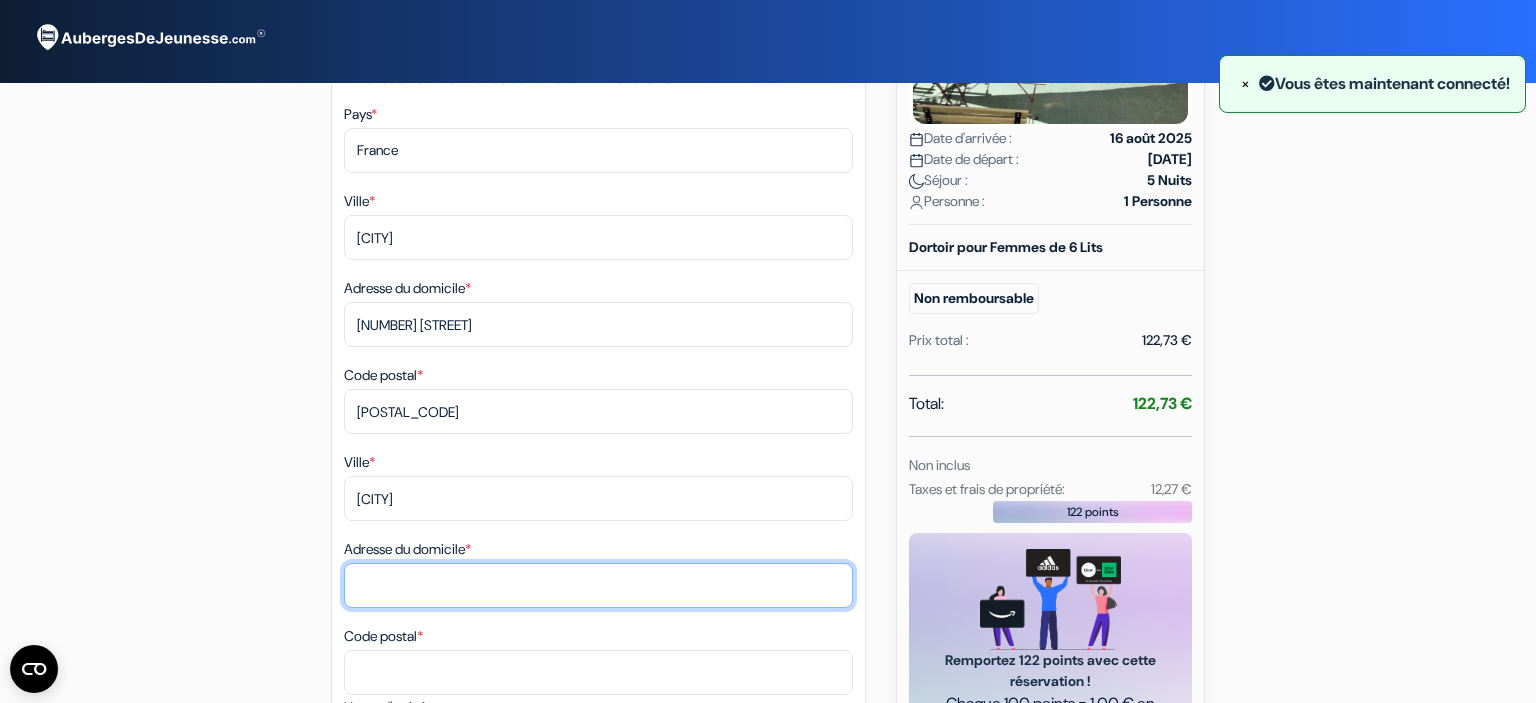 click on "Adresse du domicile  *" at bounding box center [598, 324] 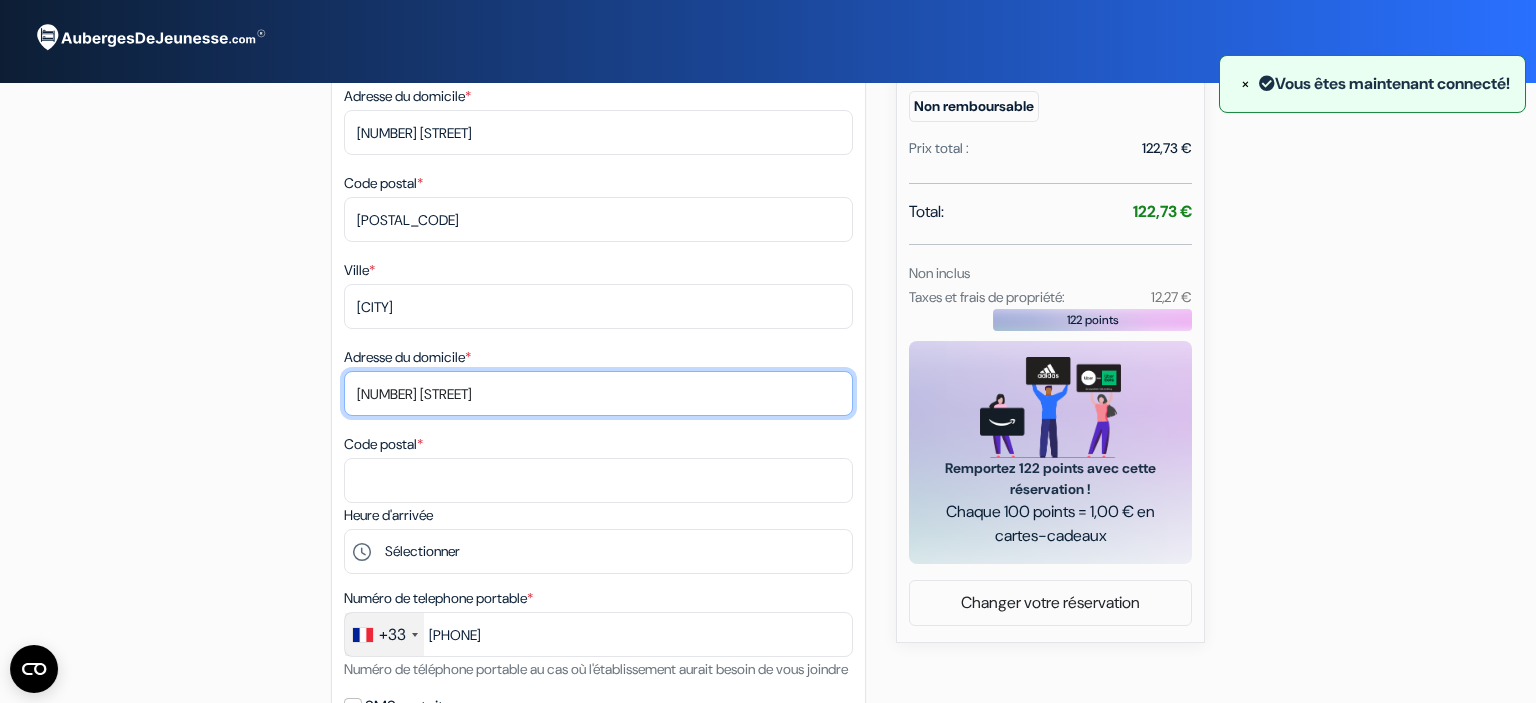 scroll, scrollTop: 614, scrollLeft: 0, axis: vertical 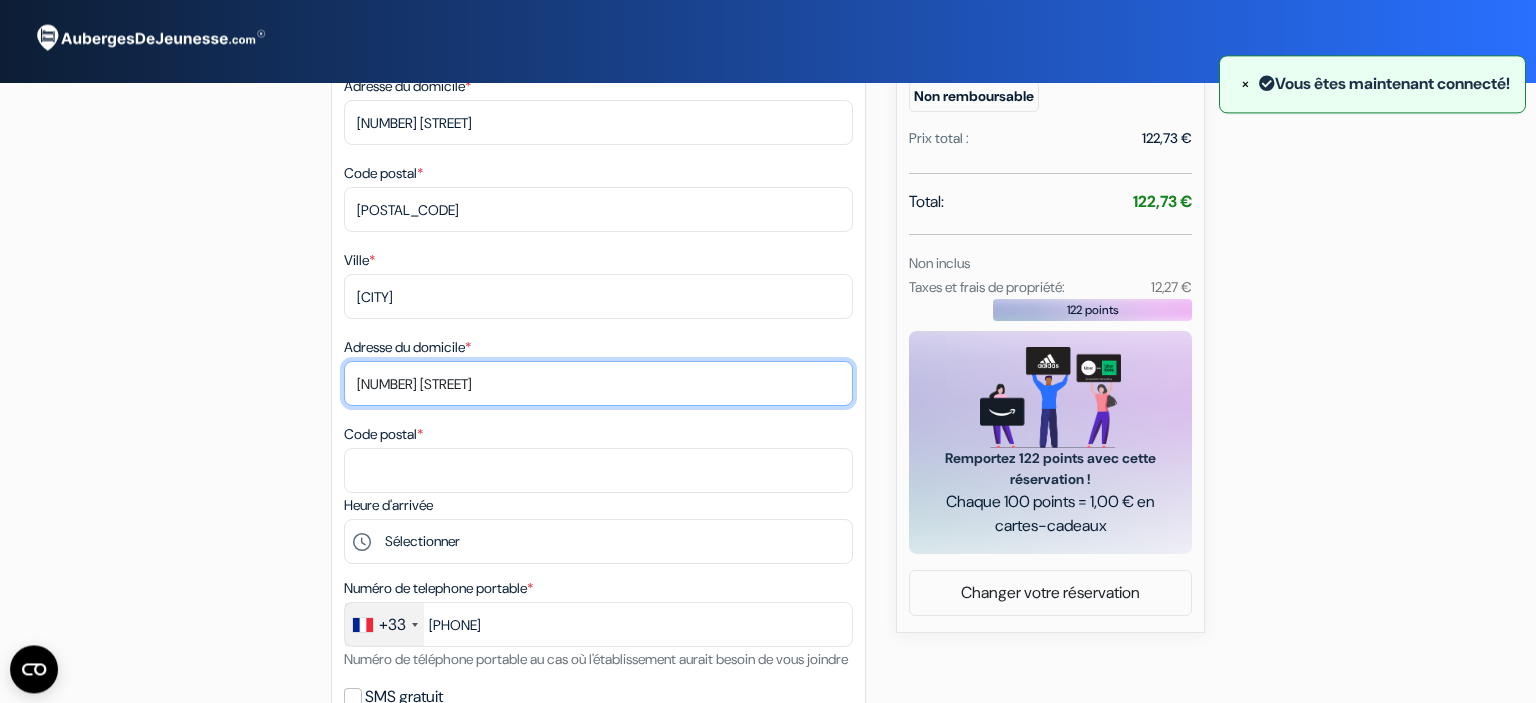 type on "[NUMBER] [STREET] de la république" 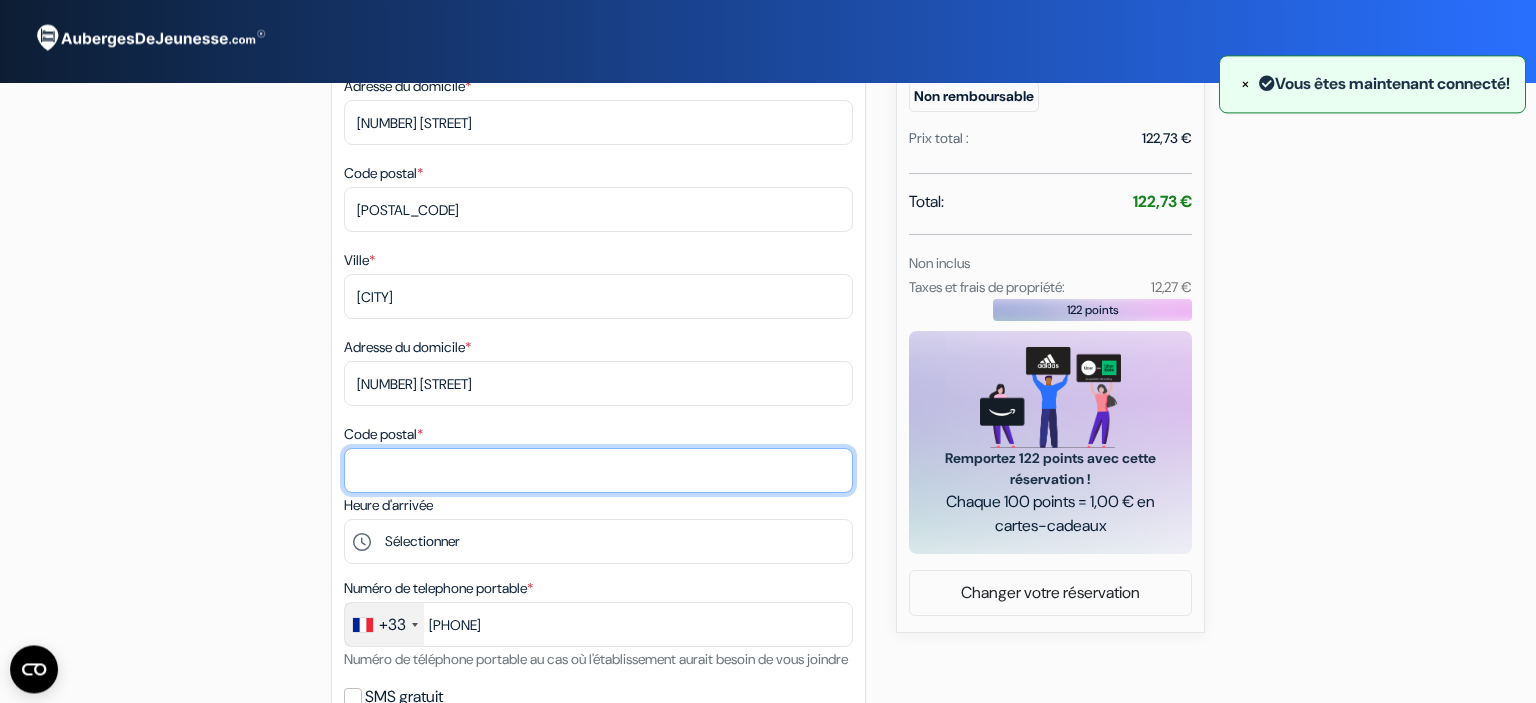 click on "Code postal  *" at bounding box center [598, 209] 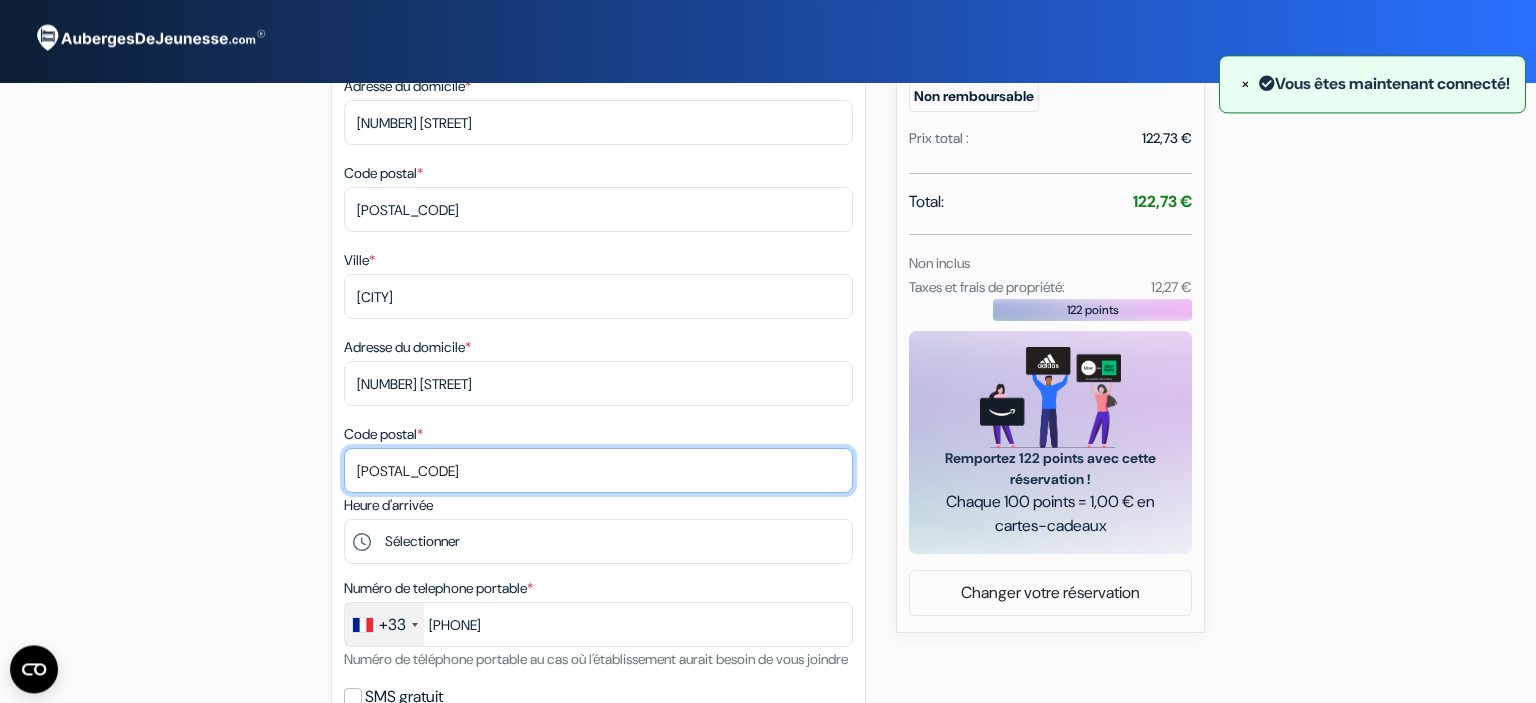 type on "[POSTAL_CODE]" 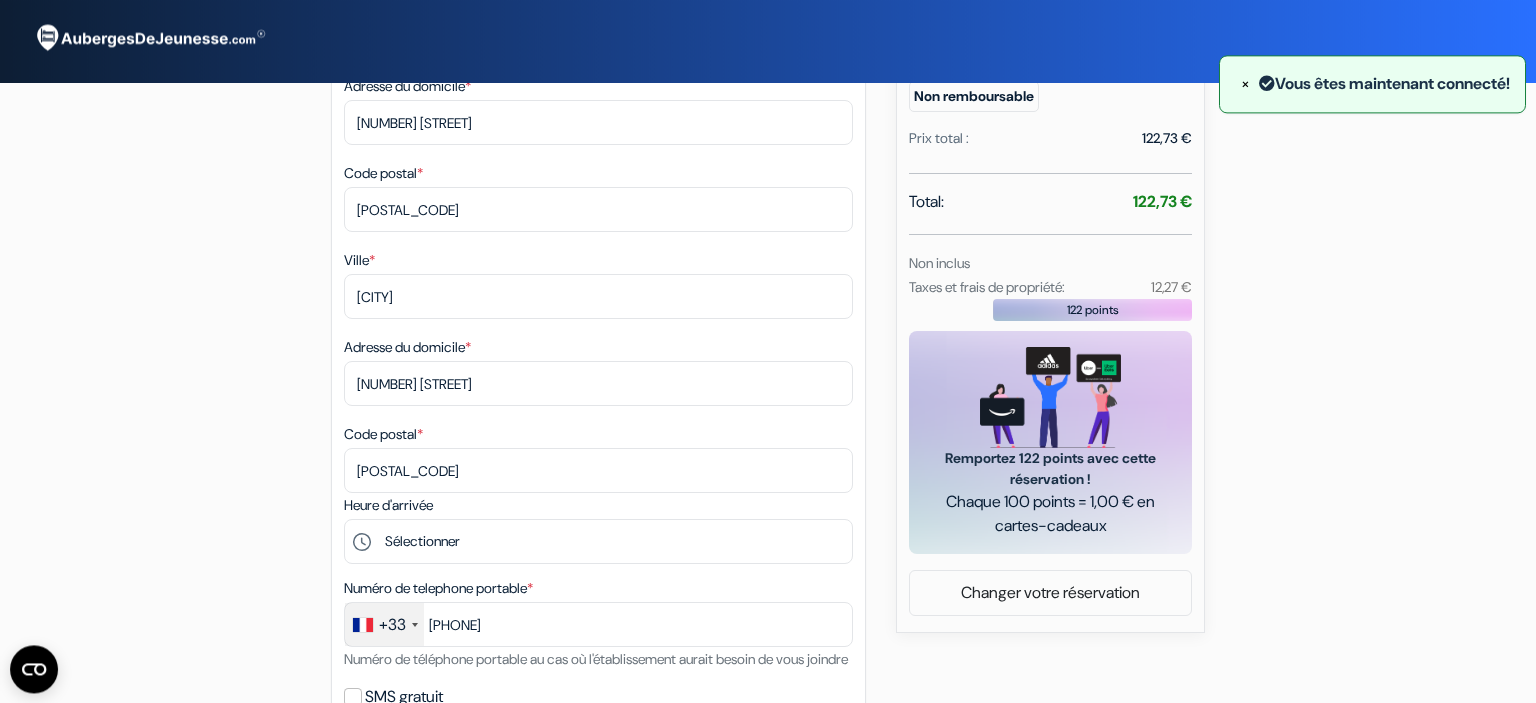 click on "add_box
Rosa de los Vientos
6 Calle Rosa,
Cadiz,
Espagne
Détails de l'établissement
X
no_plan" at bounding box center [768, 551] 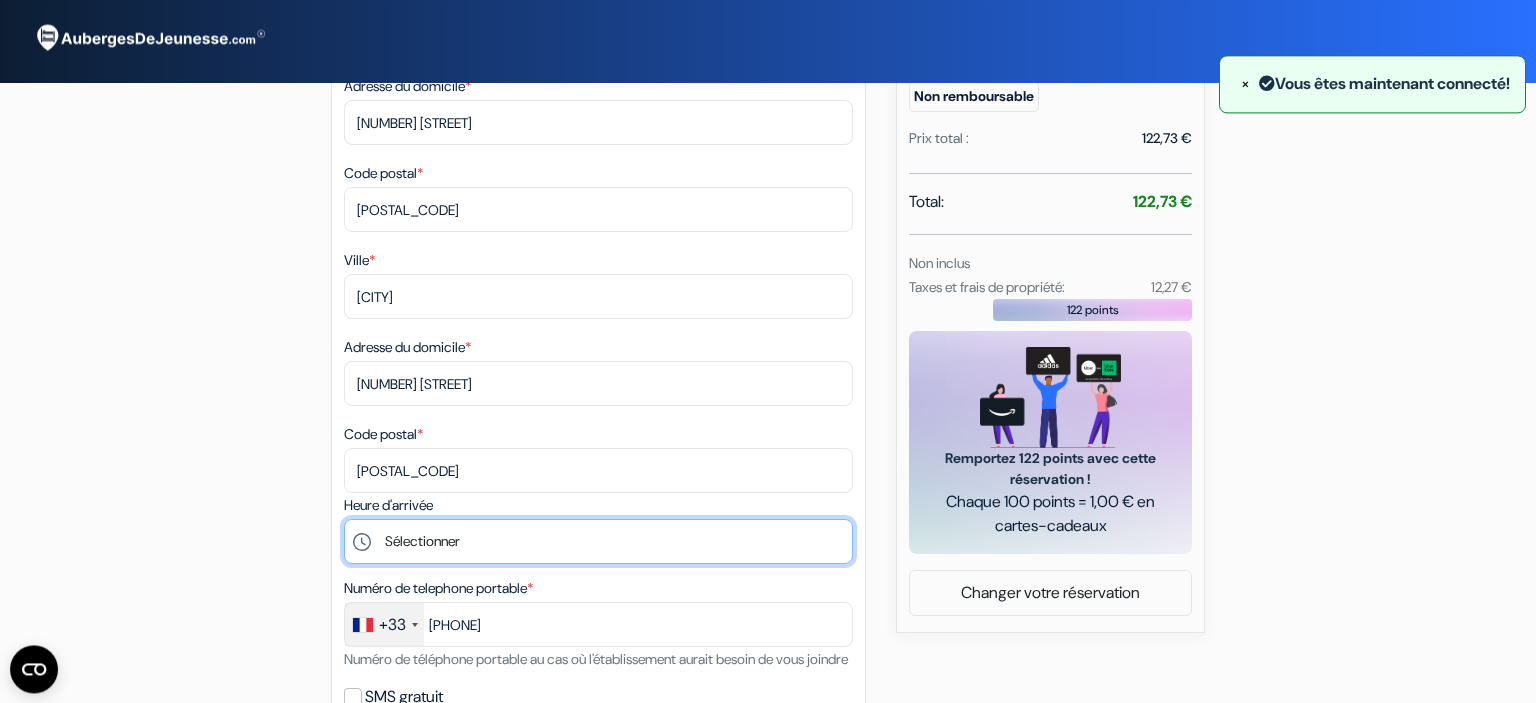 click on "Sélectionner
[TIME]
[TIME]
[TIME]
[TIME]
[TIME]
[TIME]
[TIME]
[TIME]" at bounding box center (598, 541) 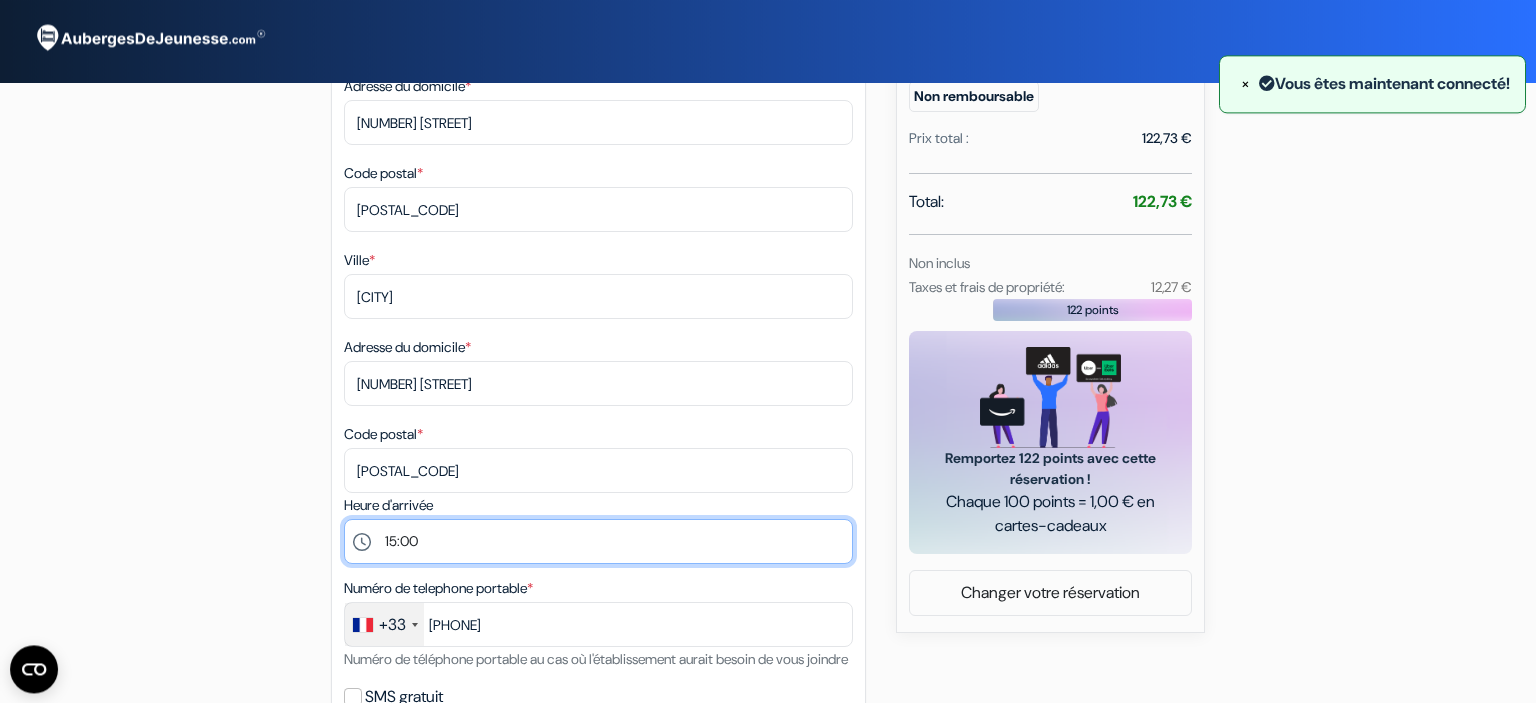 click on "15:00" at bounding box center [0, 0] 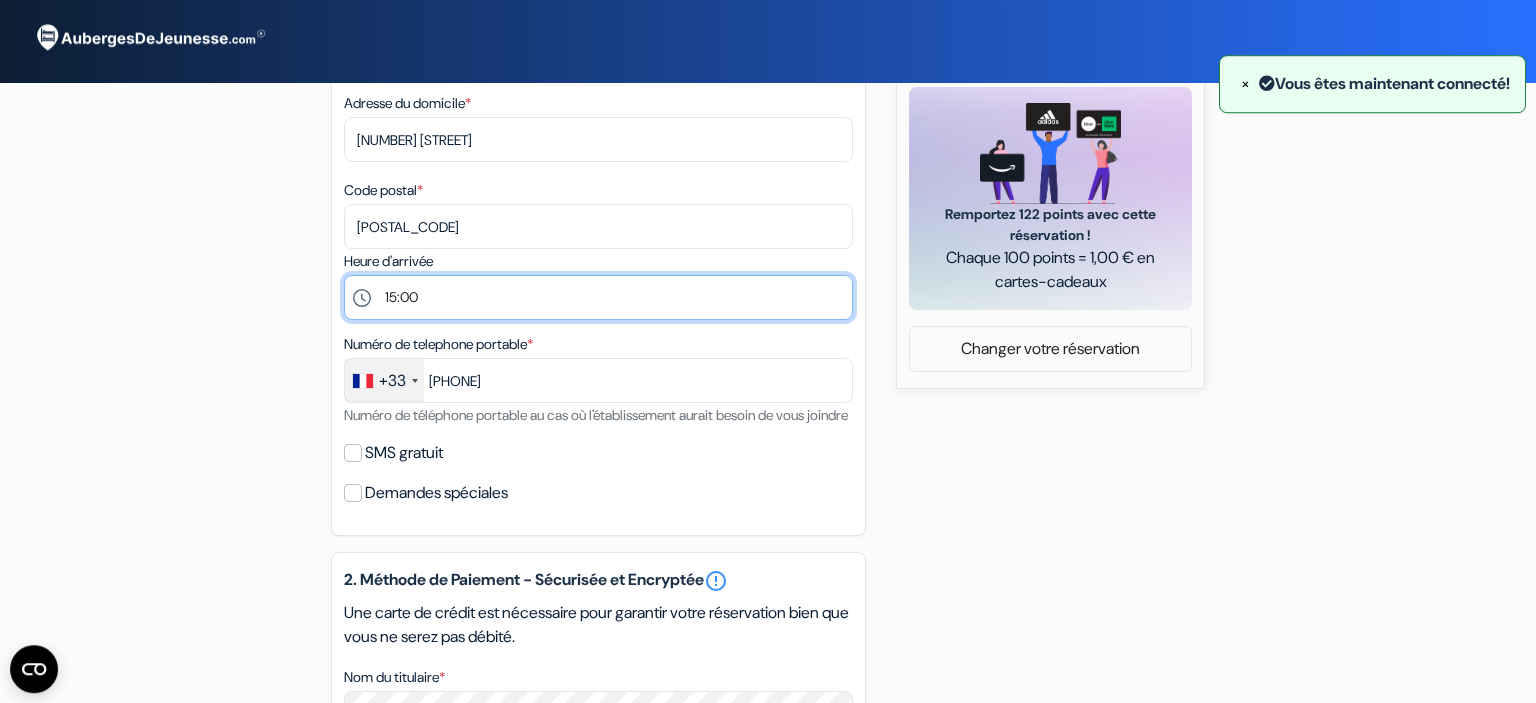 scroll, scrollTop: 859, scrollLeft: 0, axis: vertical 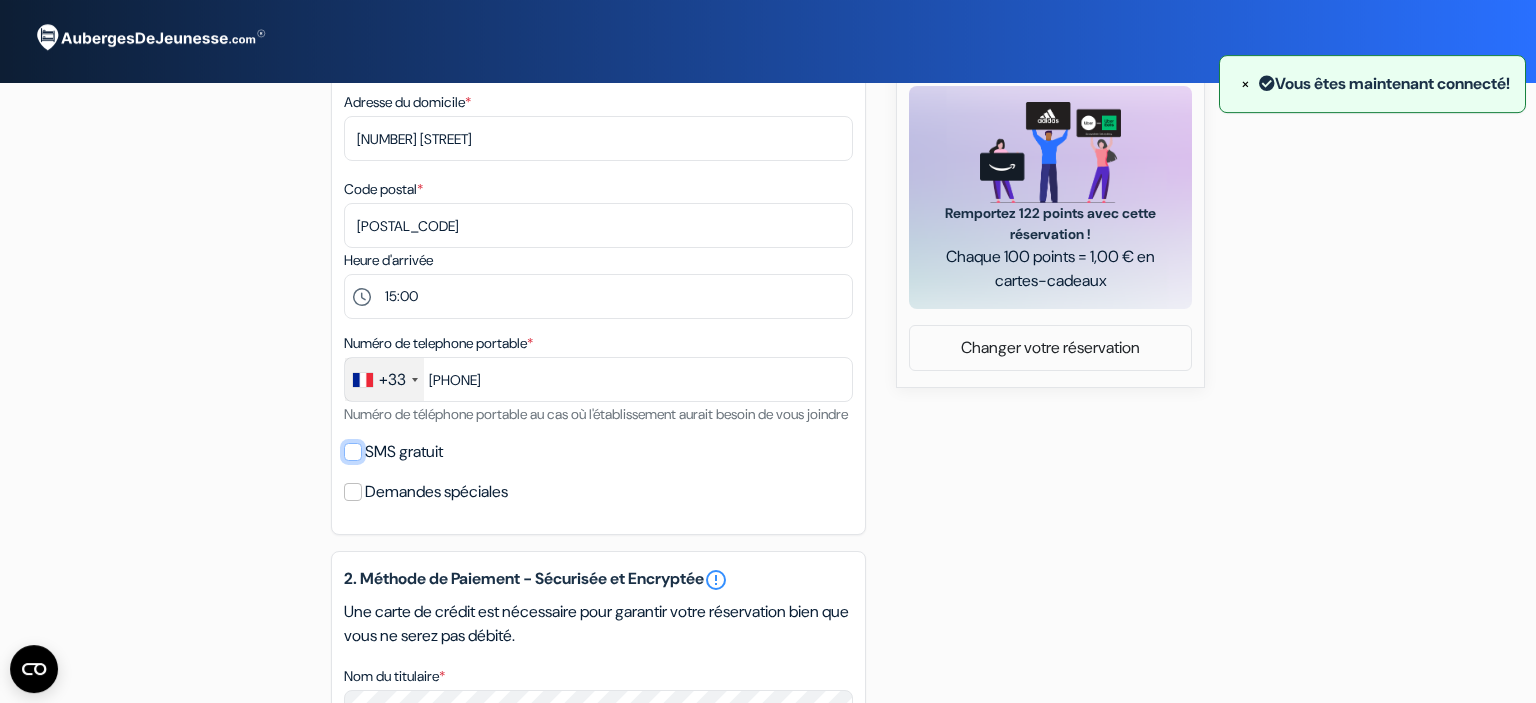 click on "SMS gratuit" at bounding box center [353, 452] 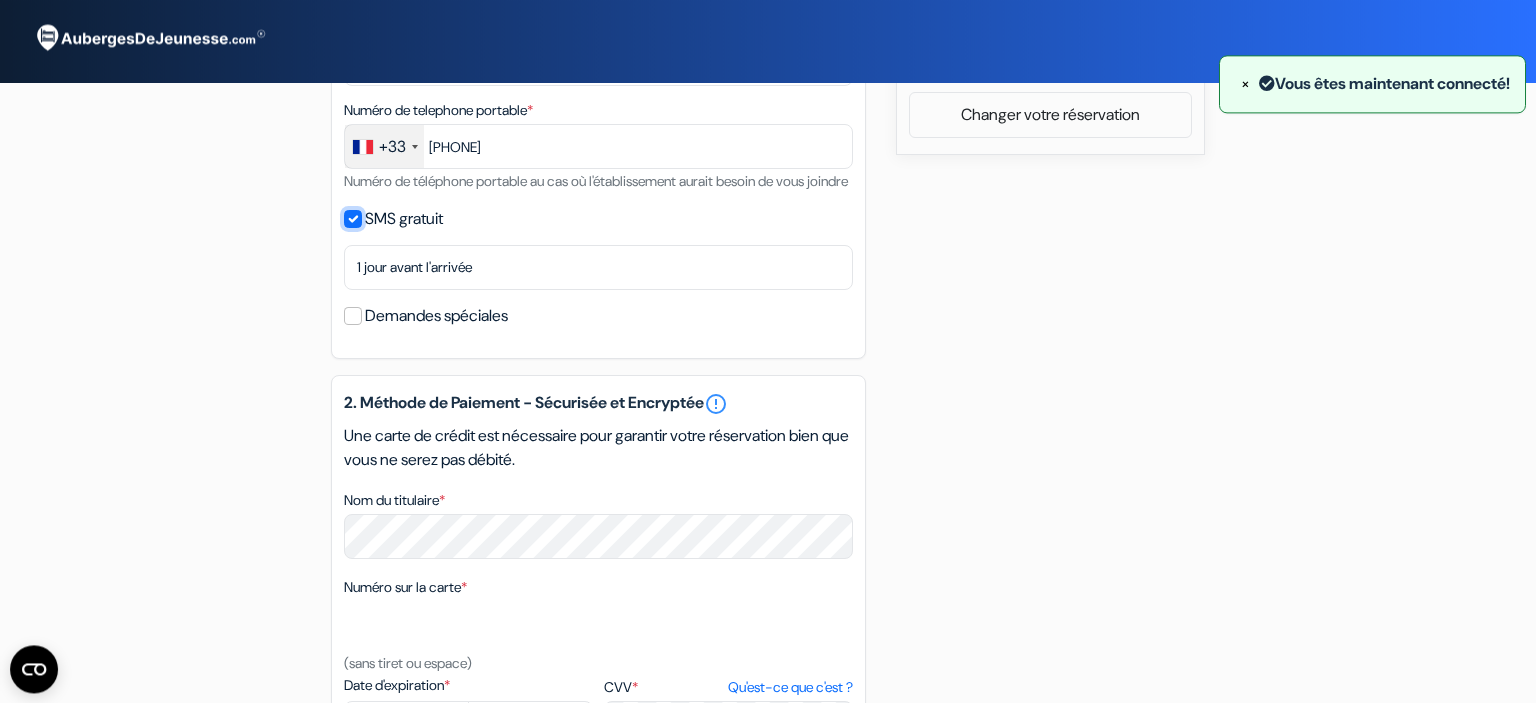 scroll, scrollTop: 1092, scrollLeft: 0, axis: vertical 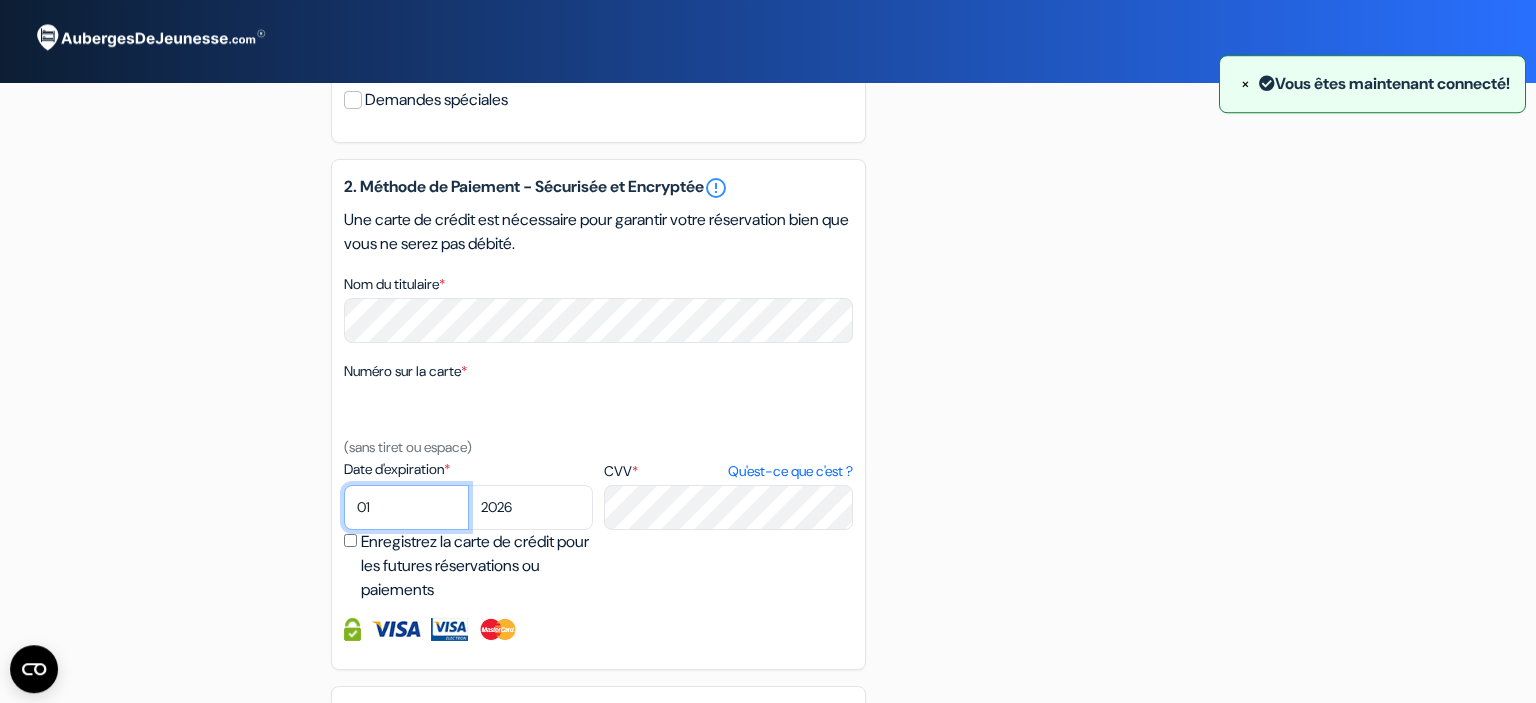 click on "01
02
03
04
05
06
07
08
09
10
11
12" at bounding box center [406, 507] 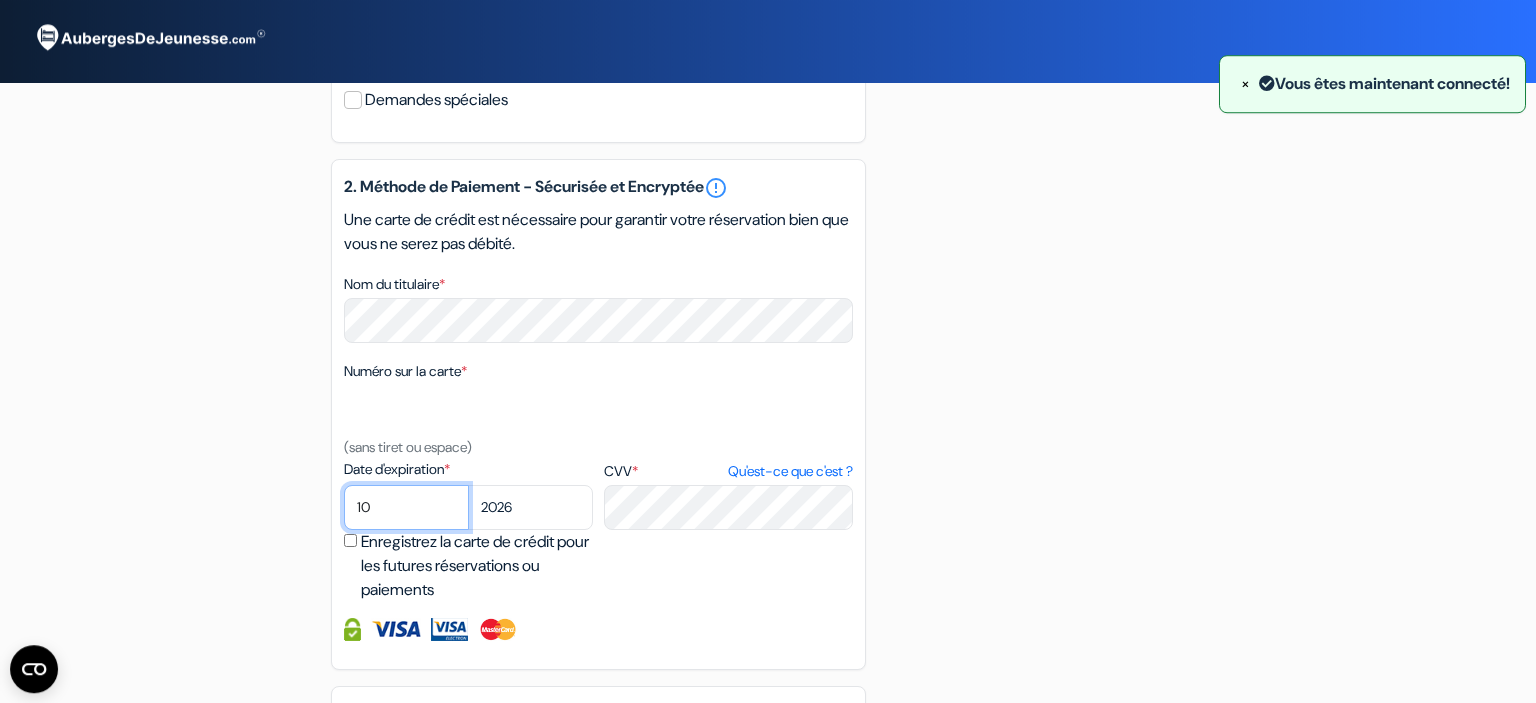 click on "10" at bounding box center (0, 0) 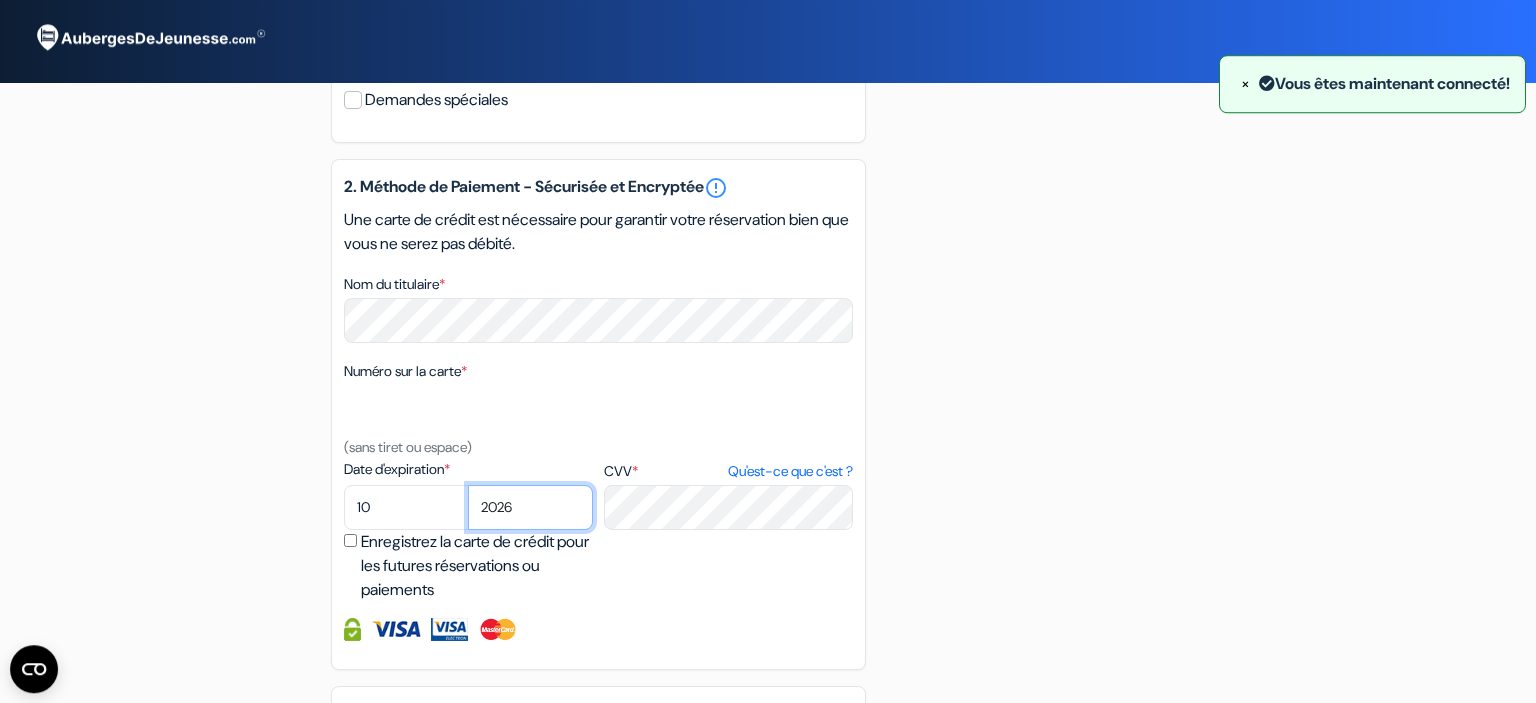 click on "2025
2026
2027
2028
2029
2030
2031
2032
2033
2034
2035
2036 2037 2038 2039 2040 2041" at bounding box center (530, 507) 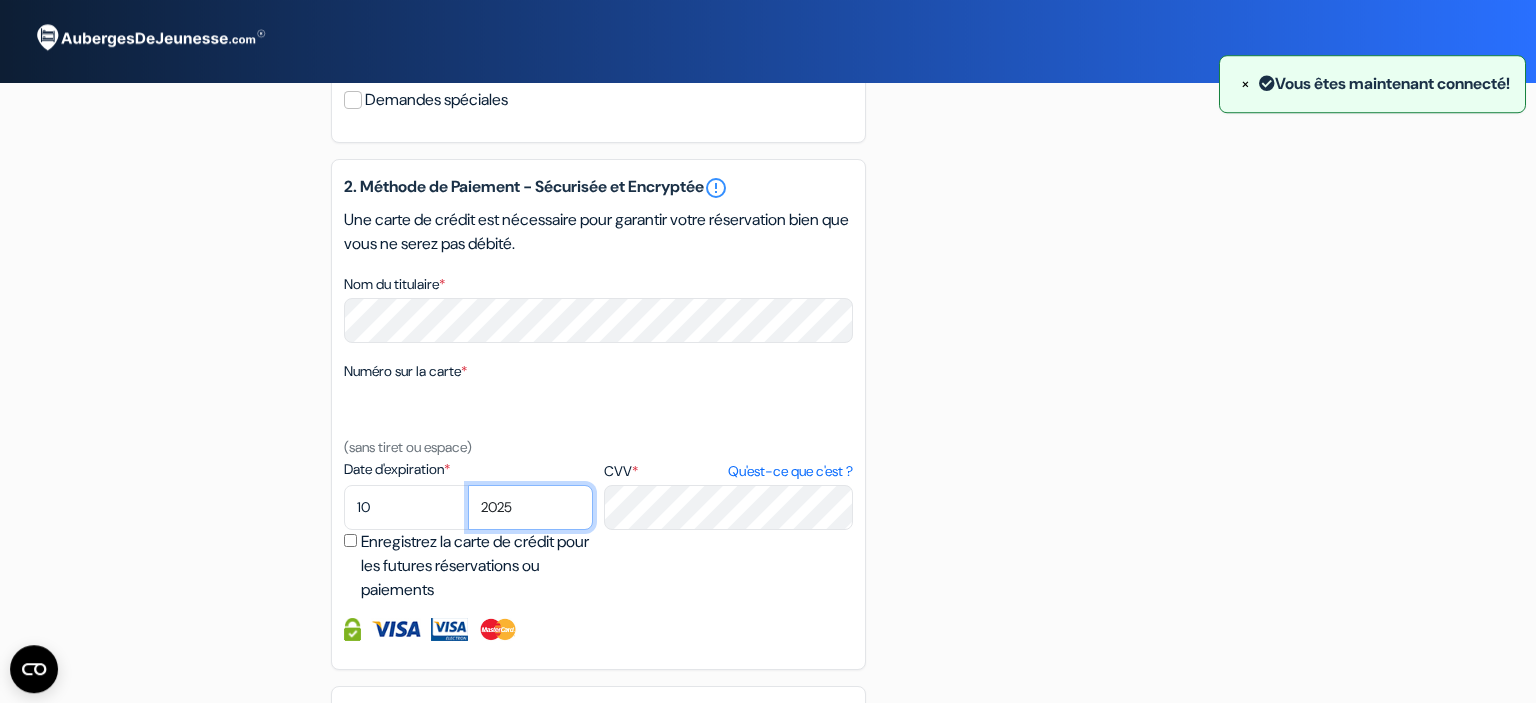 click on "2025" at bounding box center (0, 0) 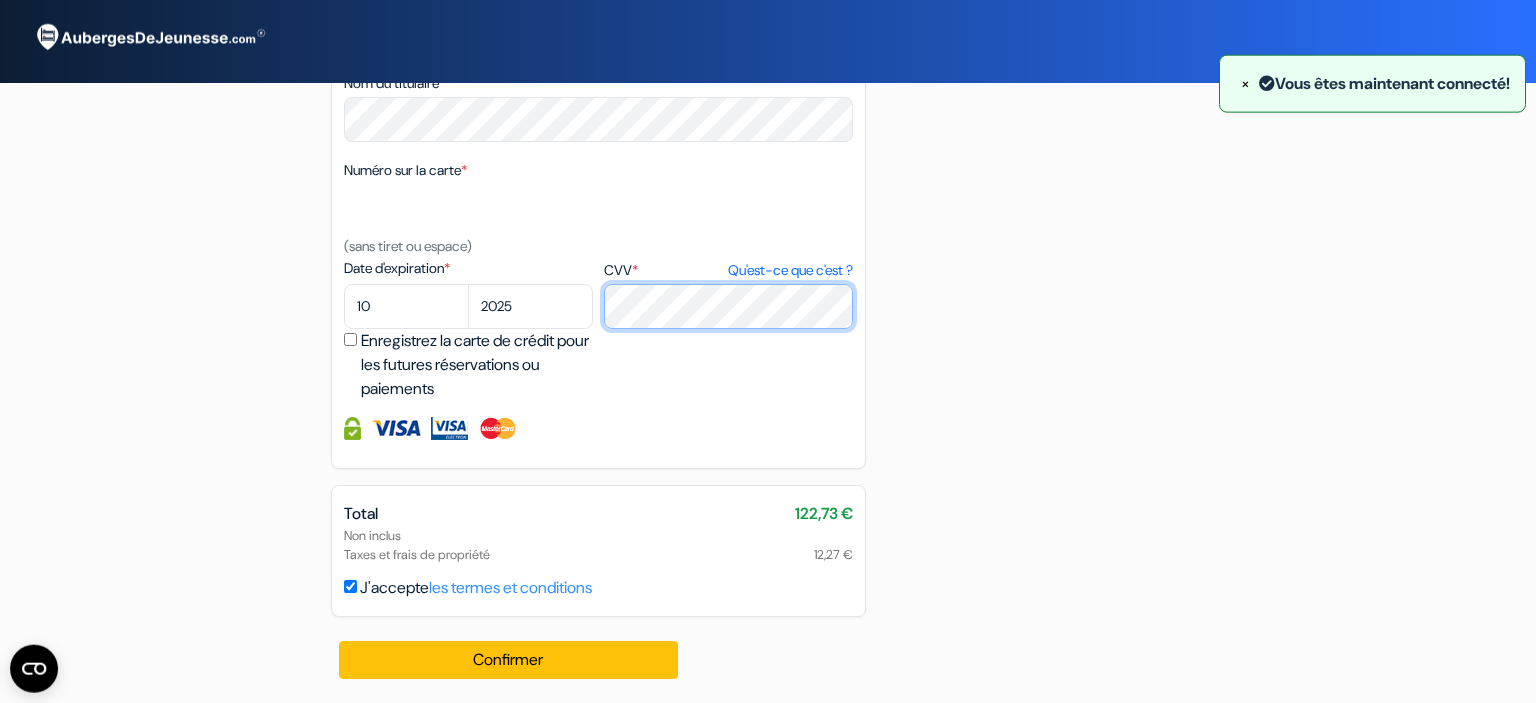 scroll, scrollTop: 1536, scrollLeft: 0, axis: vertical 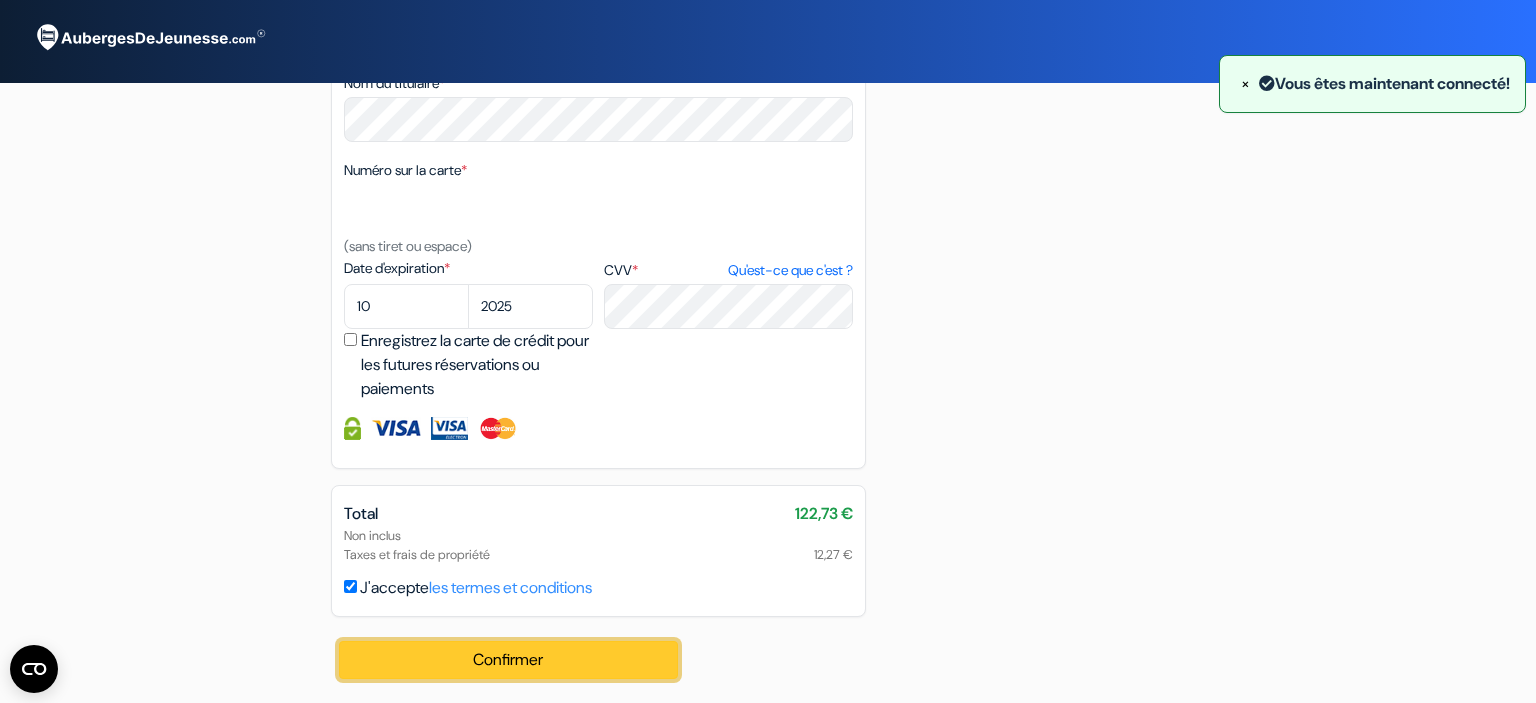 click on "Confirmer
Loading..." at bounding box center (508, 660) 